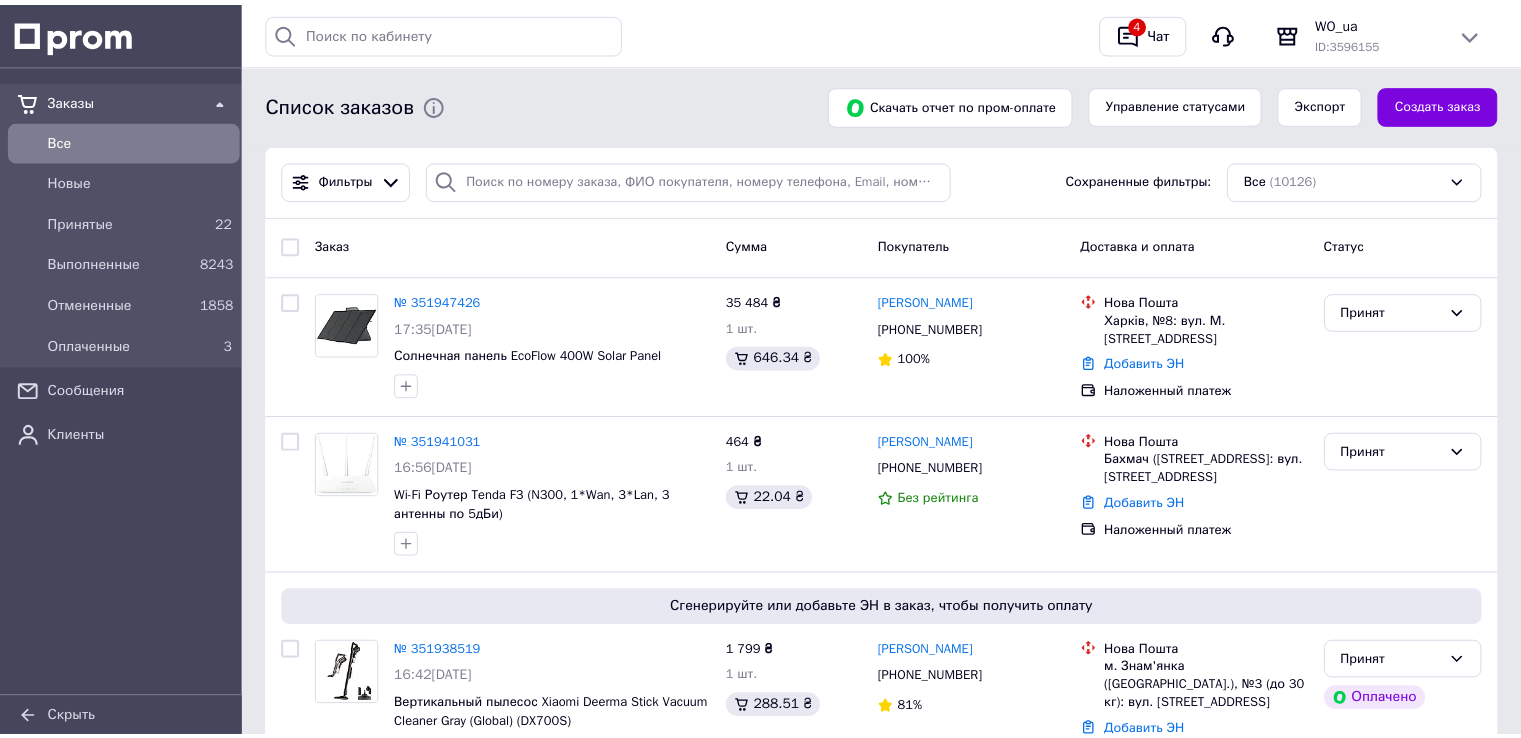 scroll, scrollTop: 0, scrollLeft: 0, axis: both 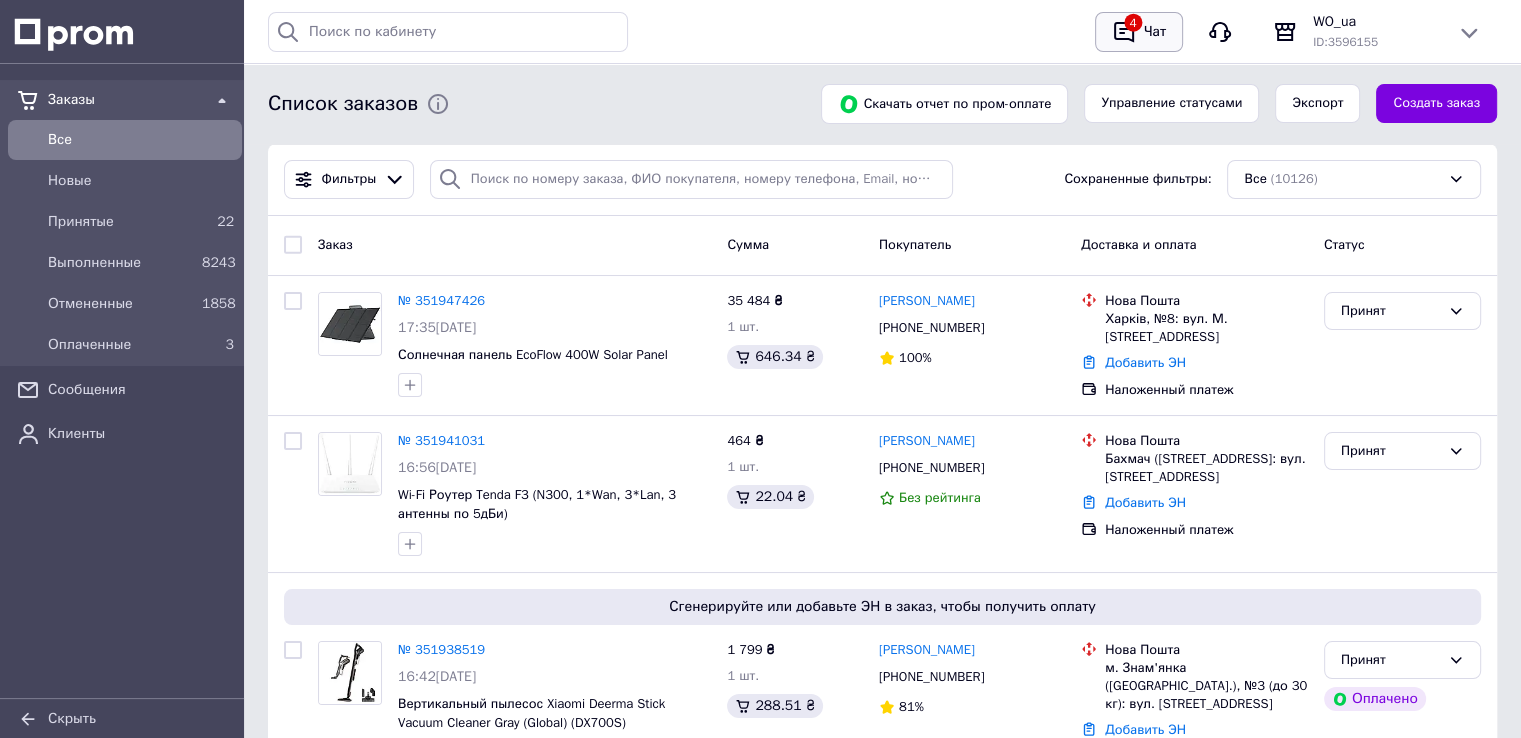 click on "Чат" at bounding box center (1155, 32) 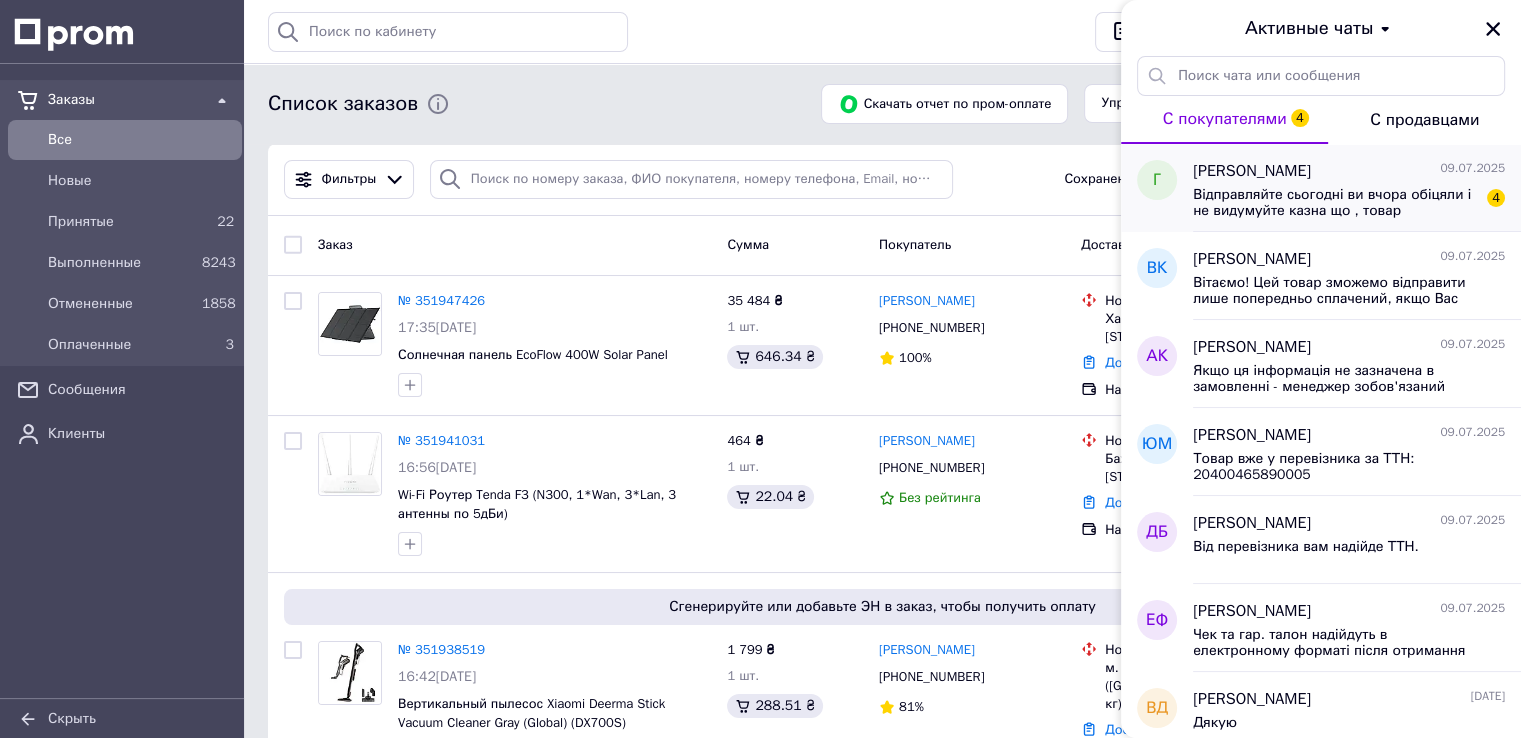 click on "Відправляйте сьогодні ви вчора обіцяли і не видумуйте казна що , товар оплочений" at bounding box center [1335, 203] 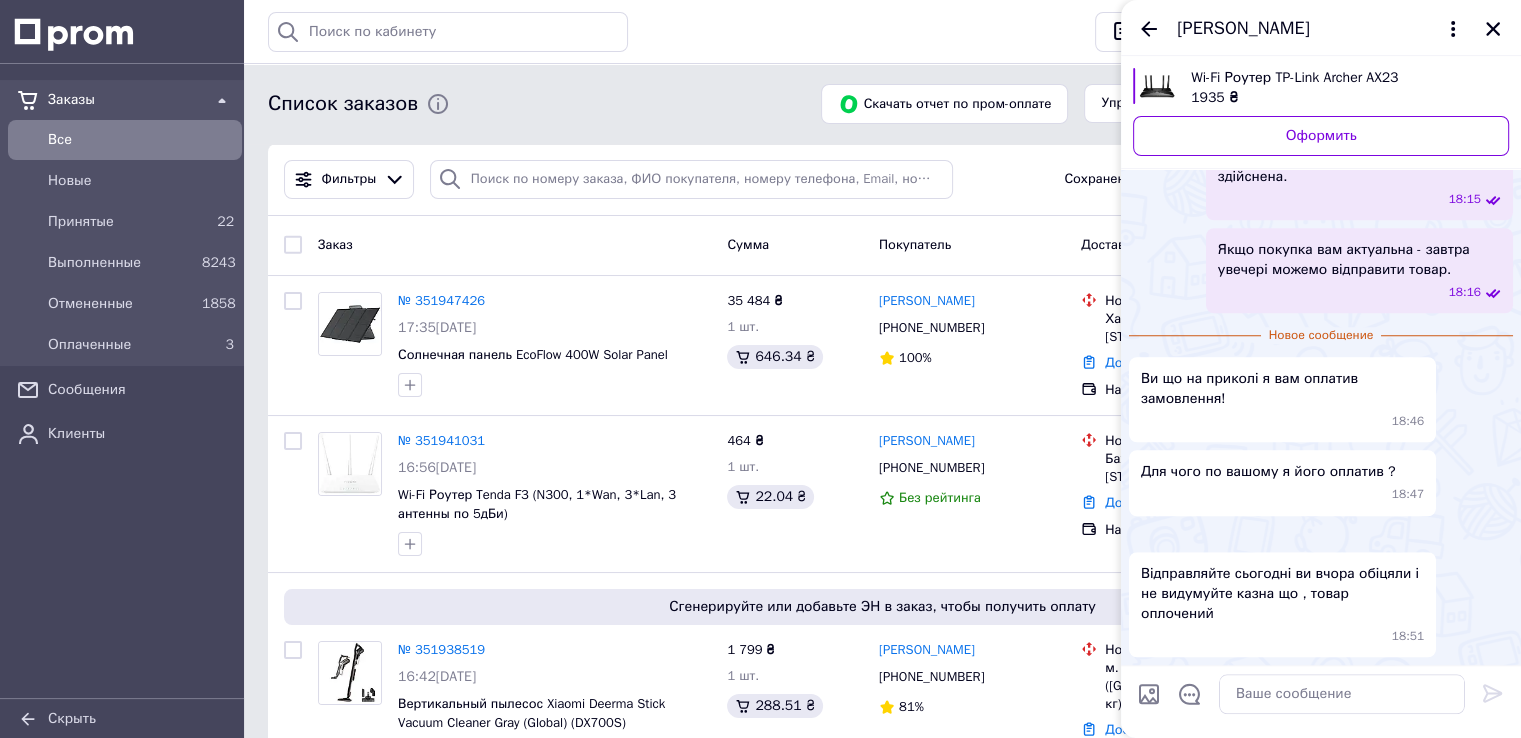 scroll, scrollTop: 1716, scrollLeft: 0, axis: vertical 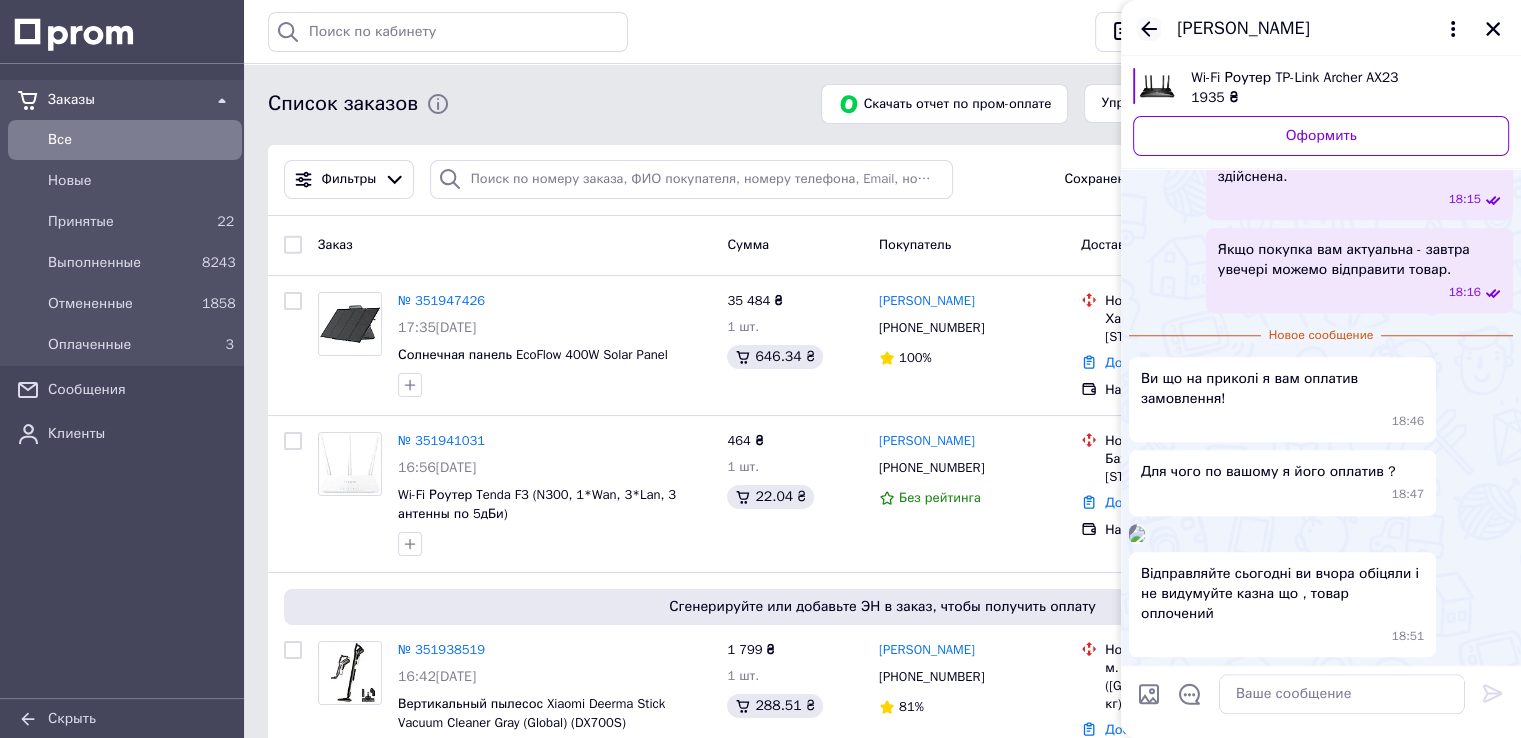 click 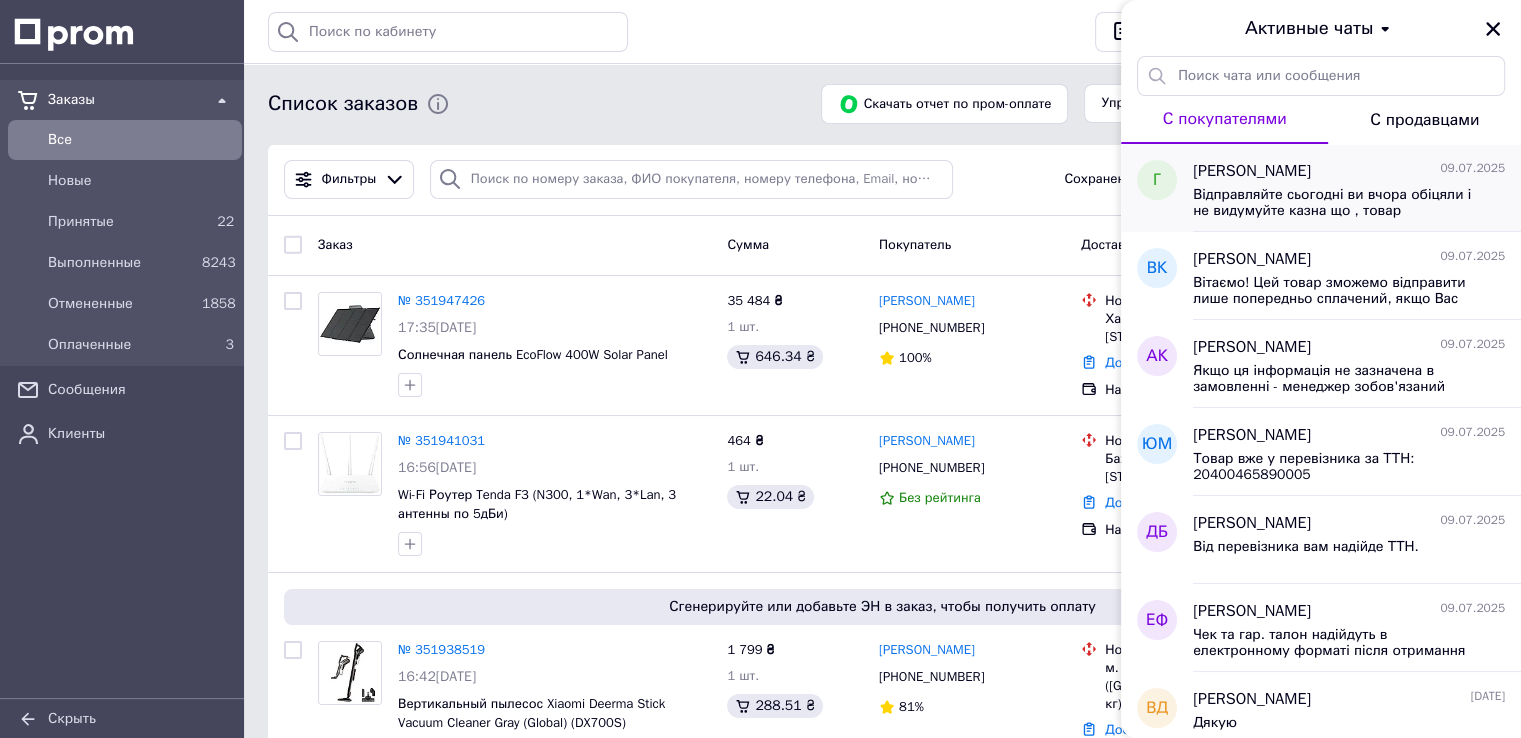 click on "Відправляйте сьогодні ви вчора обіцяли і не видумуйте казна що , товар оплочений" at bounding box center (1335, 203) 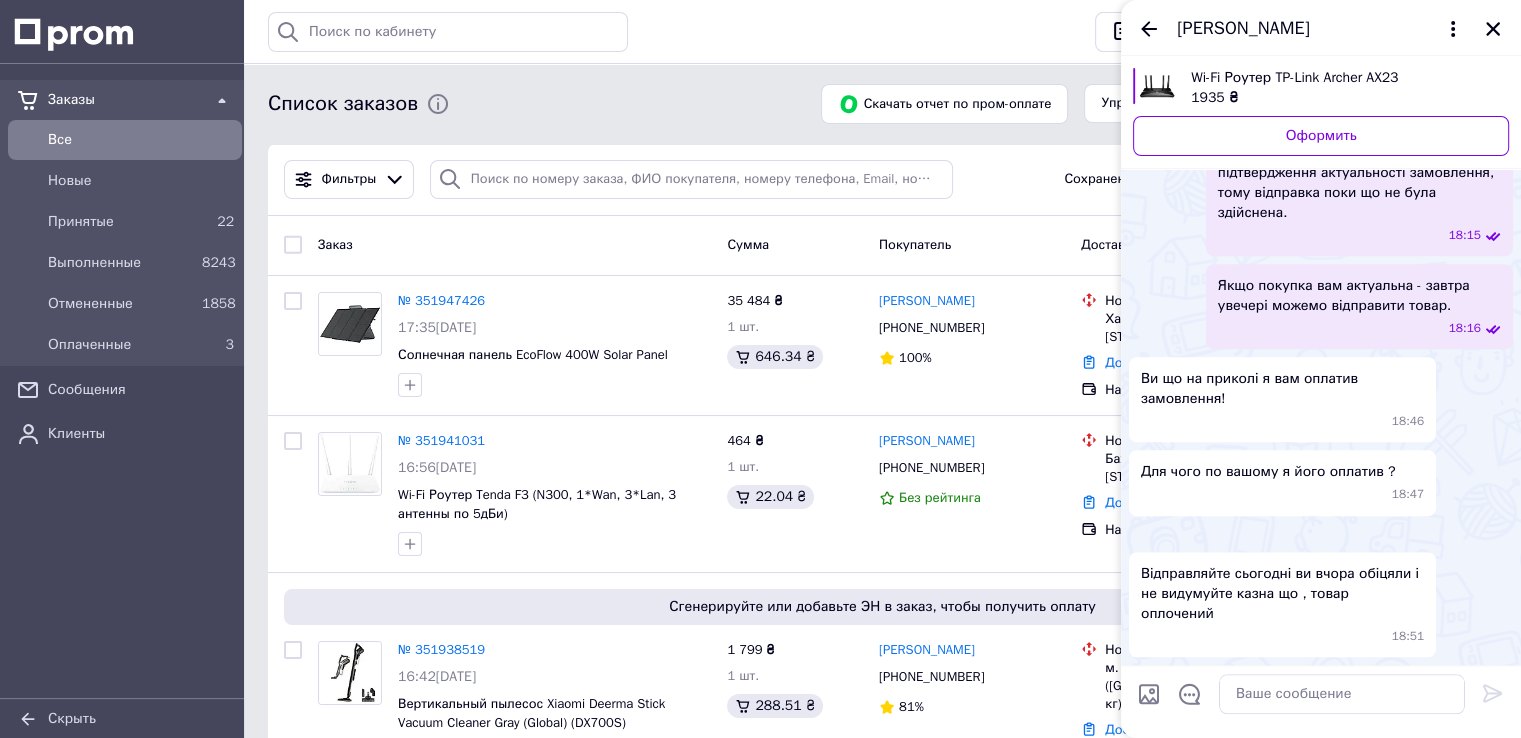 scroll, scrollTop: 1680, scrollLeft: 0, axis: vertical 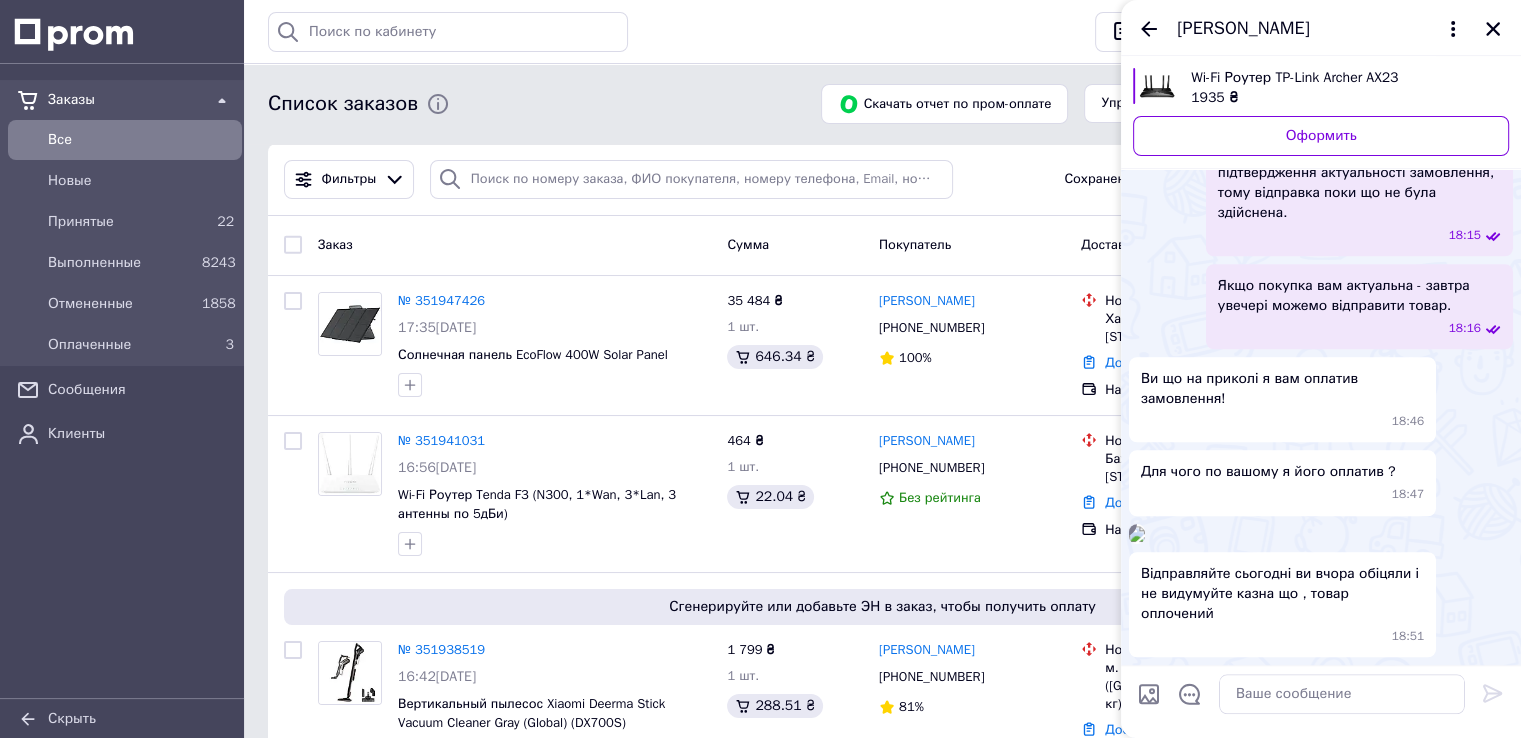 click on "18:50" at bounding box center (1321, 534) 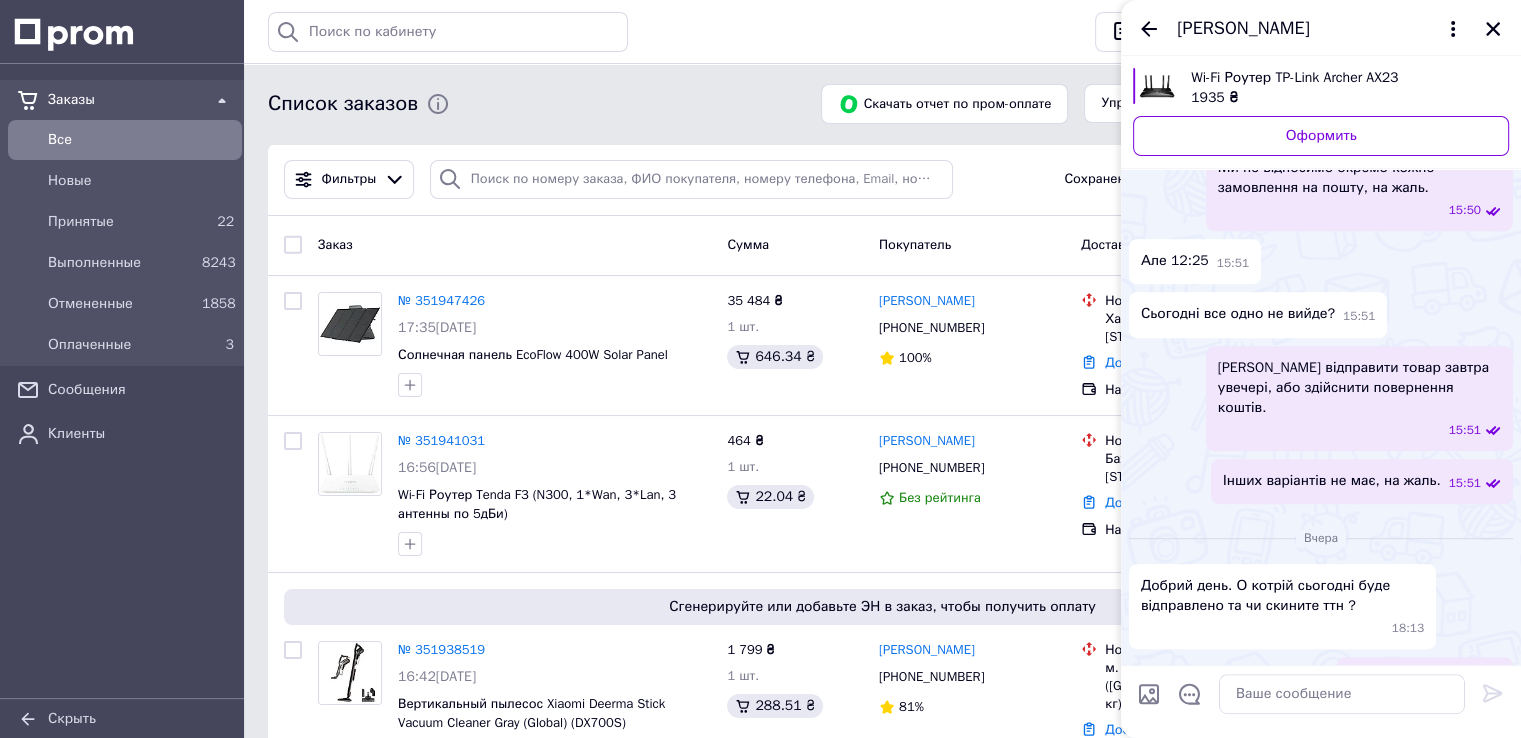 scroll, scrollTop: 1680, scrollLeft: 0, axis: vertical 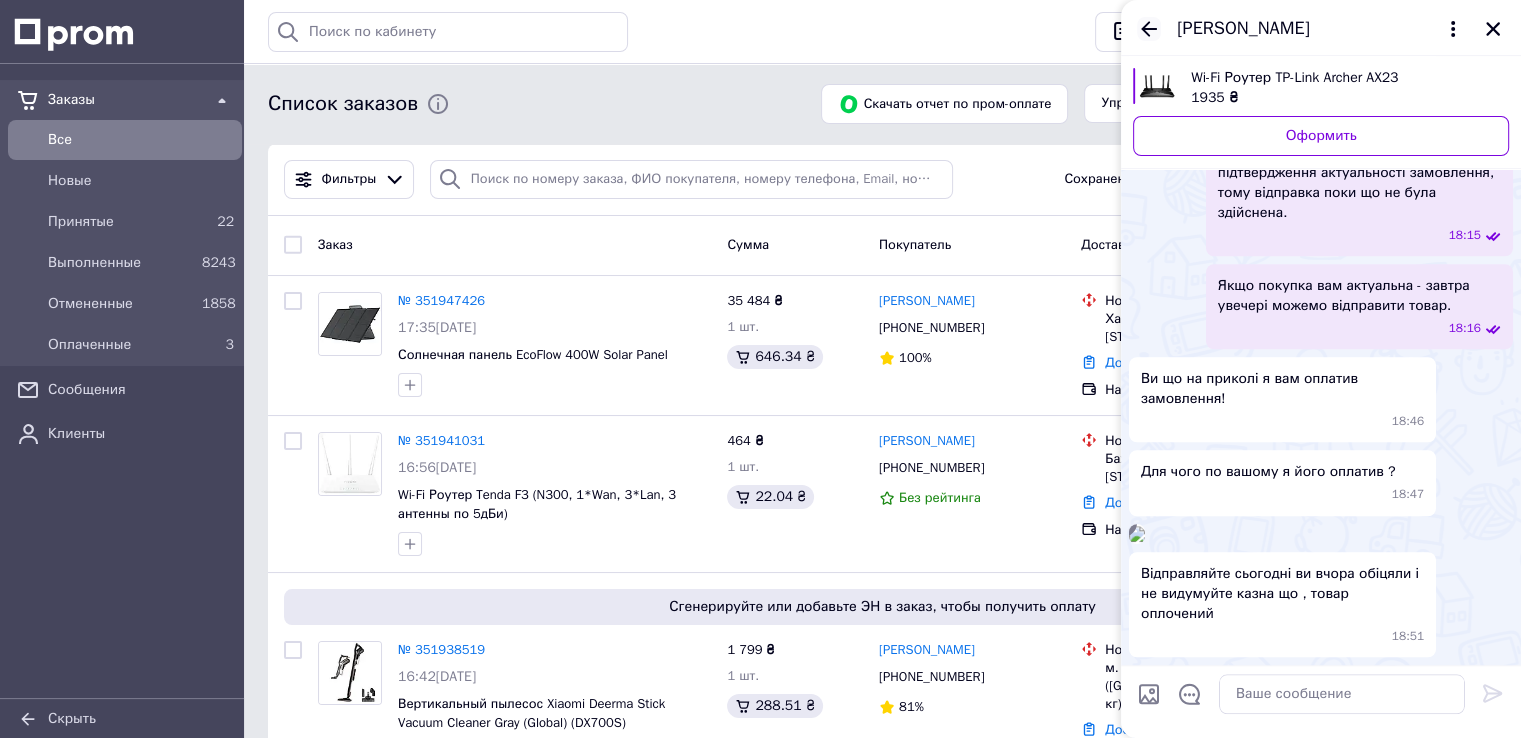 click 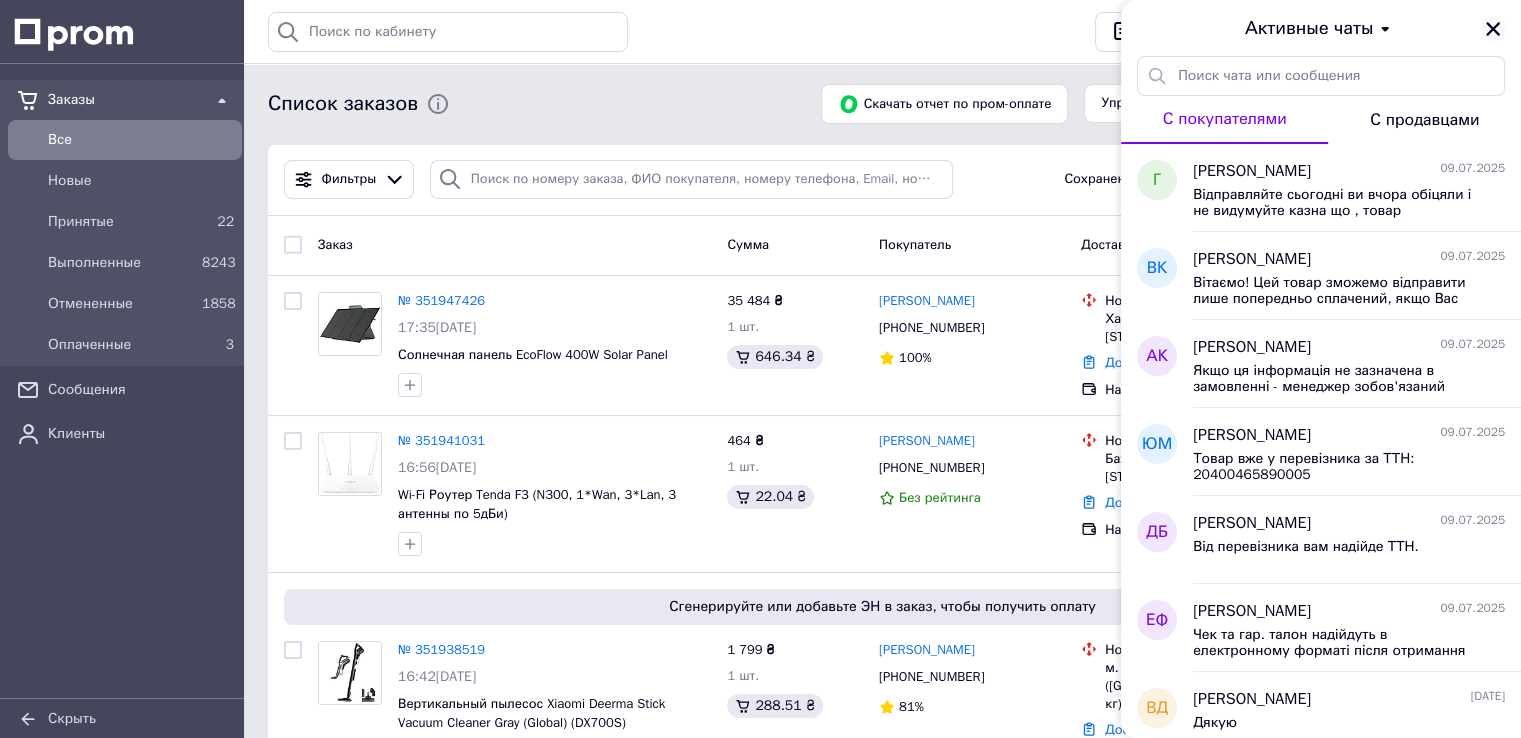 click 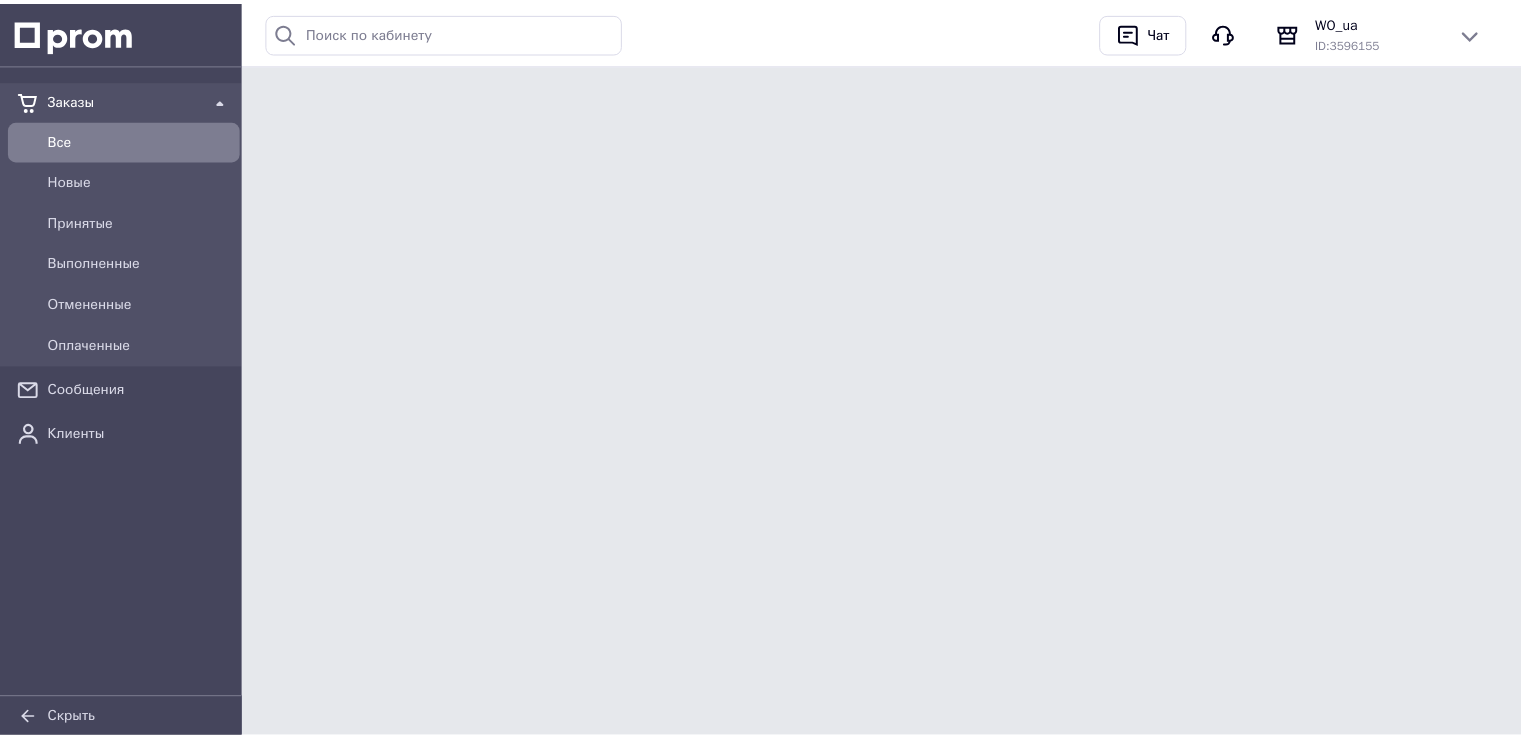 scroll, scrollTop: 0, scrollLeft: 0, axis: both 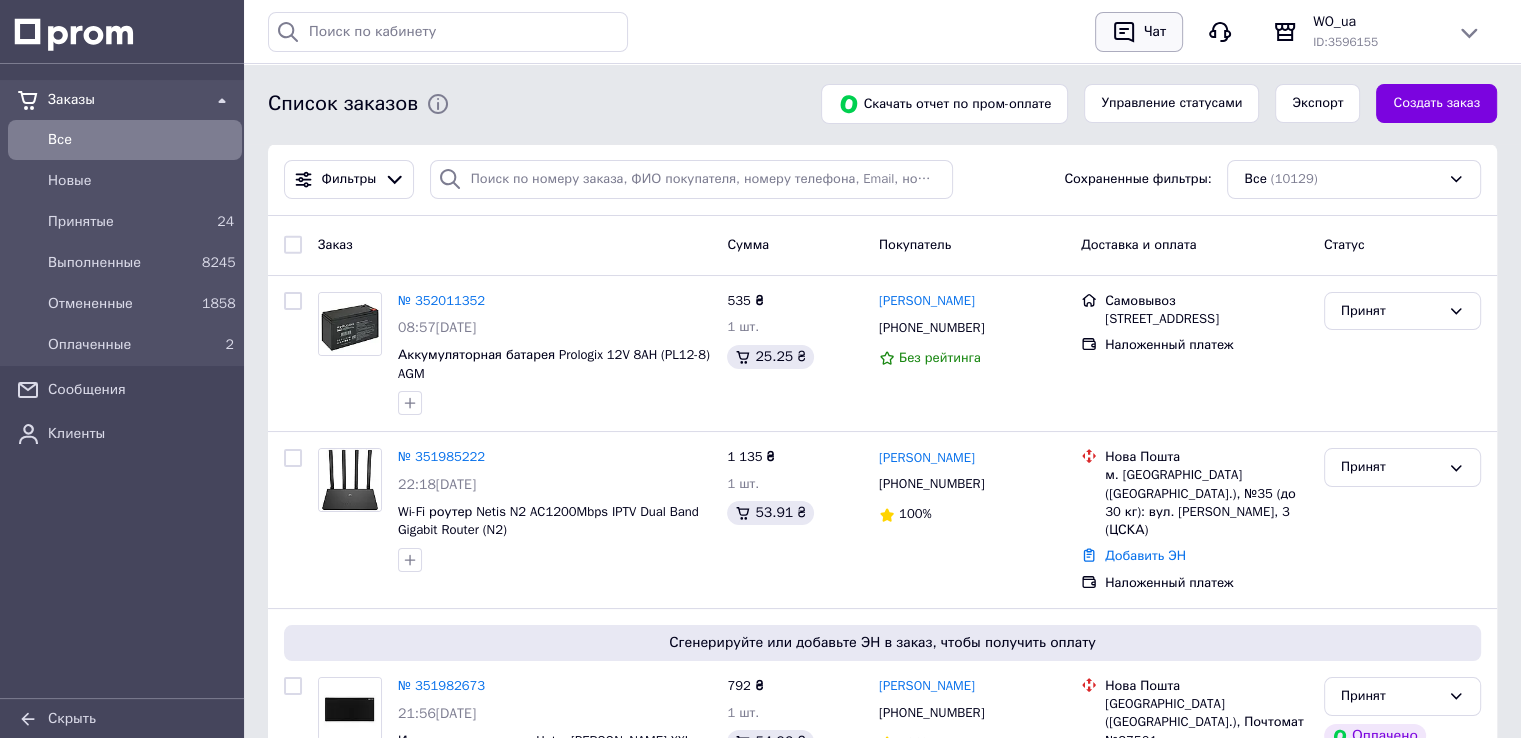 click 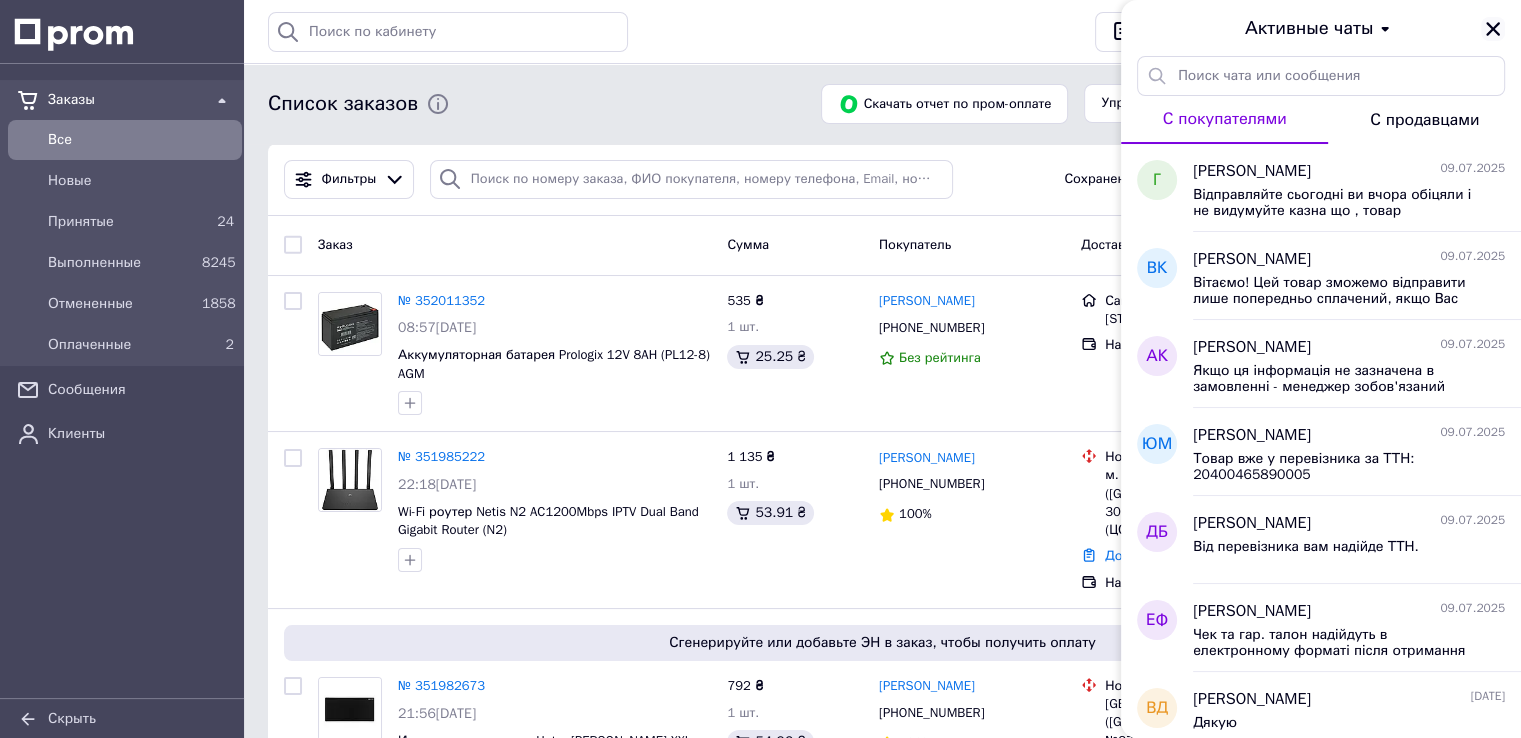 click 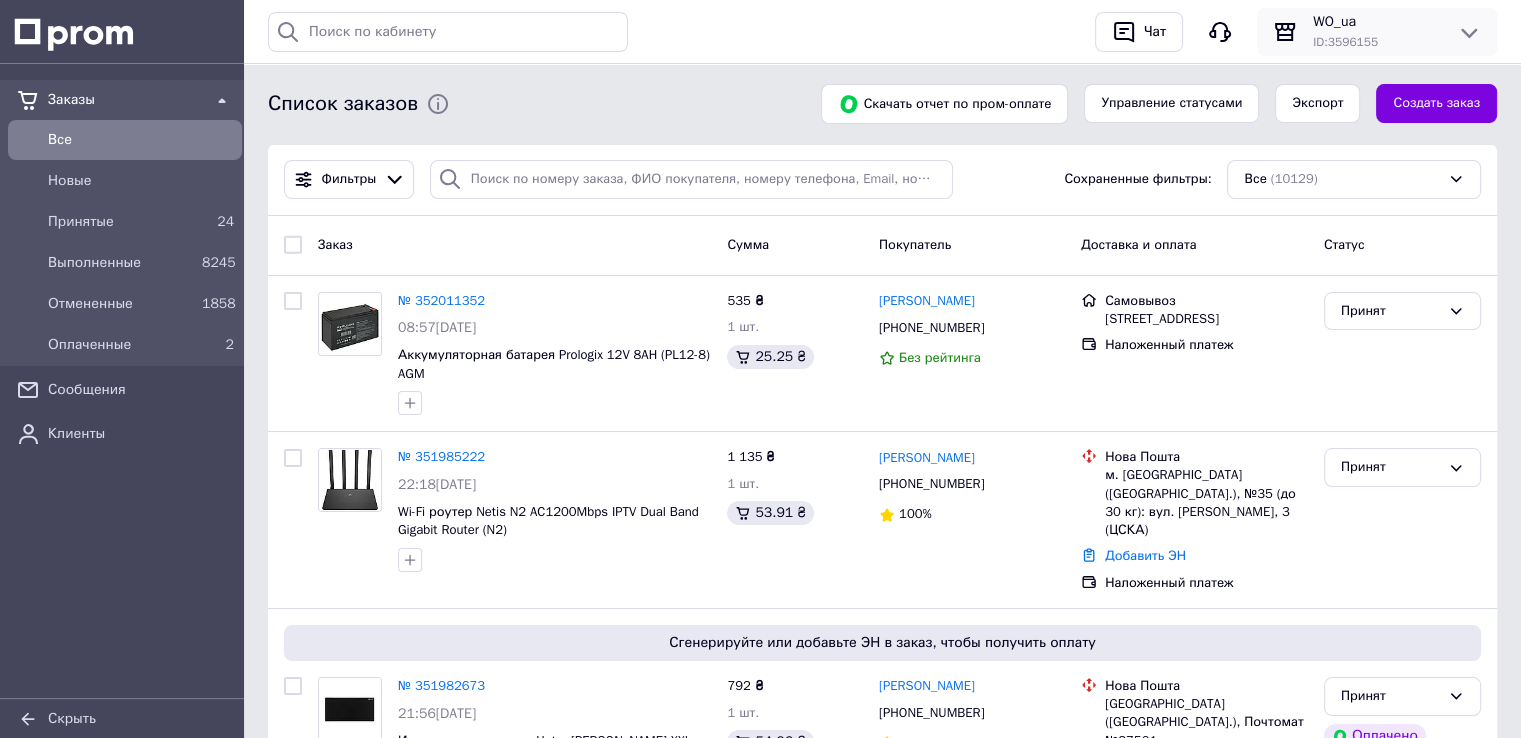 click on "ID:  3596155" at bounding box center [1377, 42] 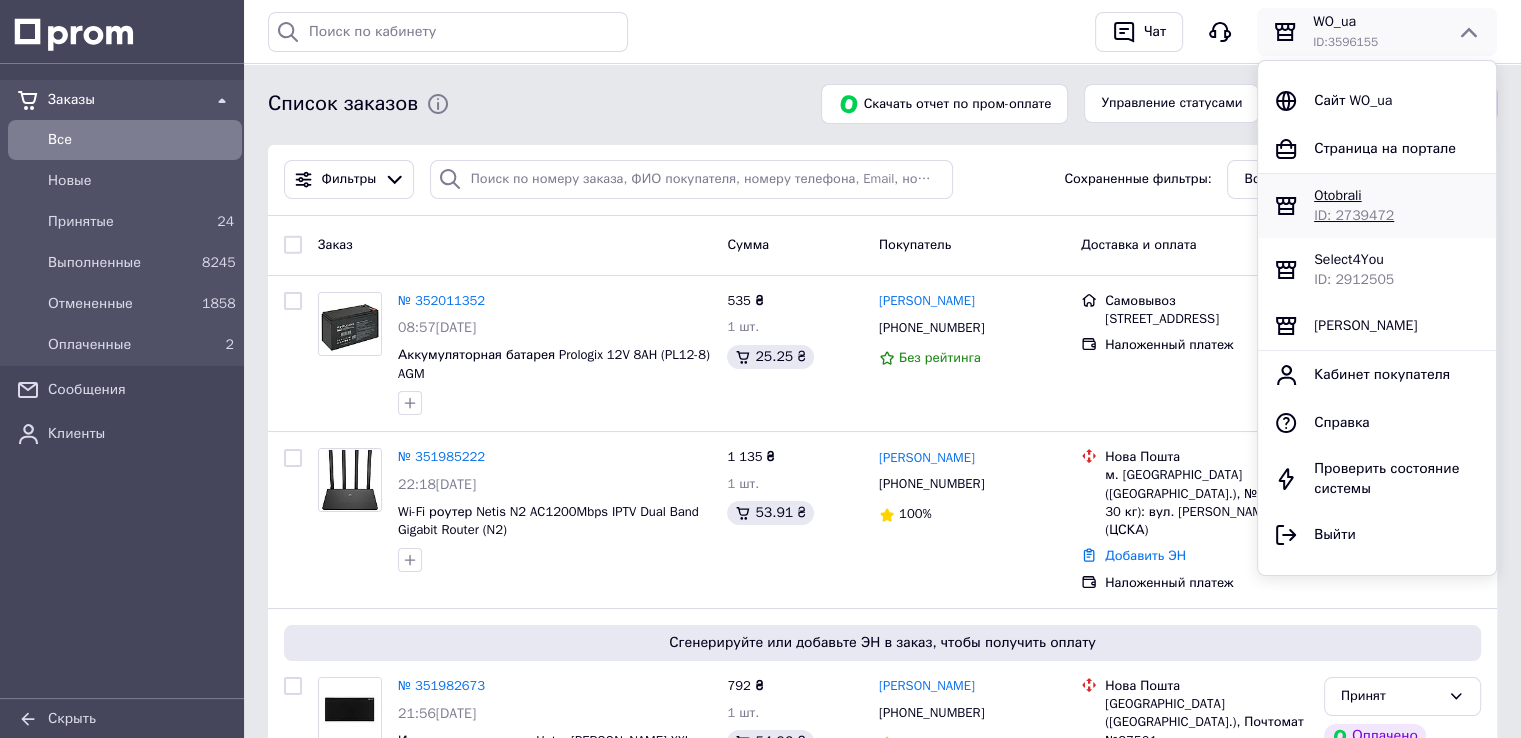 click on "Otobrali" at bounding box center [1338, 195] 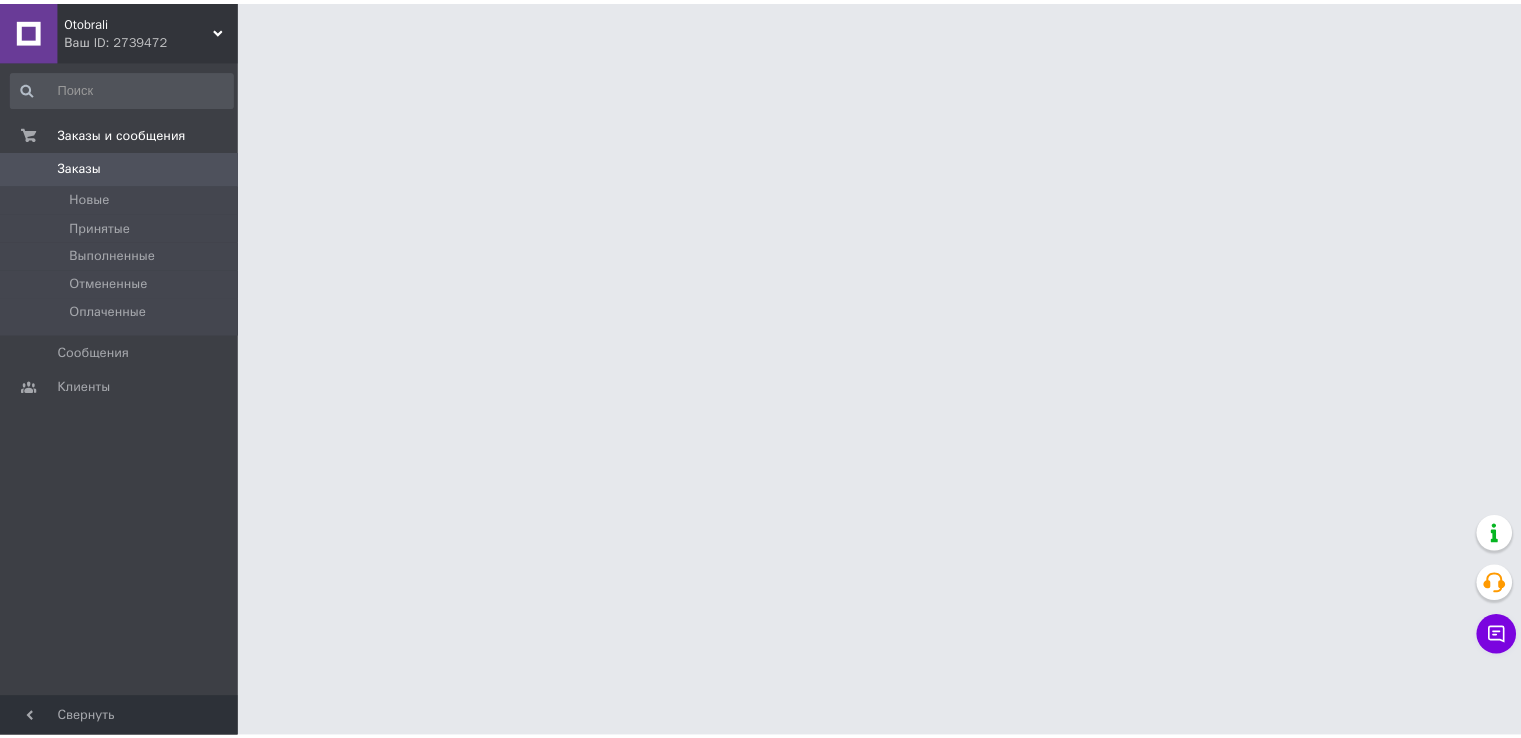 scroll, scrollTop: 0, scrollLeft: 0, axis: both 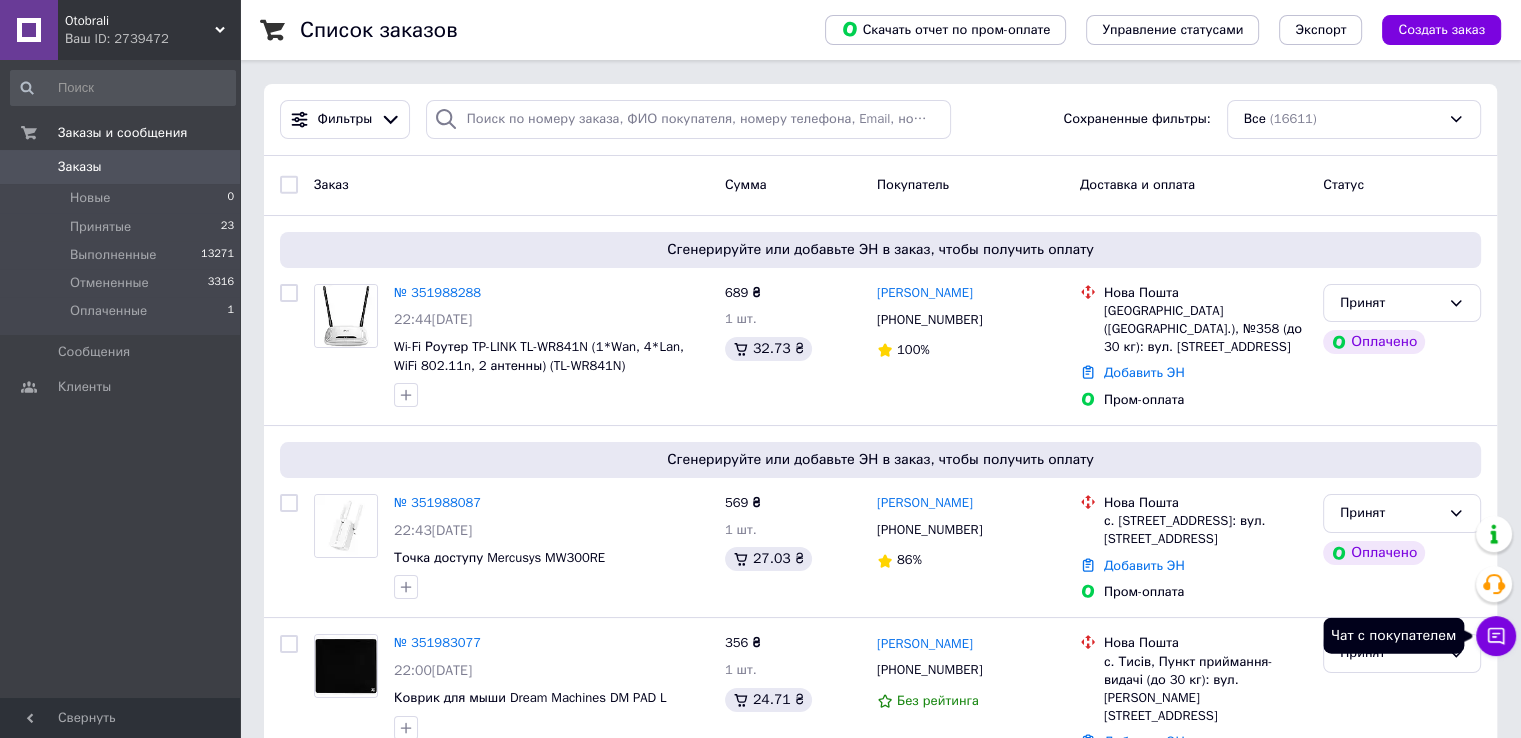 click 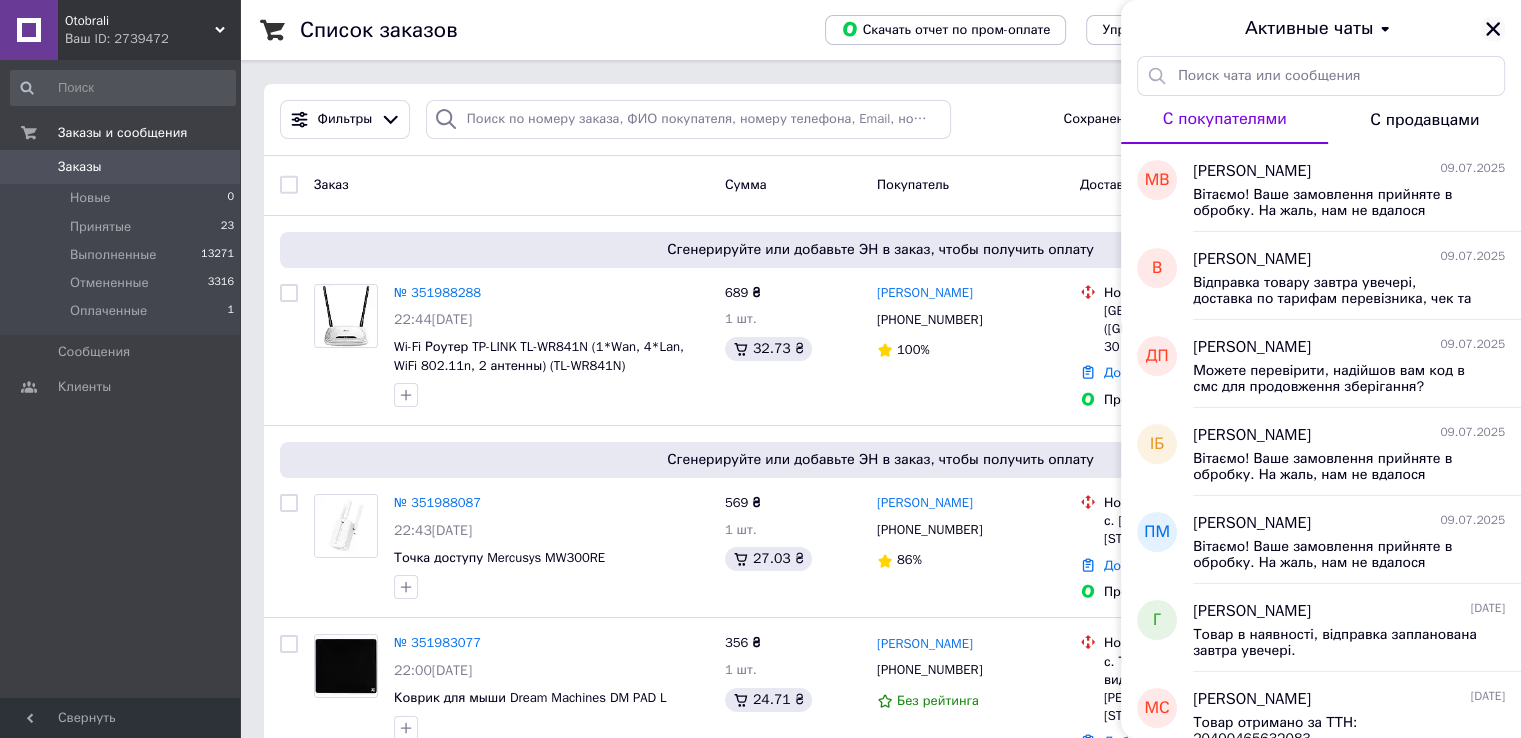 click 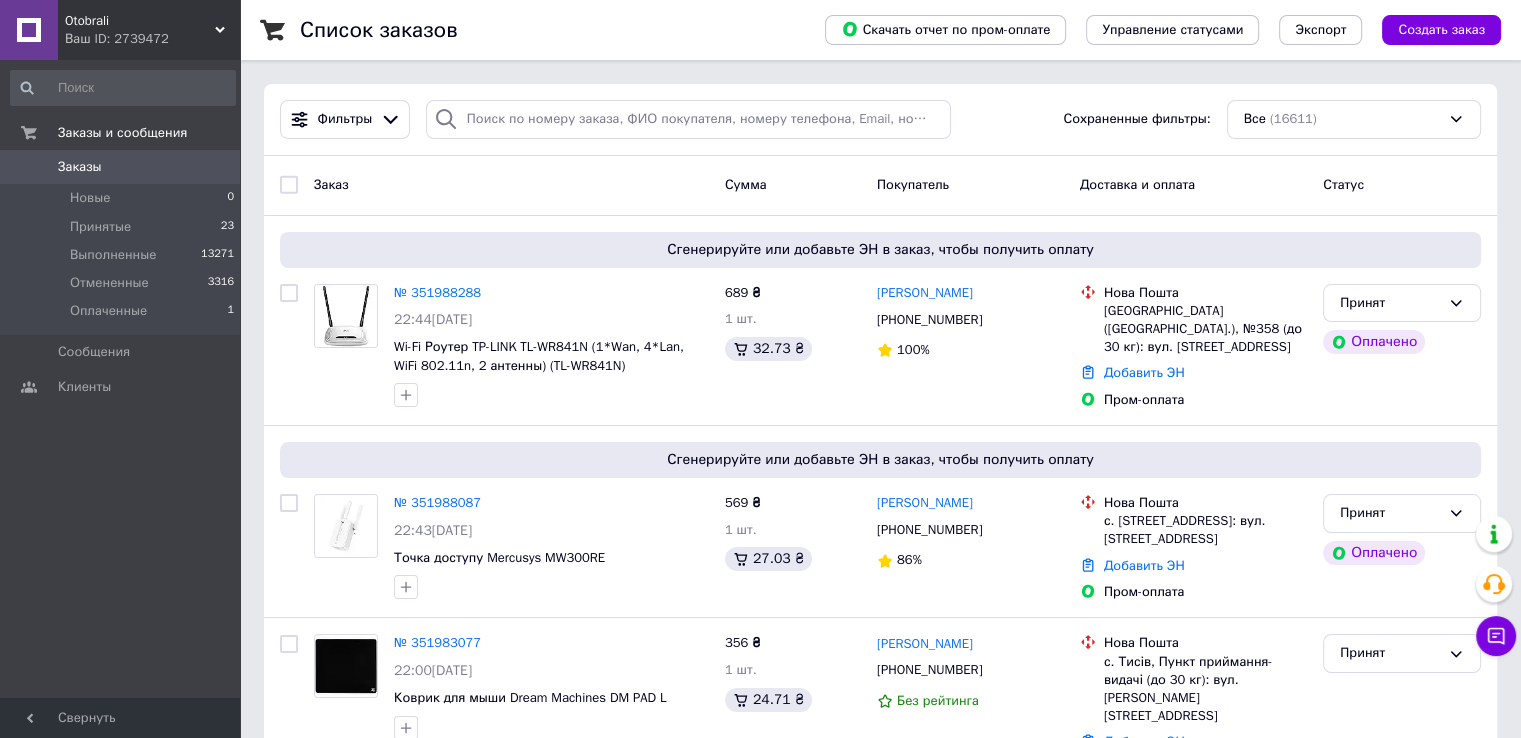 click on "Otobrali" at bounding box center (140, 21) 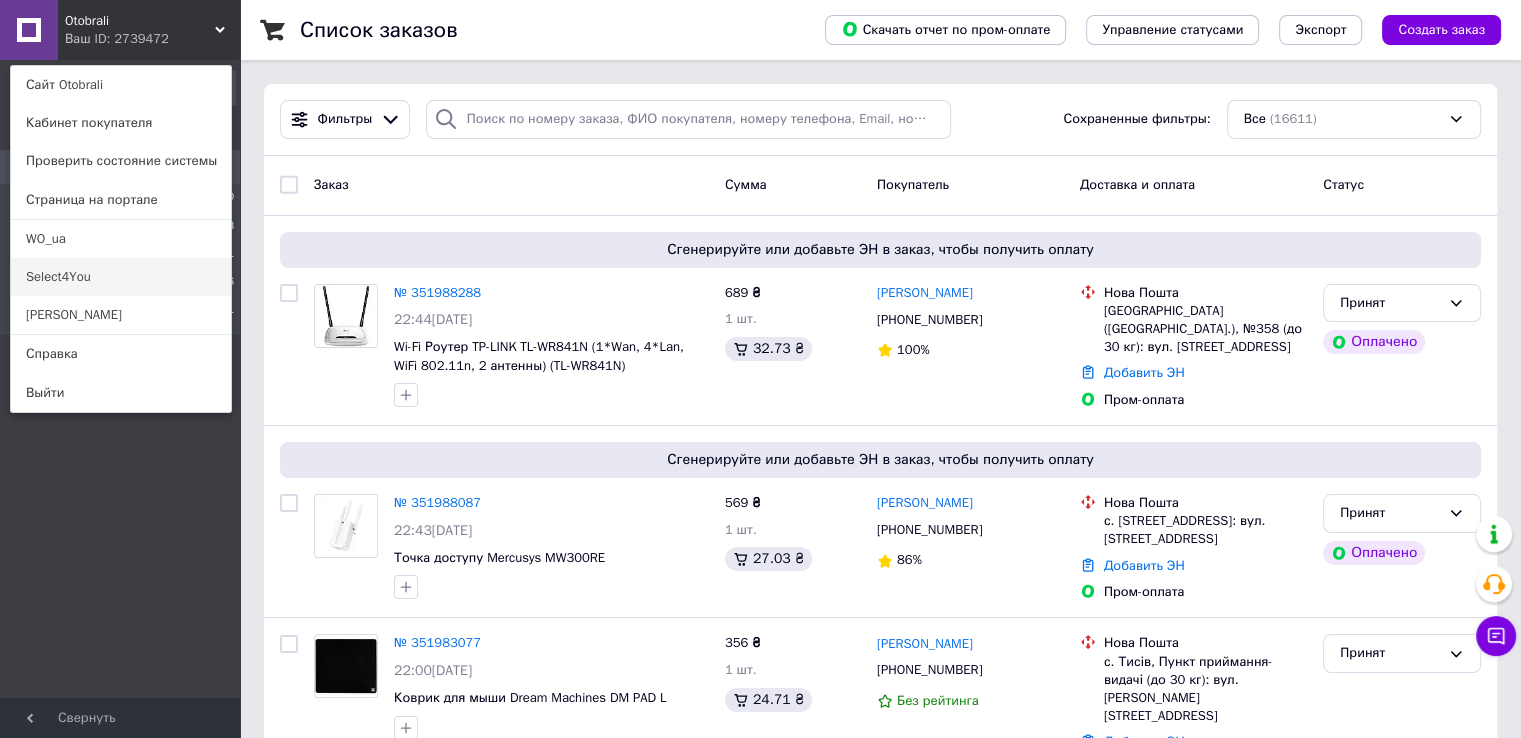 click on "Select4You" at bounding box center (121, 277) 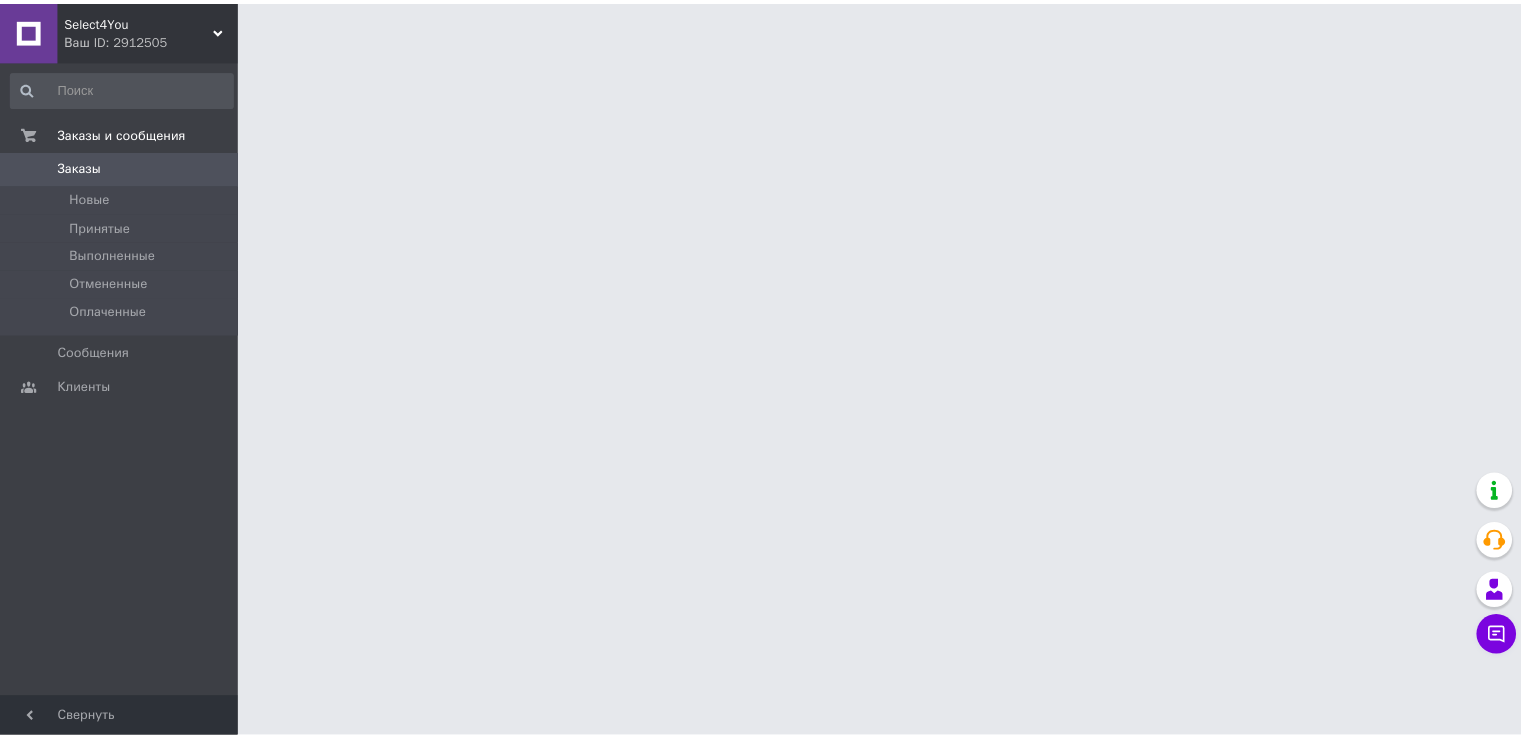 scroll, scrollTop: 0, scrollLeft: 0, axis: both 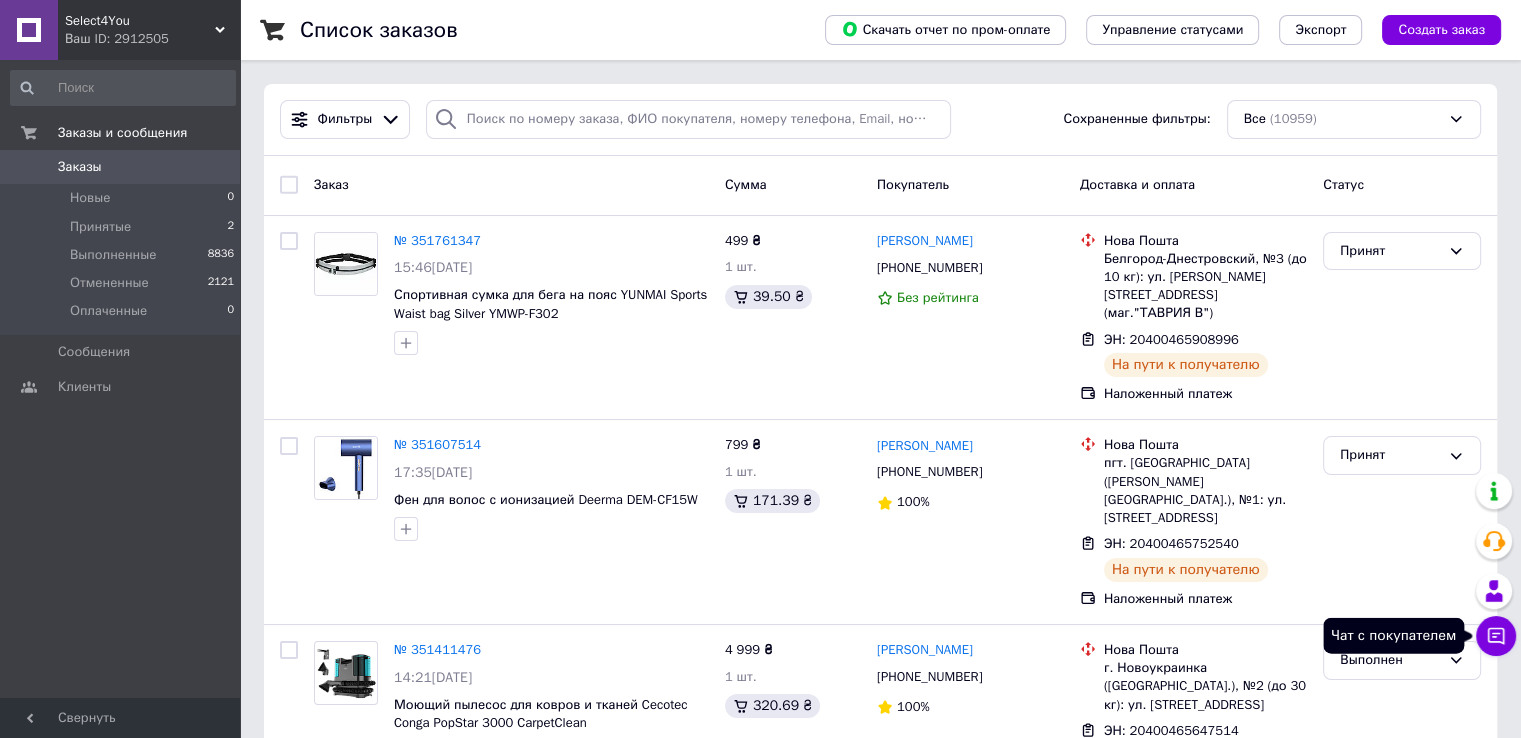 click 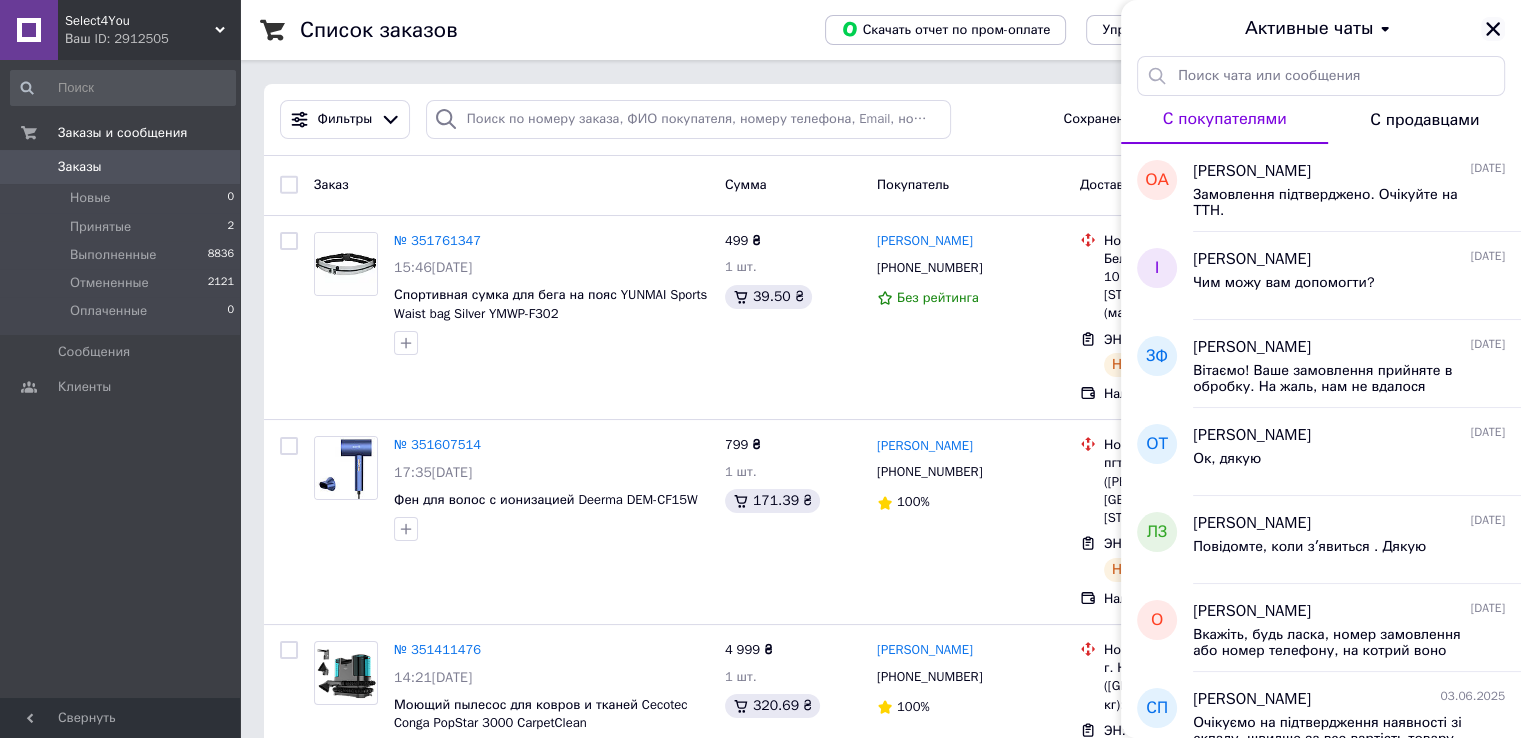 click 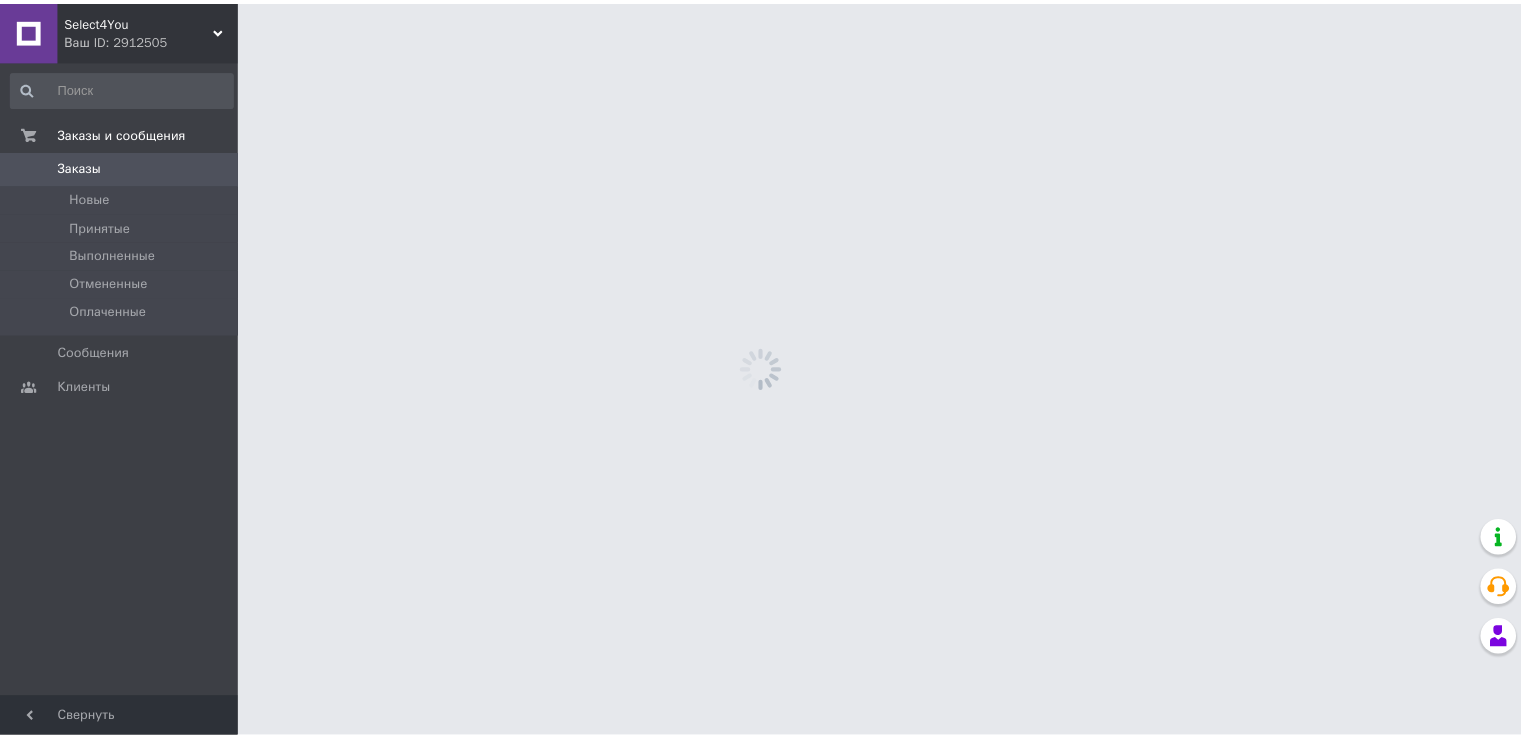 scroll, scrollTop: 0, scrollLeft: 0, axis: both 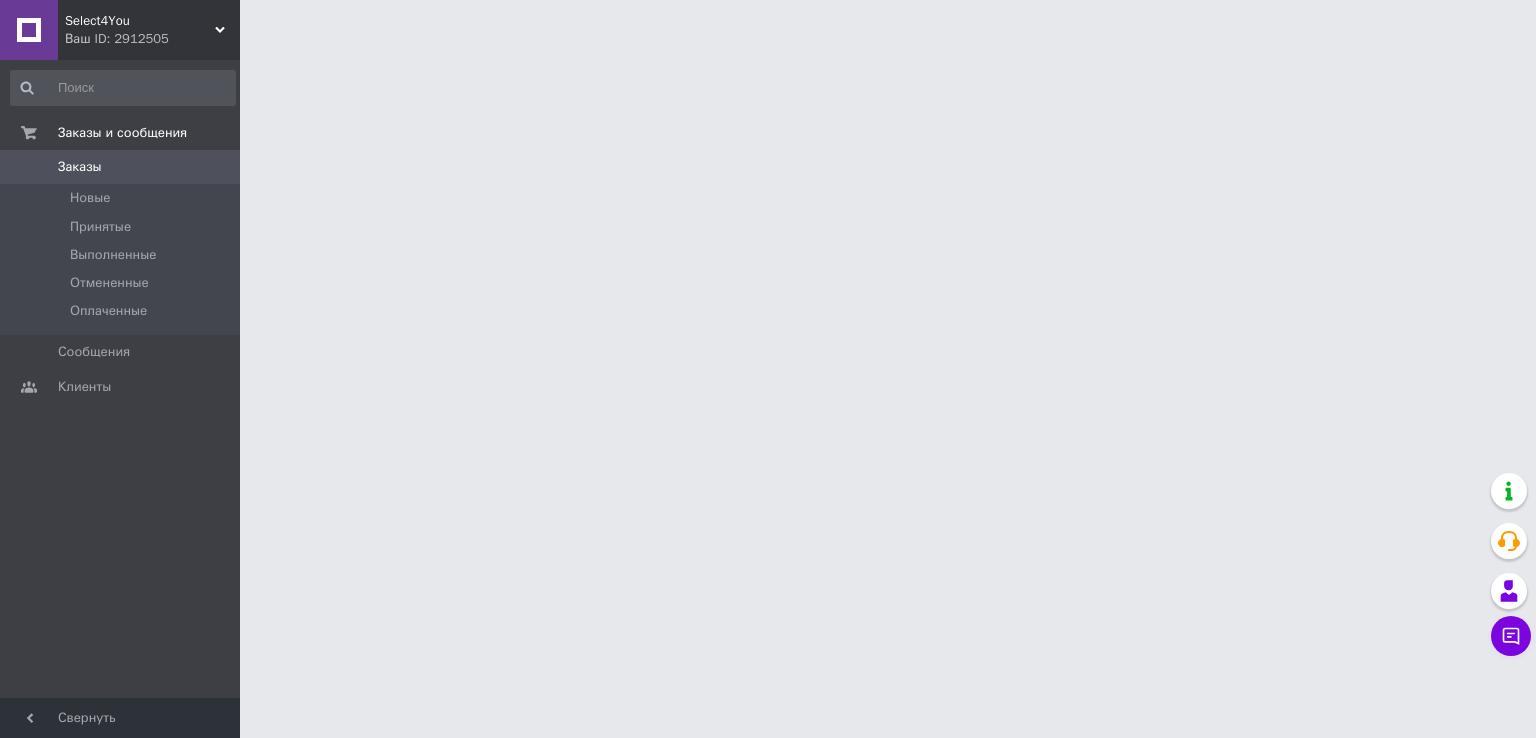 click on "Select4You" at bounding box center (140, 21) 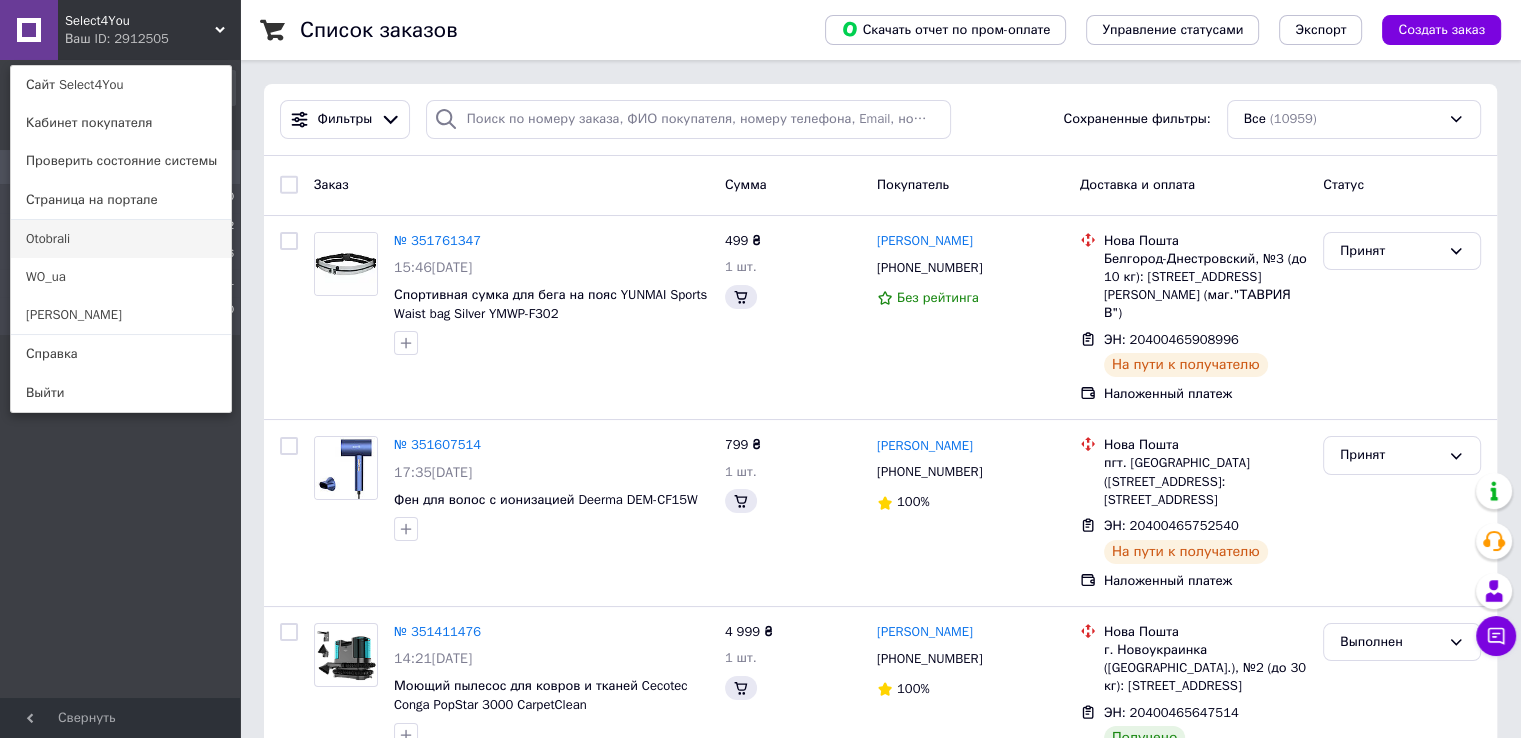 click on "Otobrali" at bounding box center [121, 239] 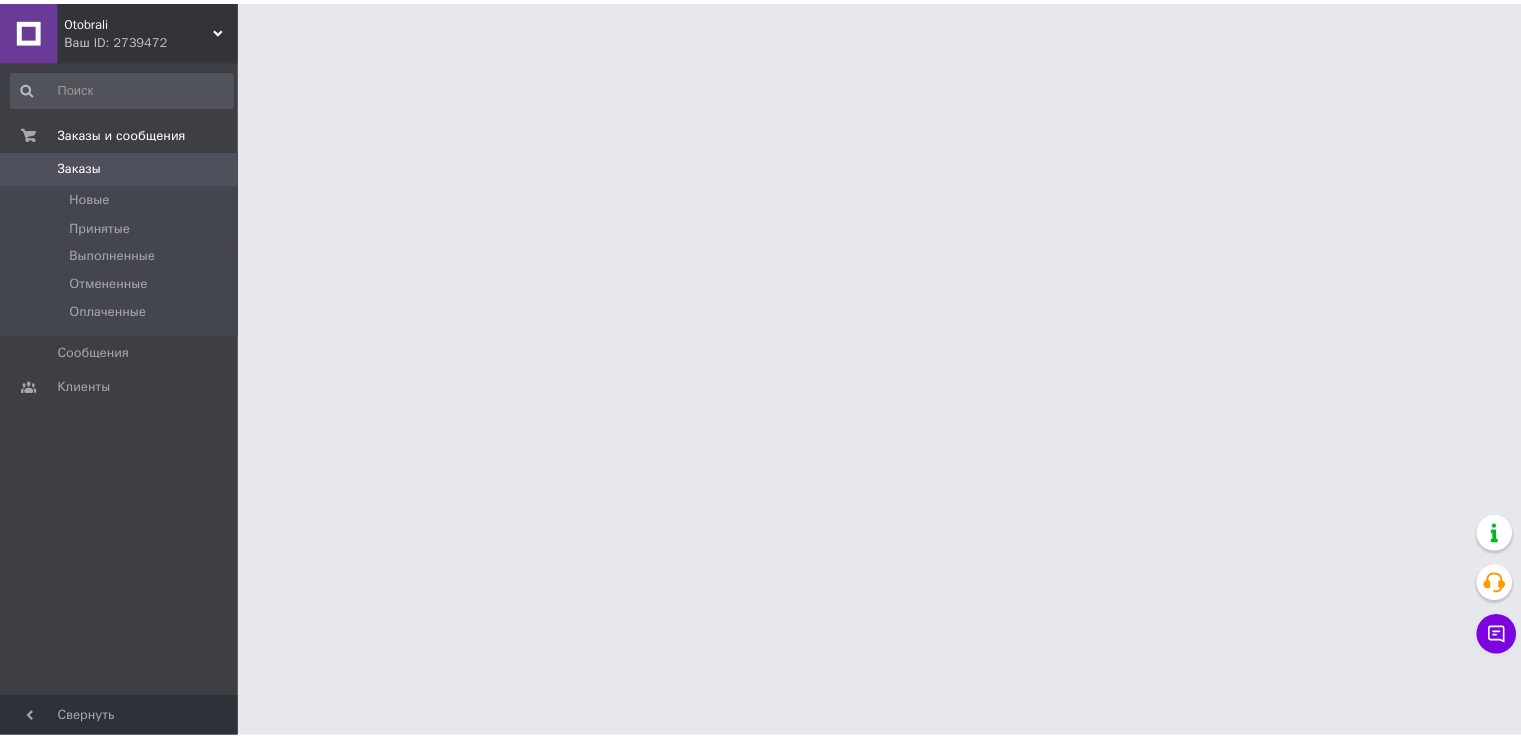 scroll, scrollTop: 0, scrollLeft: 0, axis: both 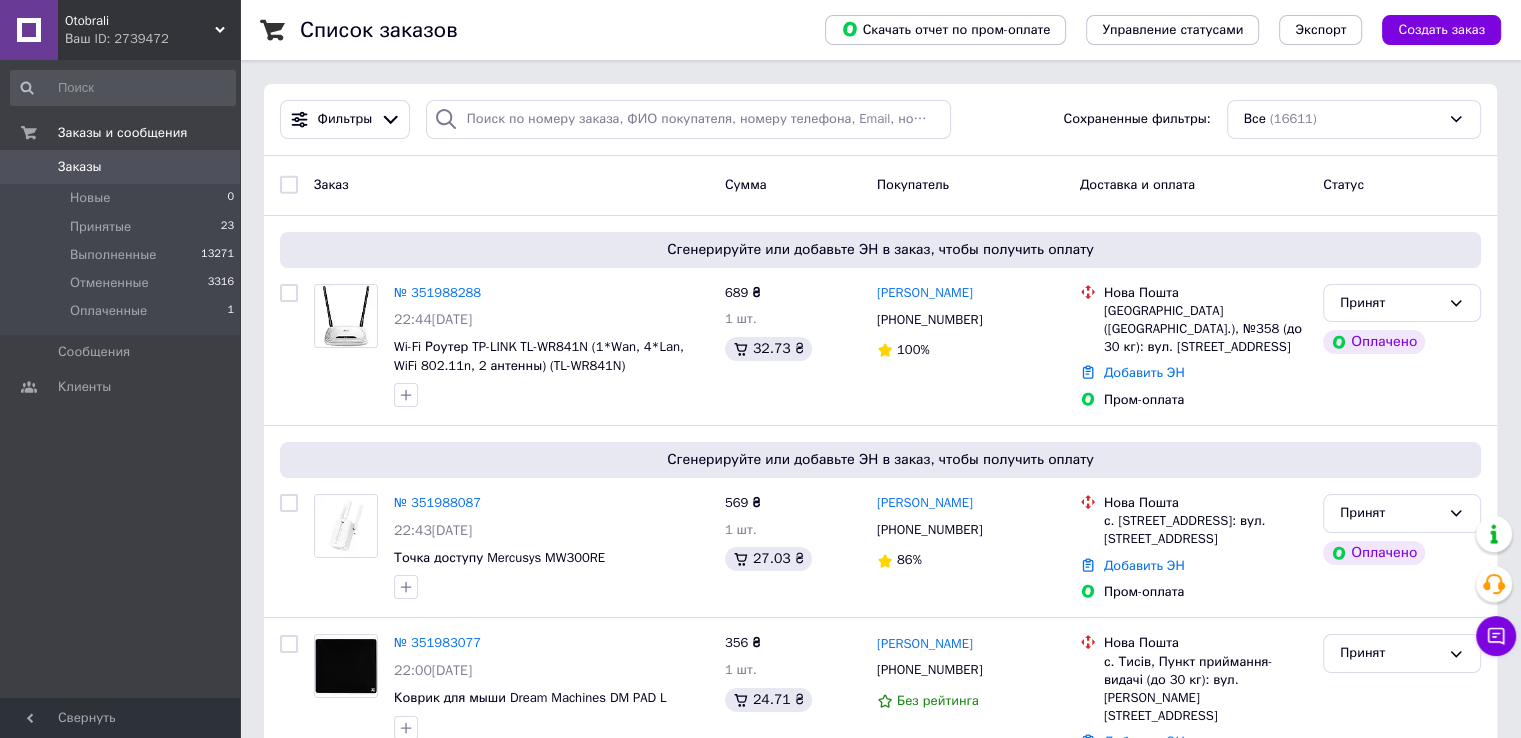 click on "Заказ" at bounding box center [511, 185] 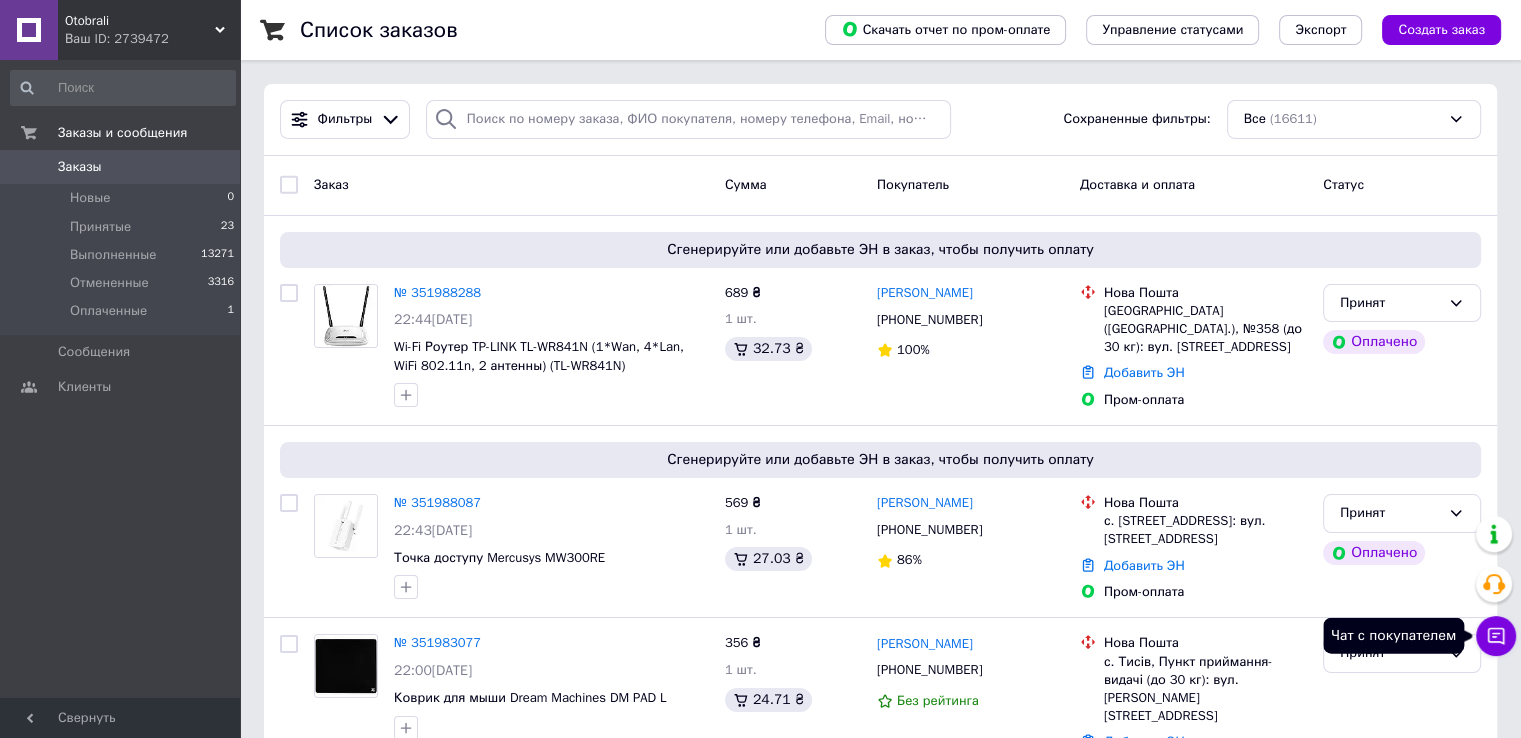 click 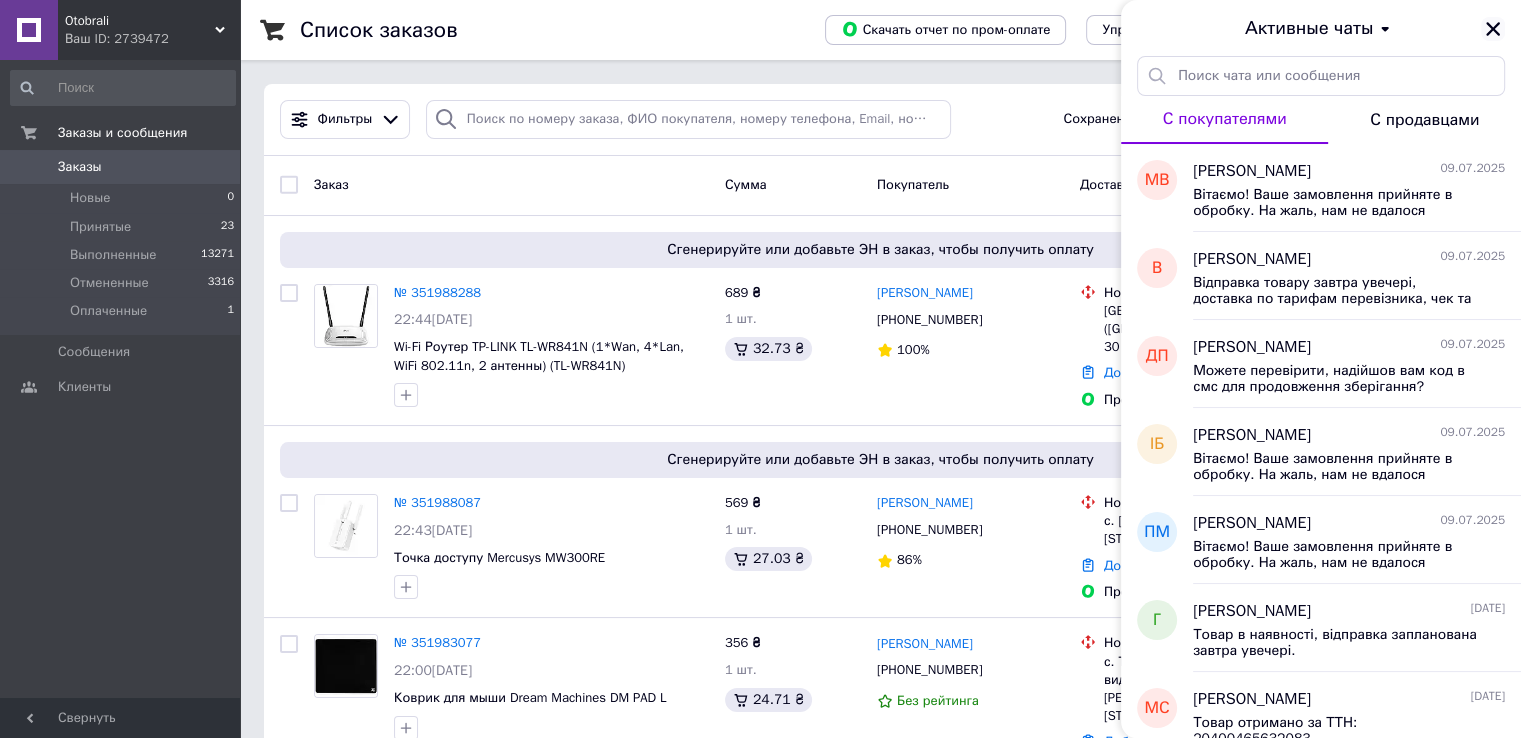click 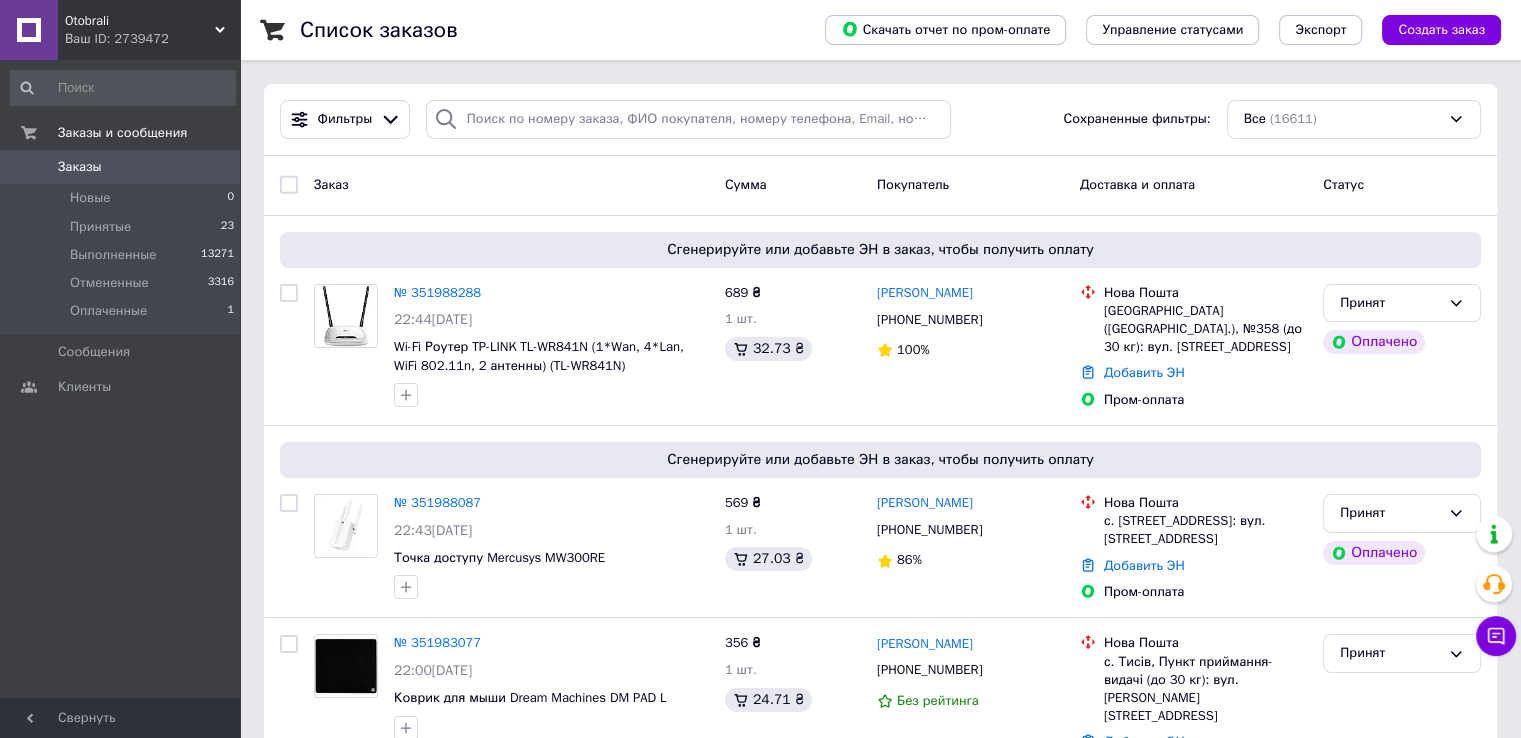 click on "Ваш ID: 2739472" at bounding box center (152, 39) 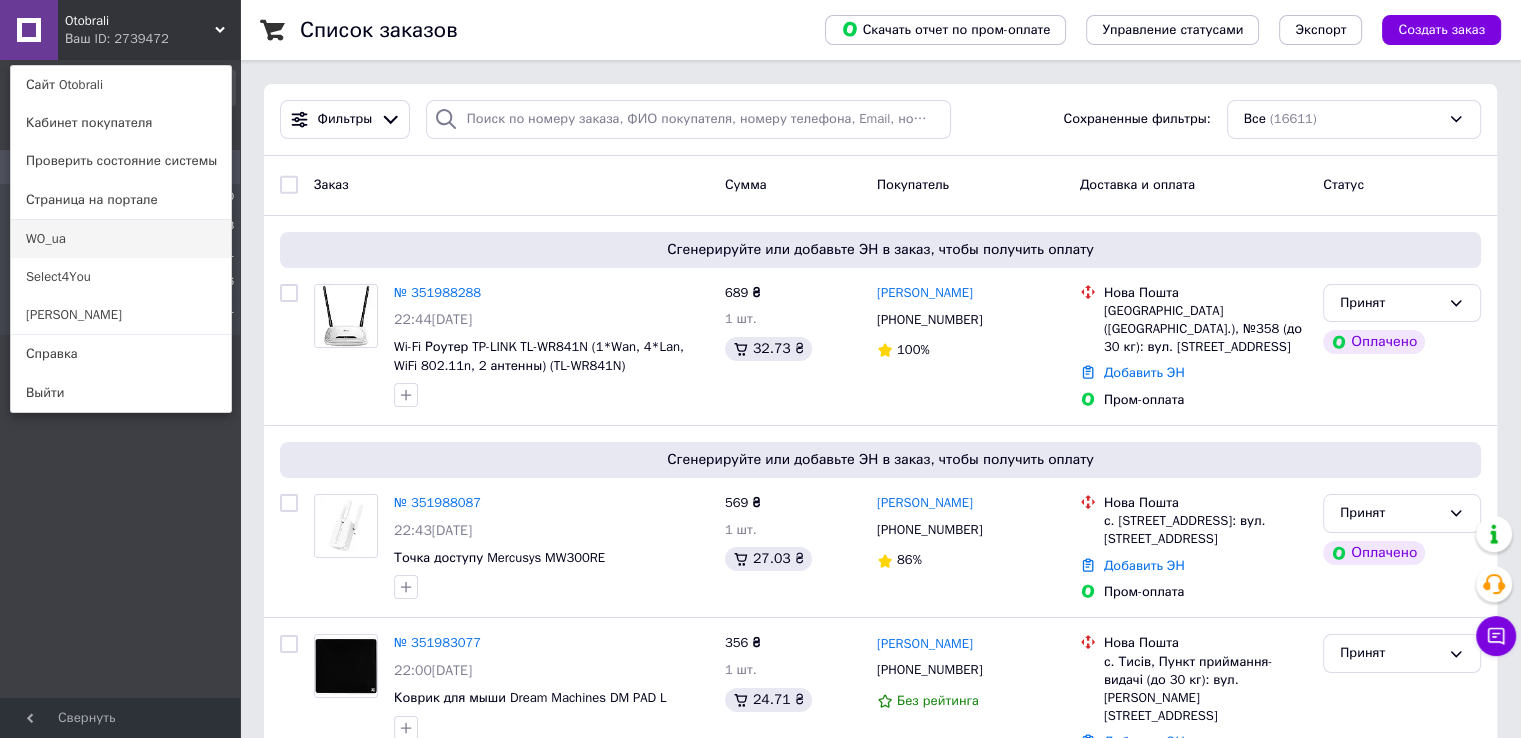 click on "WO_ua" at bounding box center [121, 239] 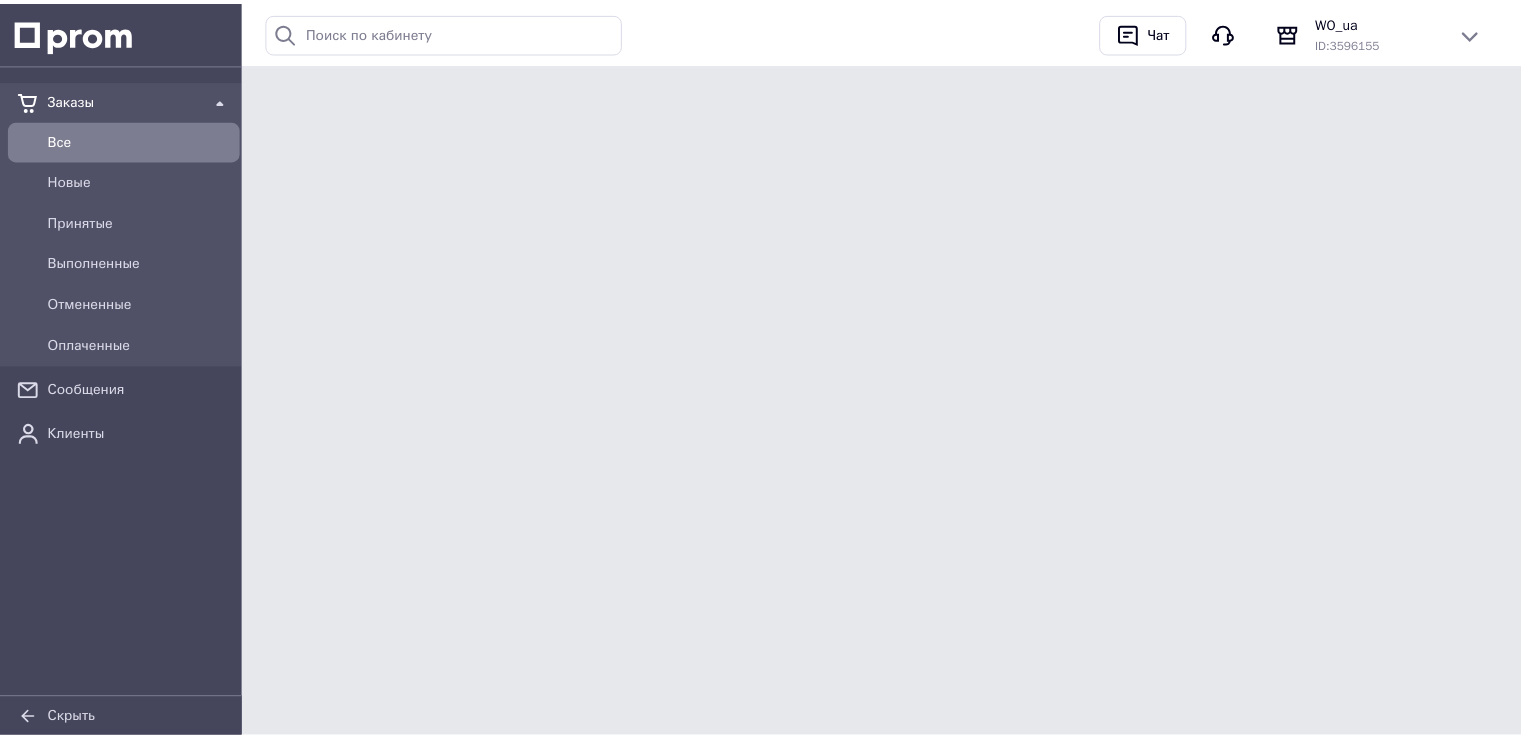 scroll, scrollTop: 0, scrollLeft: 0, axis: both 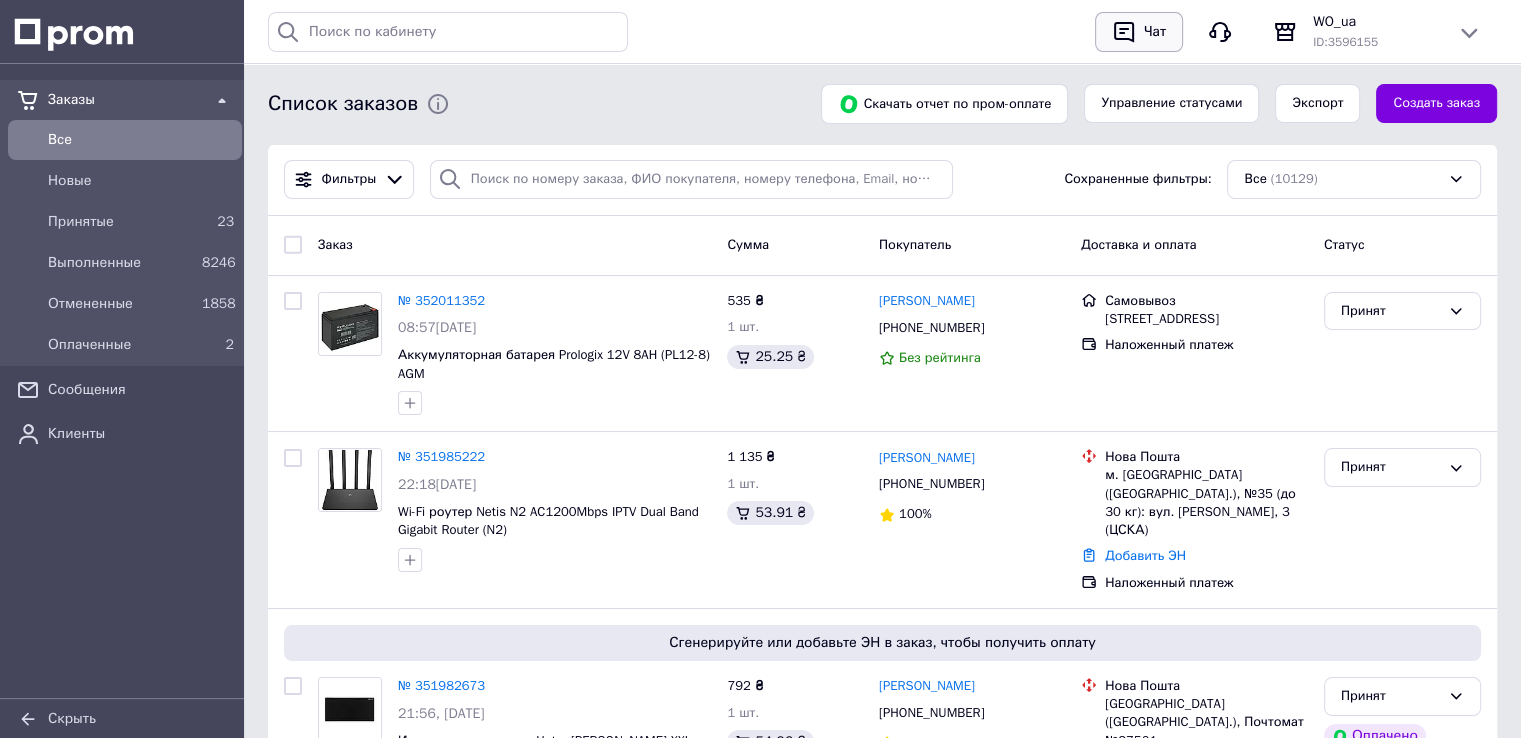 click on "Чат" at bounding box center [1155, 32] 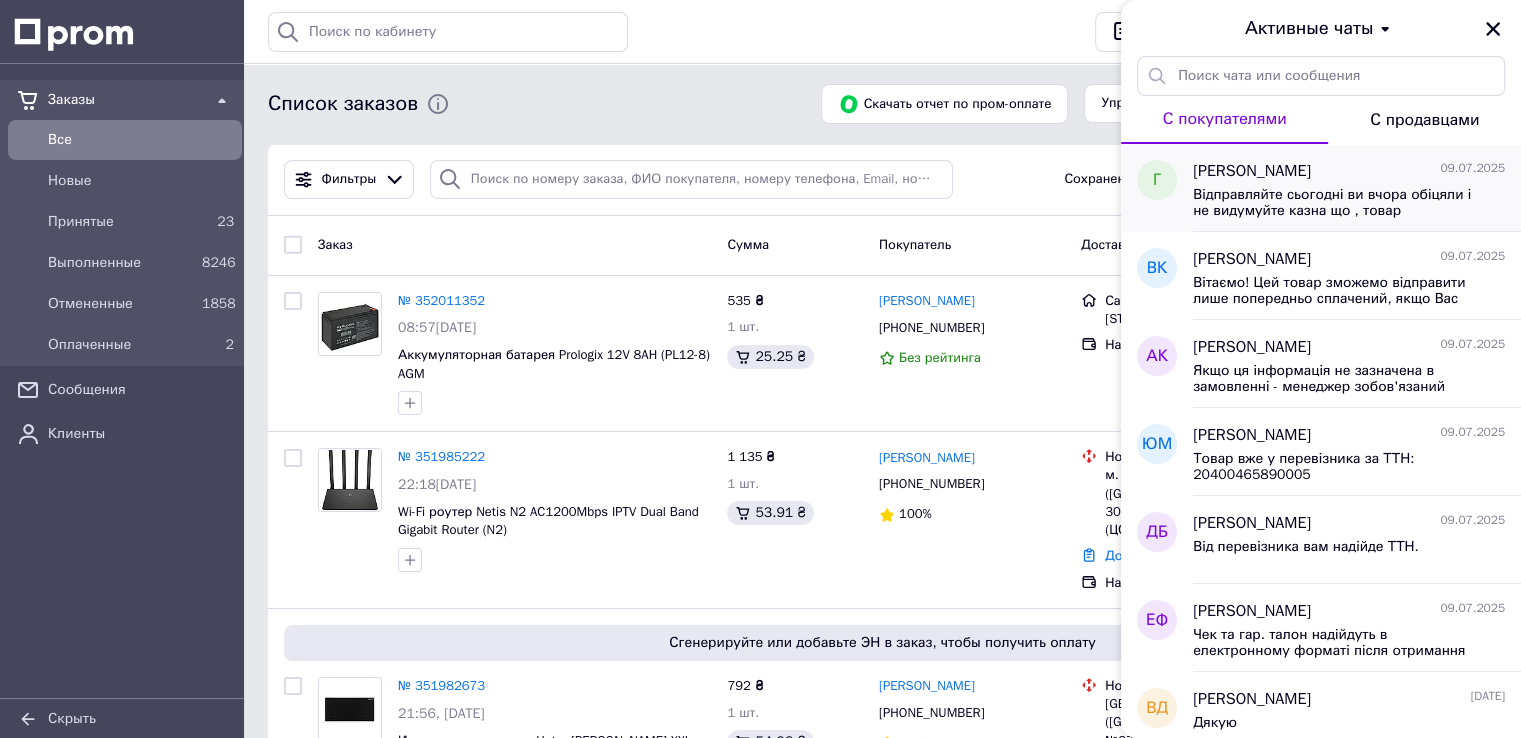 click on "Відправляйте сьогодні ви вчора обіцяли і не видумуйте казна що , товар оплочений" at bounding box center [1335, 203] 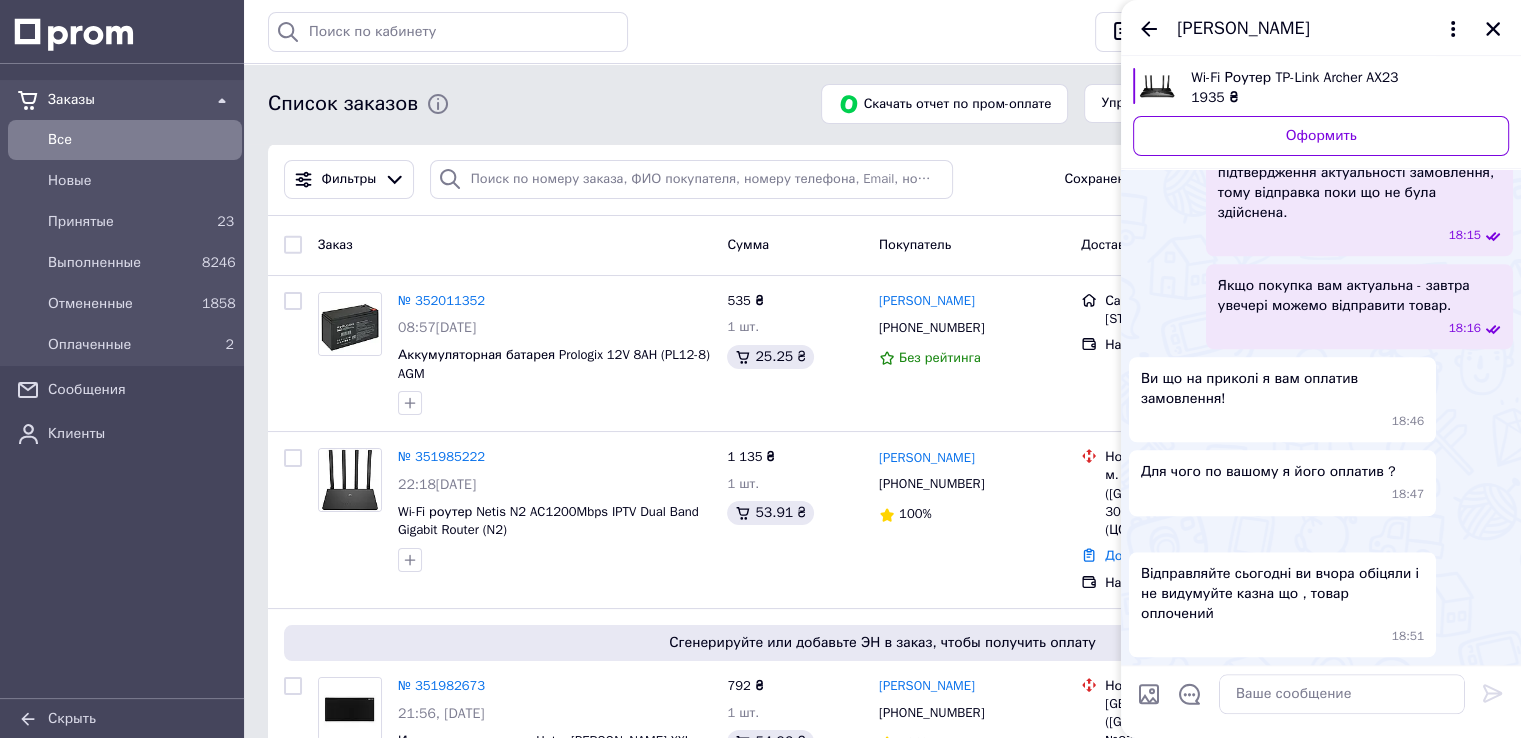 scroll, scrollTop: 1680, scrollLeft: 0, axis: vertical 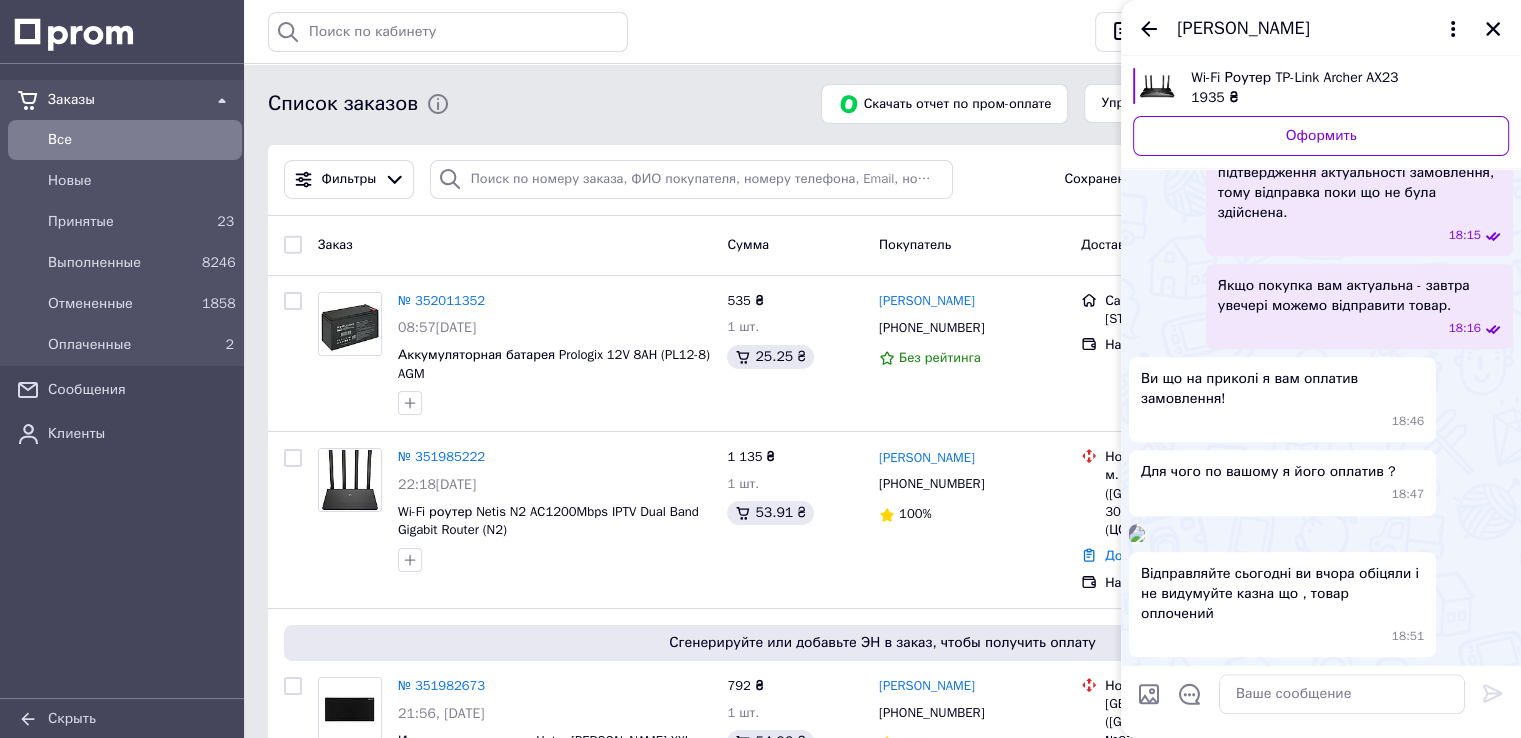 click on "[PERSON_NAME]" at bounding box center (1243, 29) 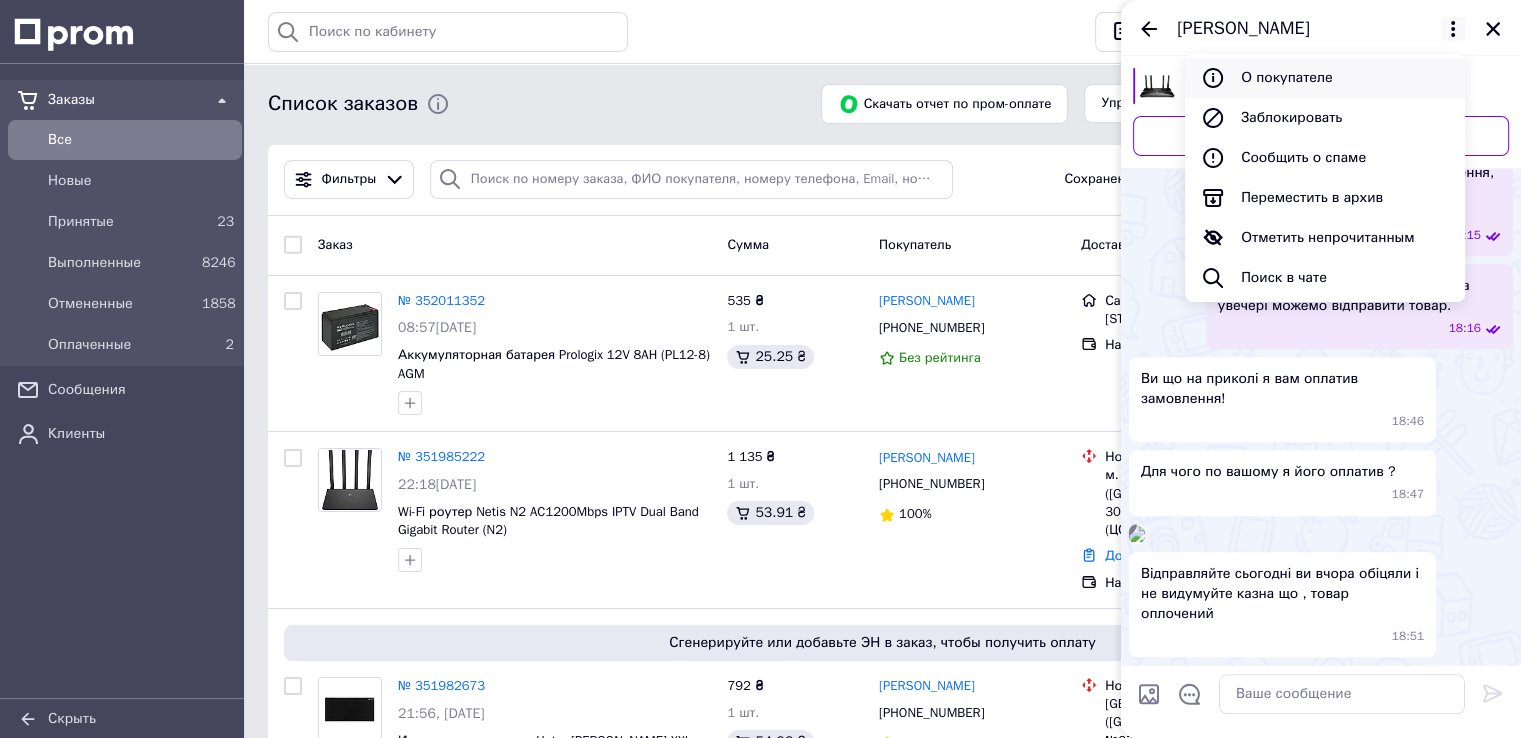 click on "О покупателе" at bounding box center (1325, 78) 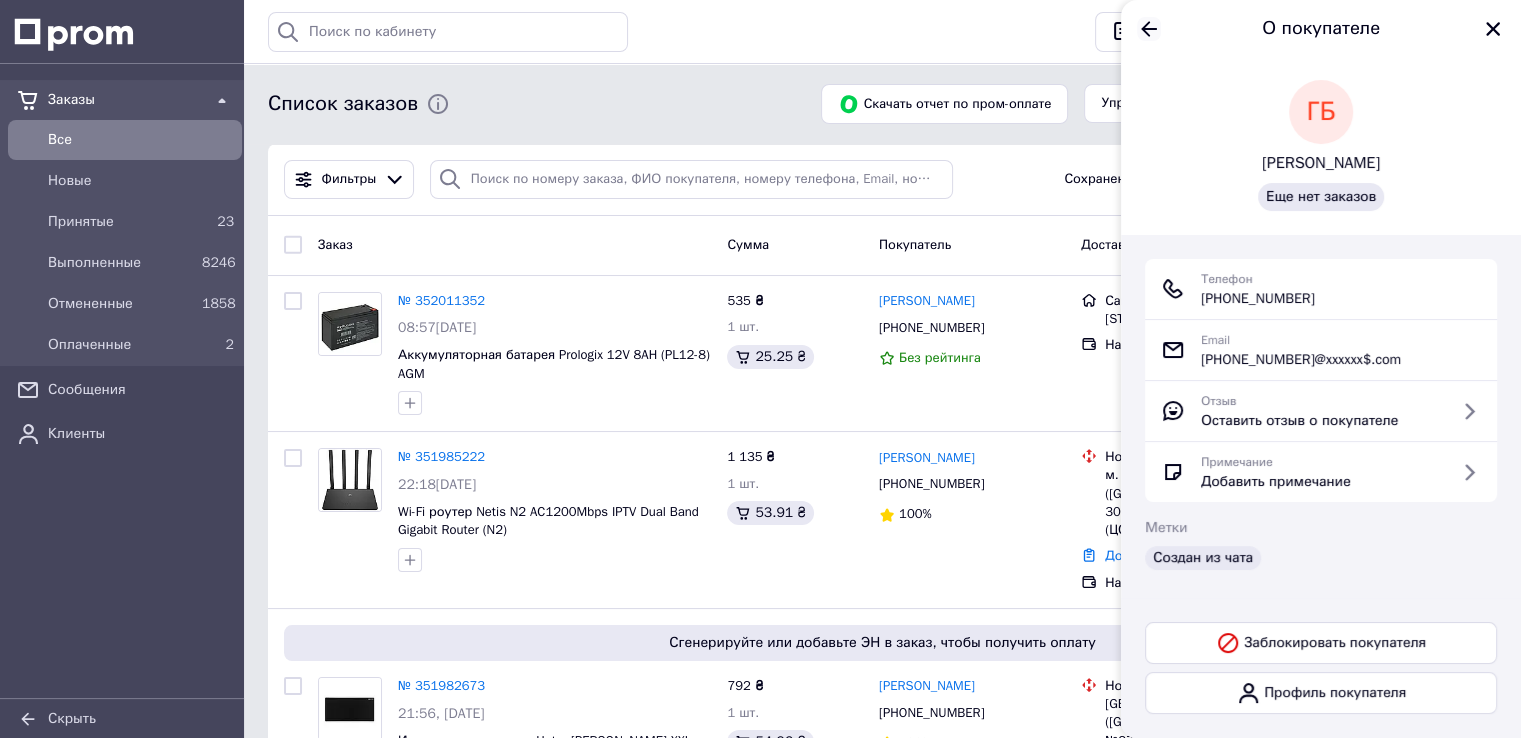 click 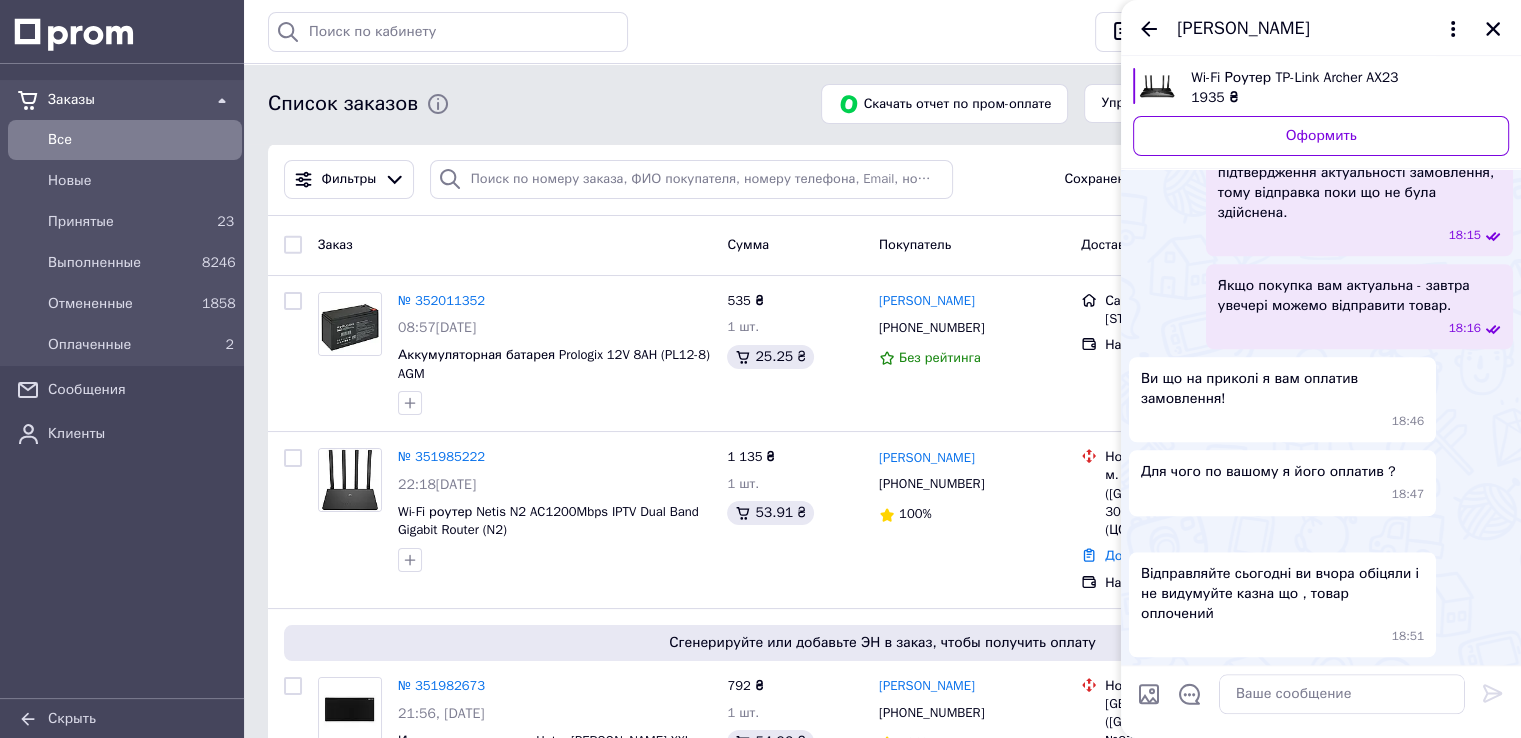 scroll, scrollTop: 1680, scrollLeft: 0, axis: vertical 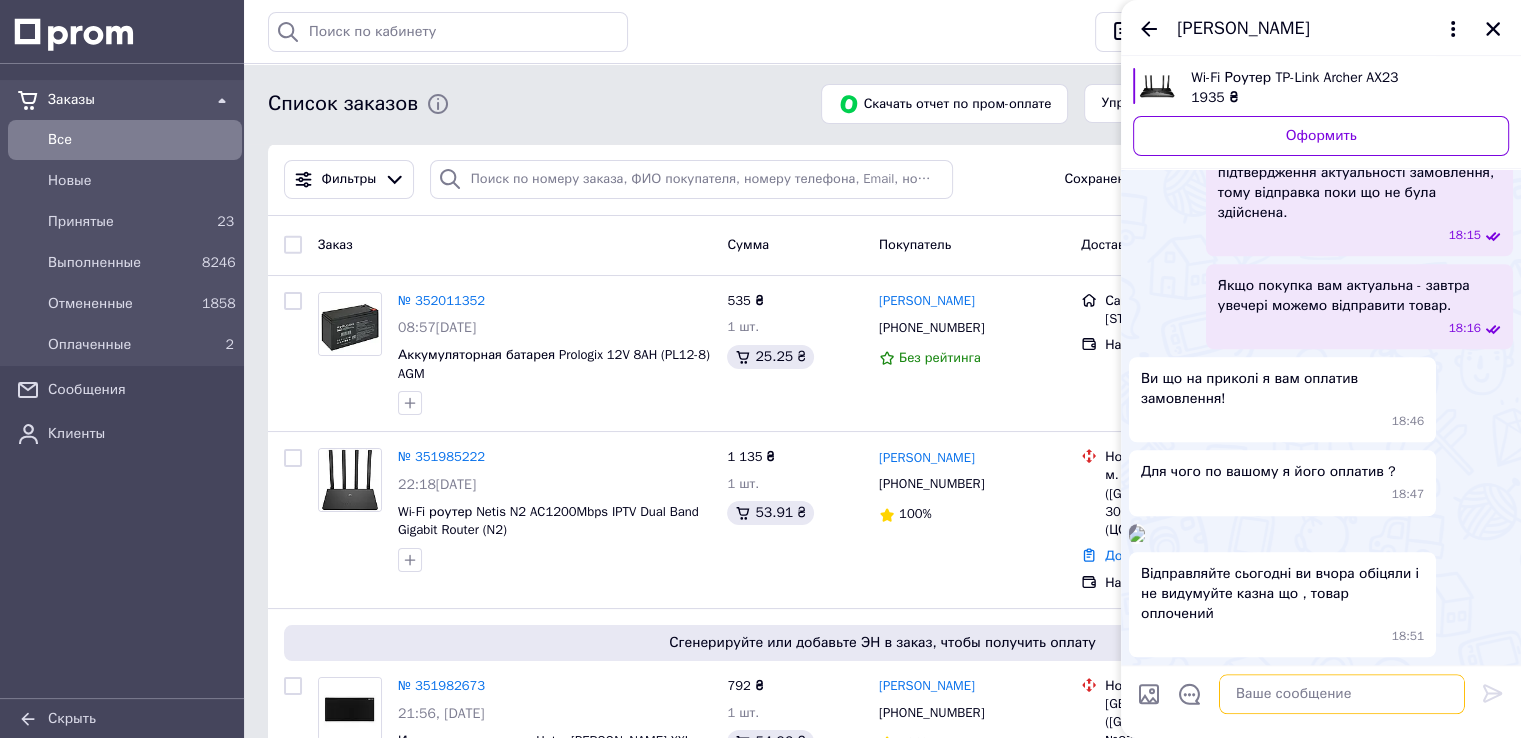 click at bounding box center [1342, 694] 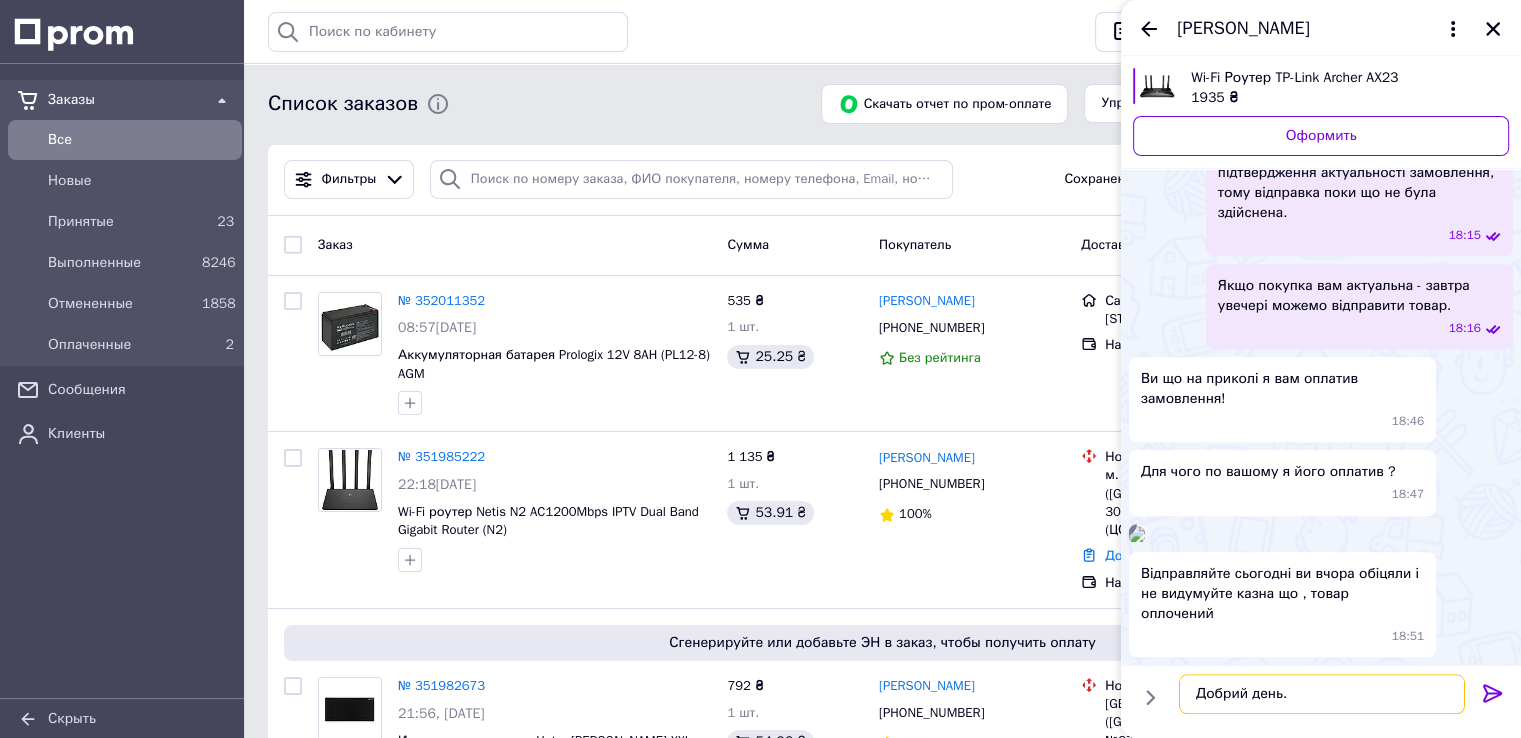type on "Добрий день." 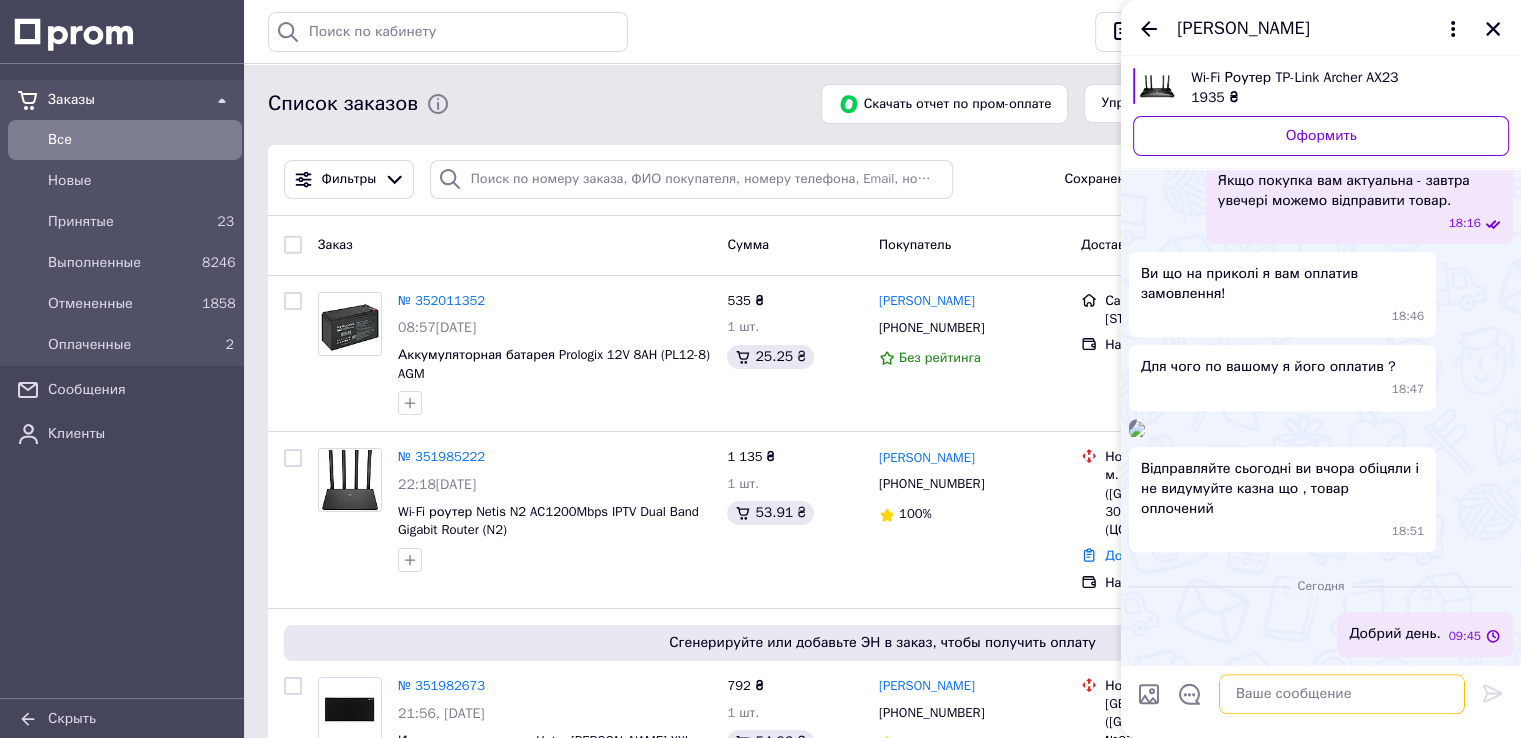 scroll, scrollTop: 1785, scrollLeft: 0, axis: vertical 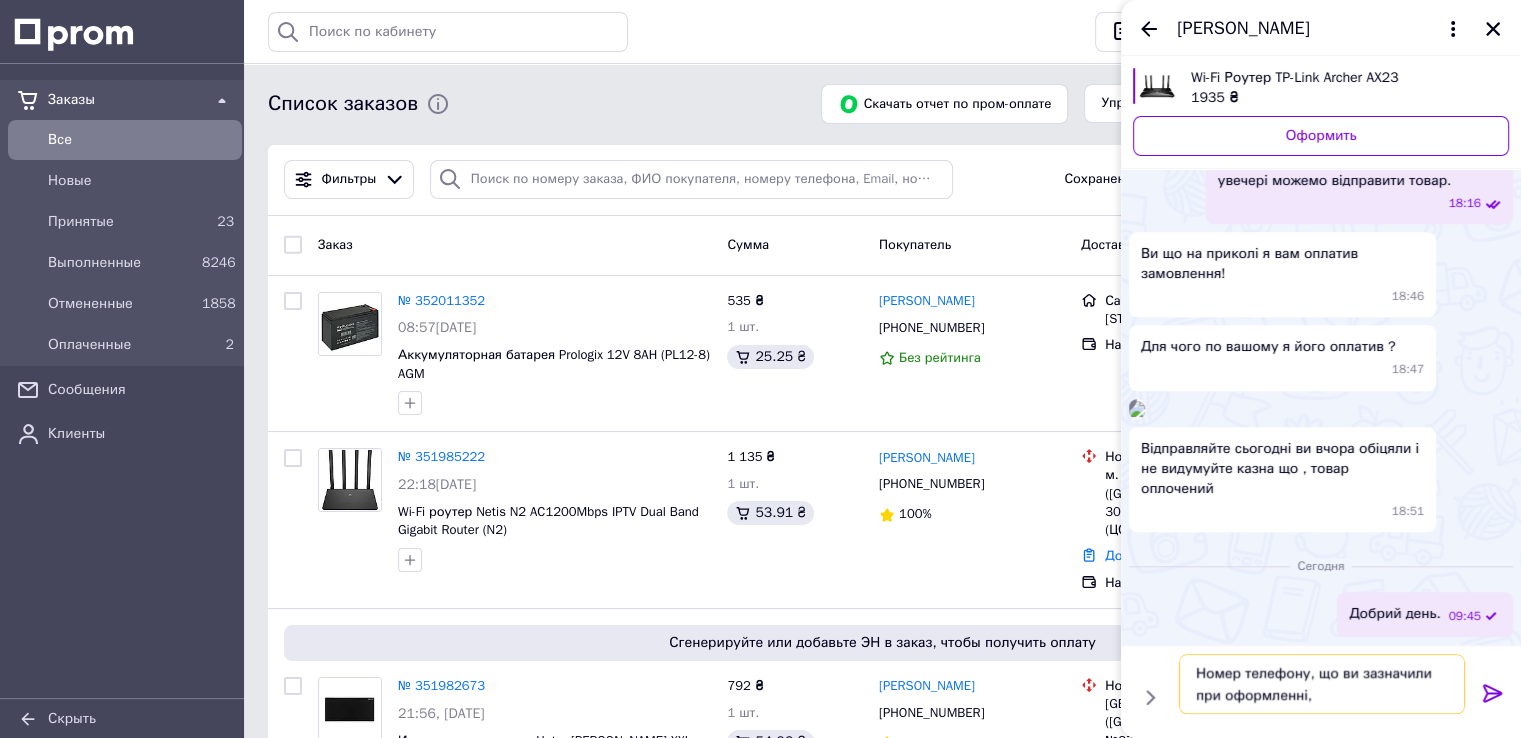 paste on "[PHONE_NUMBER]" 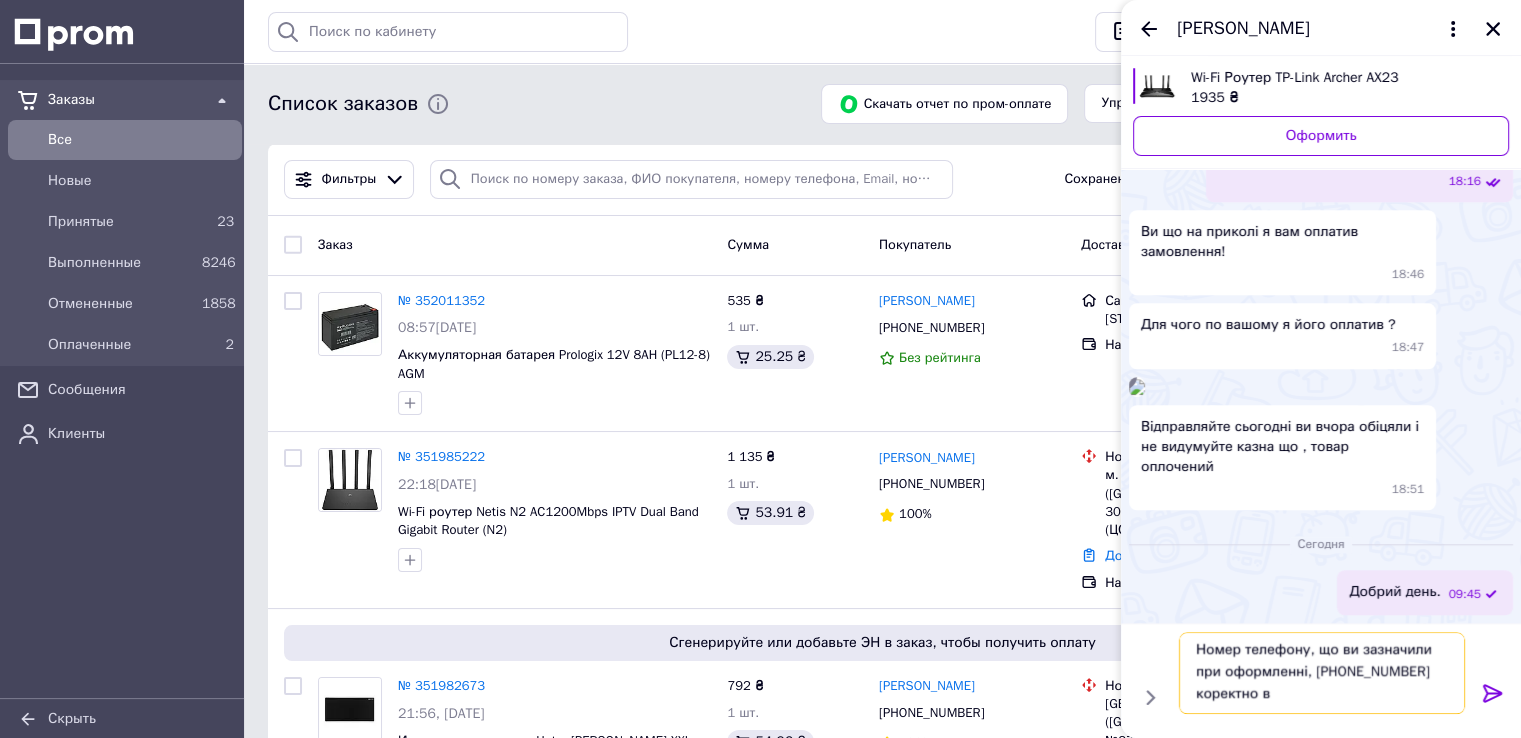 scroll, scrollTop: 1, scrollLeft: 0, axis: vertical 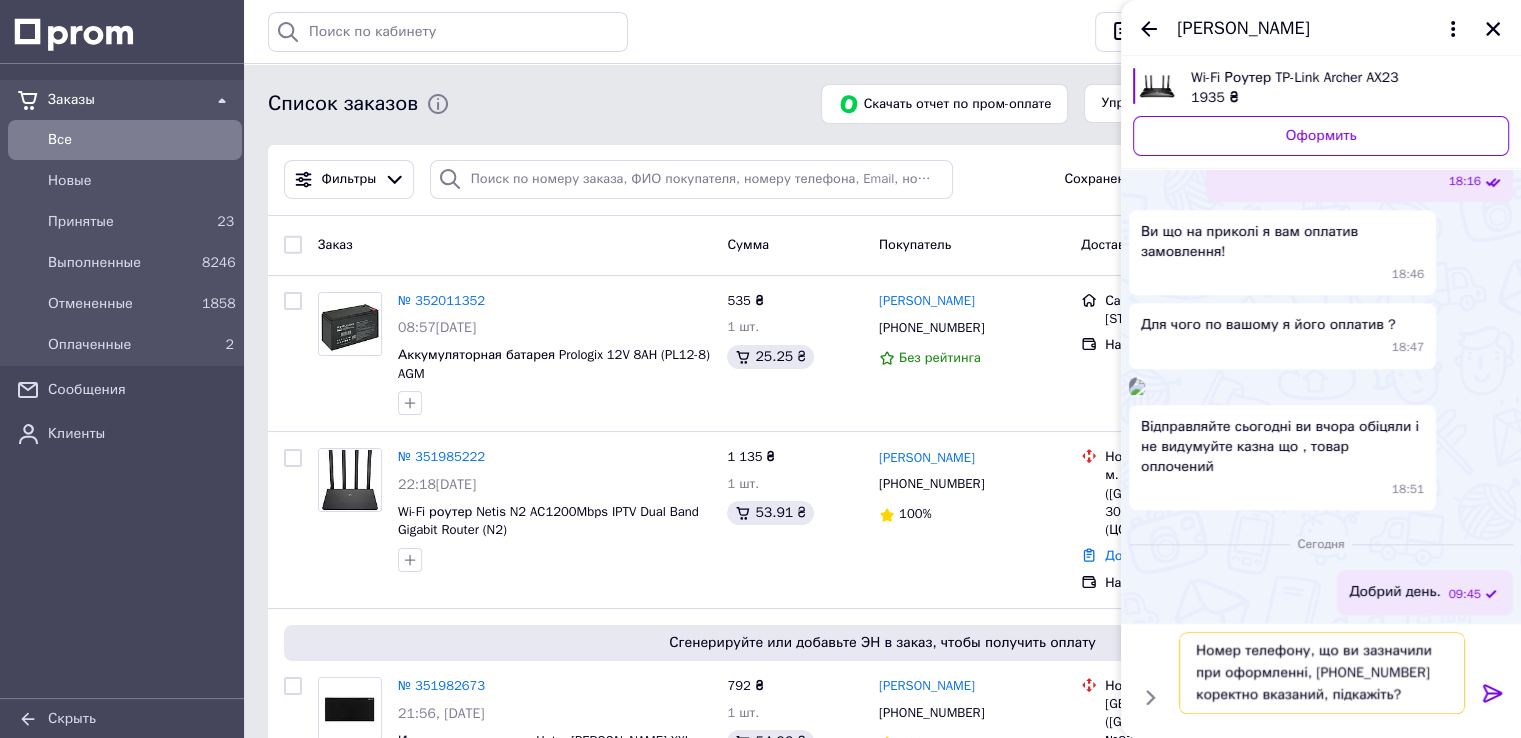 type on "Номер телефону, що ви зазначили при оформленні, [PHONE_NUMBER] коректно вказаний, підкажіть?" 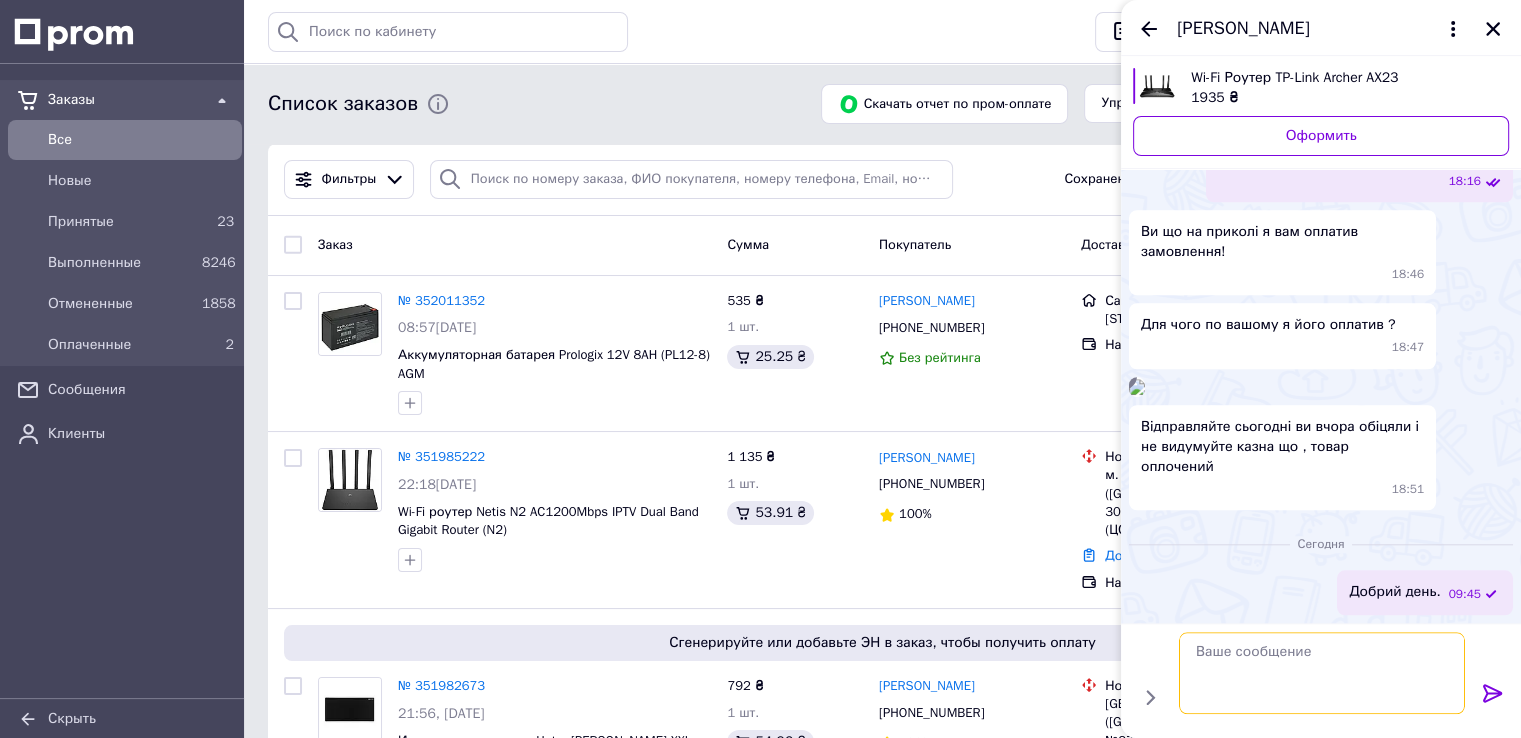 scroll, scrollTop: 0, scrollLeft: 0, axis: both 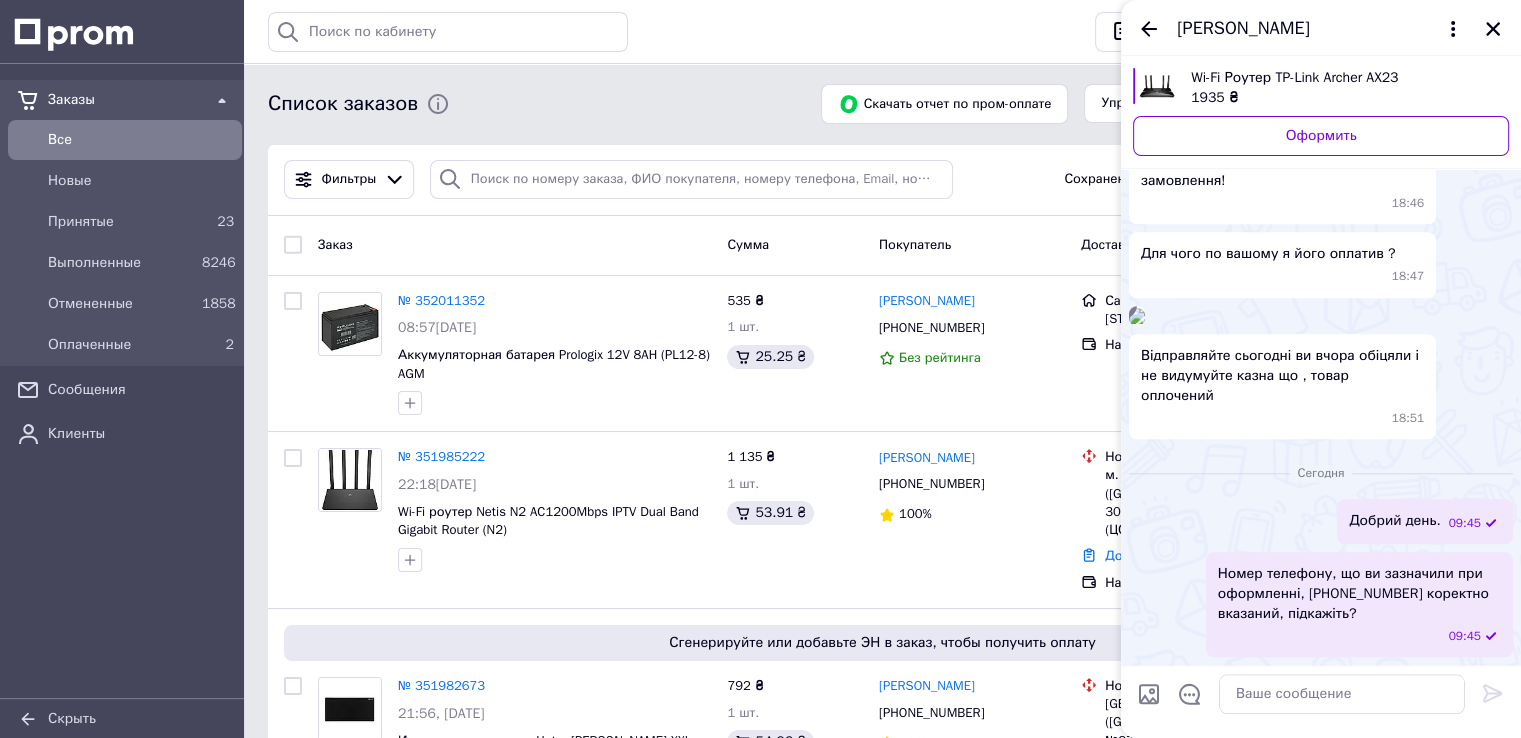 click on "[PERSON_NAME]" at bounding box center (1243, 29) 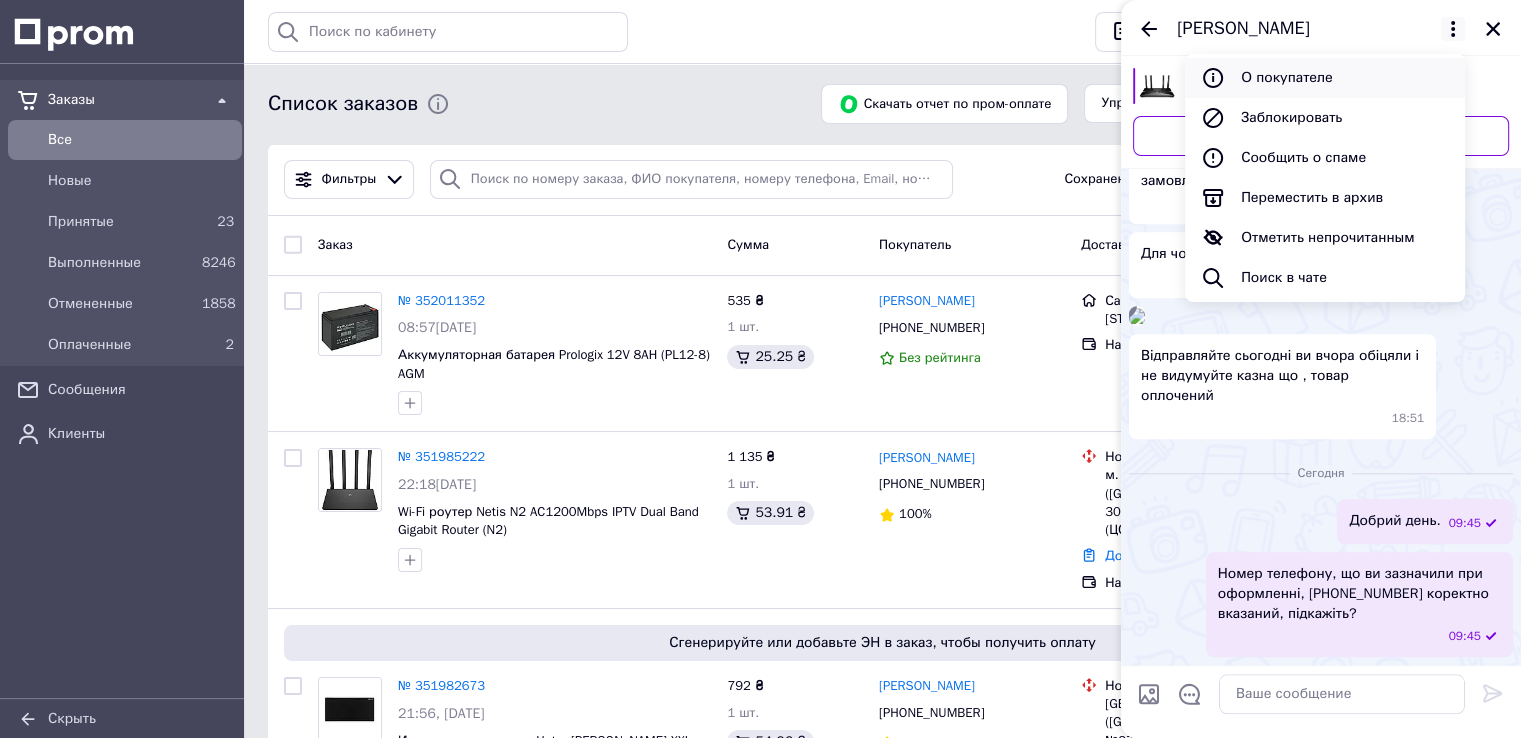 click on "О покупателе" at bounding box center (1325, 78) 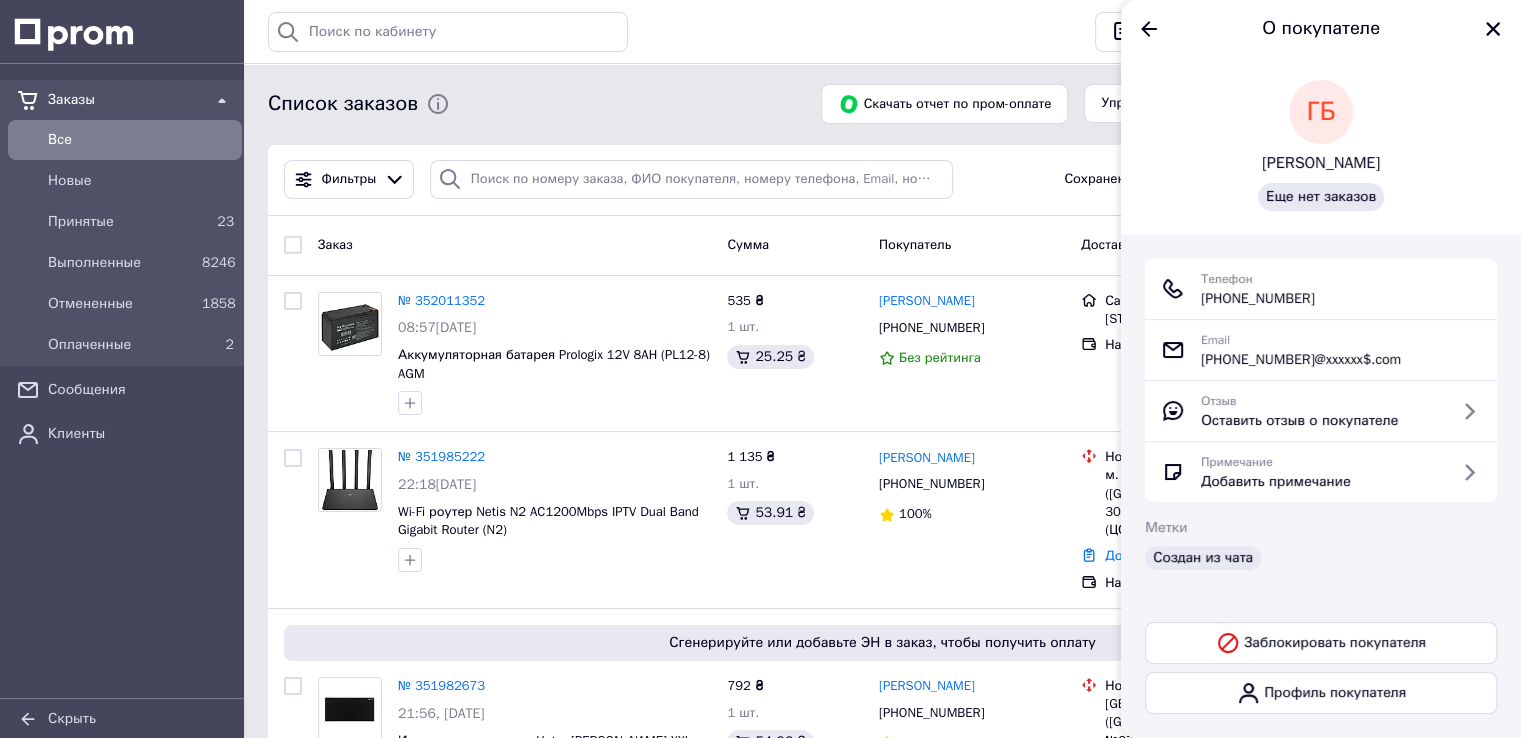 drag, startPoint x: 1198, startPoint y: 303, endPoint x: 1366, endPoint y: 303, distance: 168 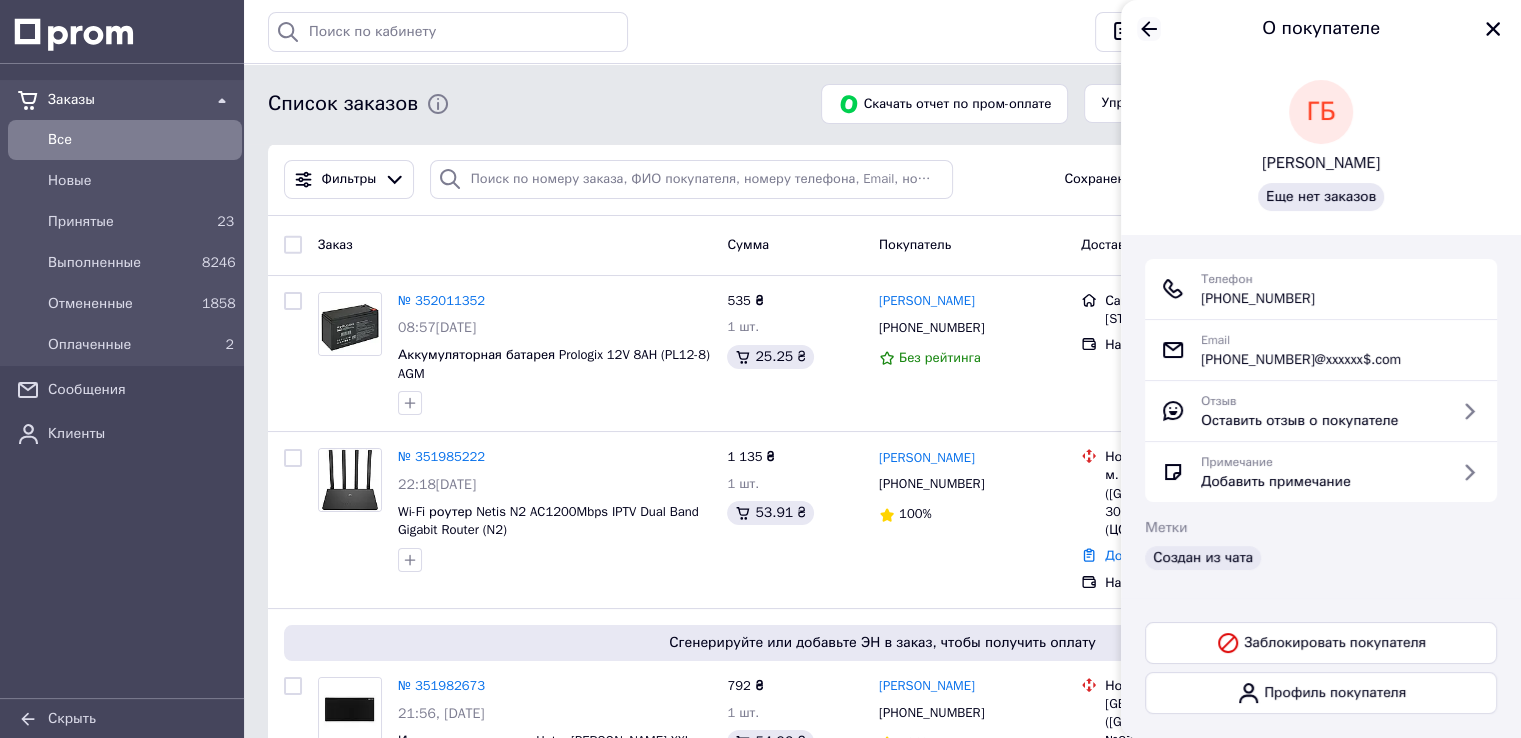 click 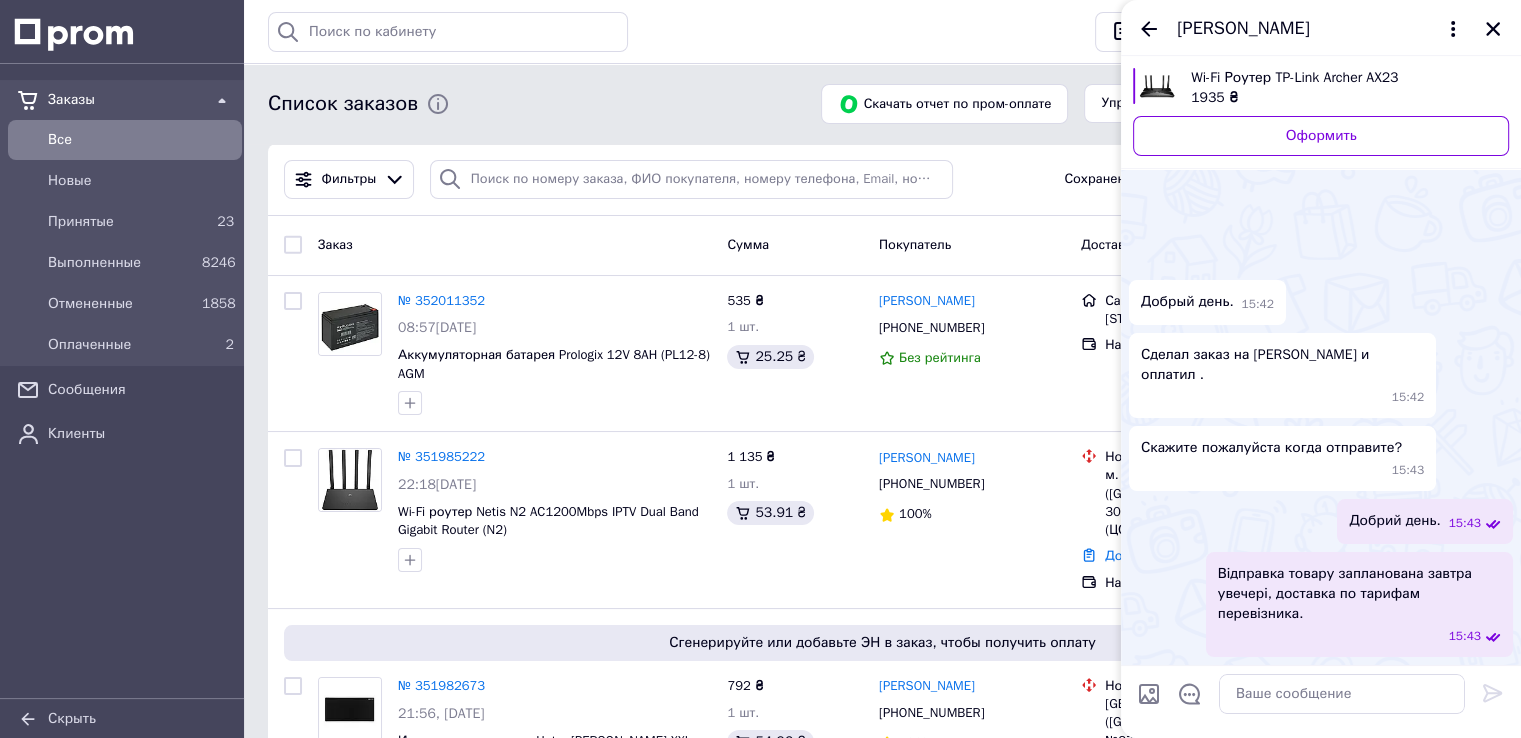 scroll, scrollTop: 1825, scrollLeft: 0, axis: vertical 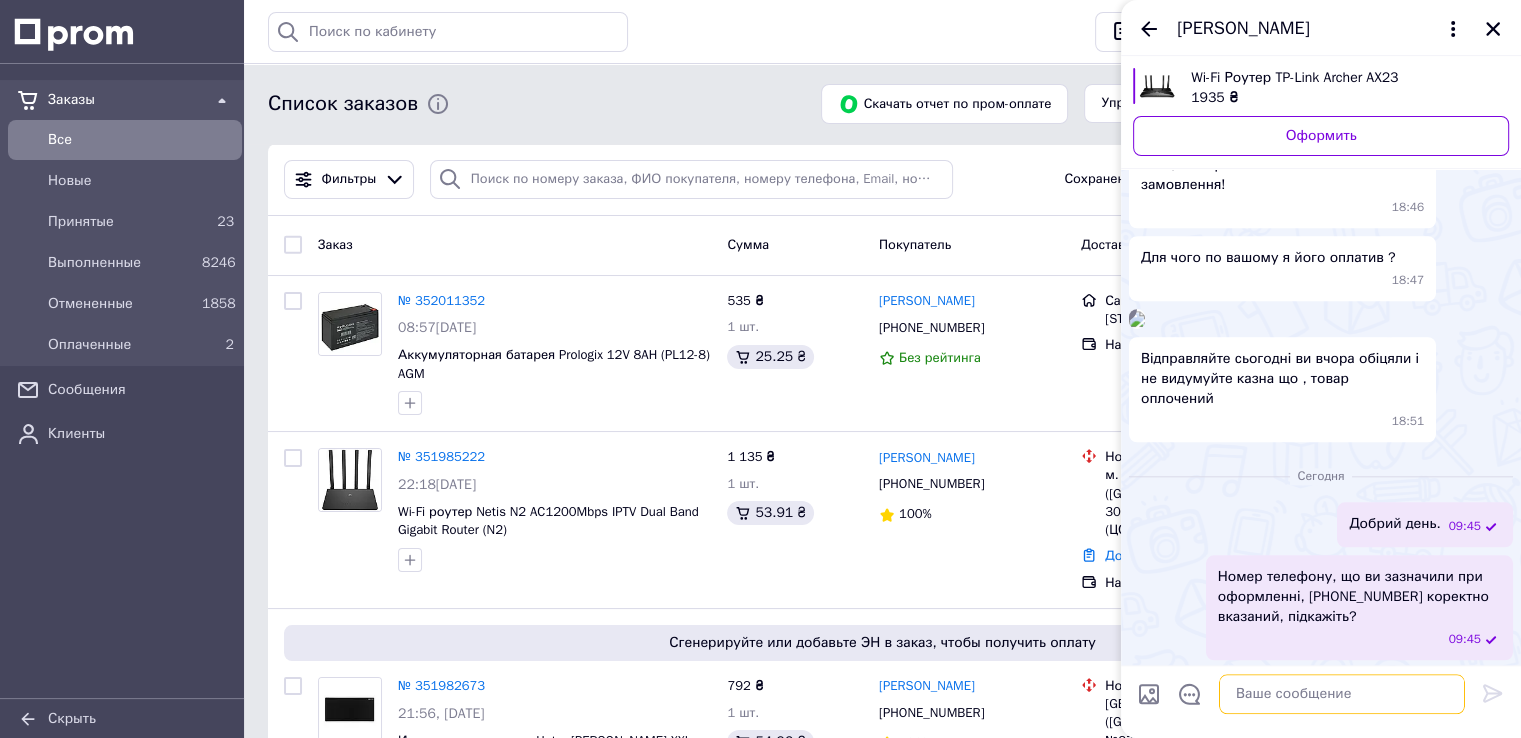 click at bounding box center (1342, 694) 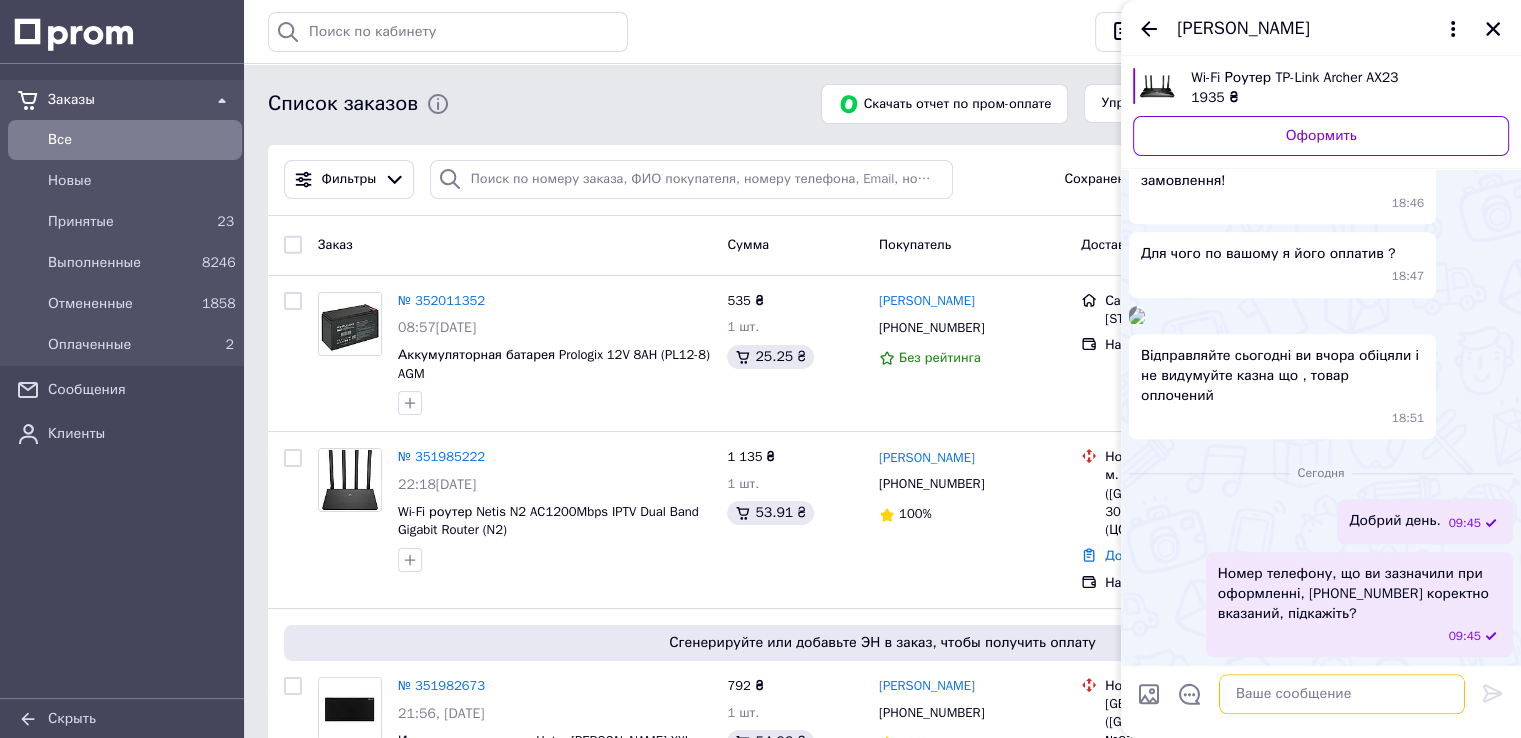 scroll, scrollTop: 1898, scrollLeft: 0, axis: vertical 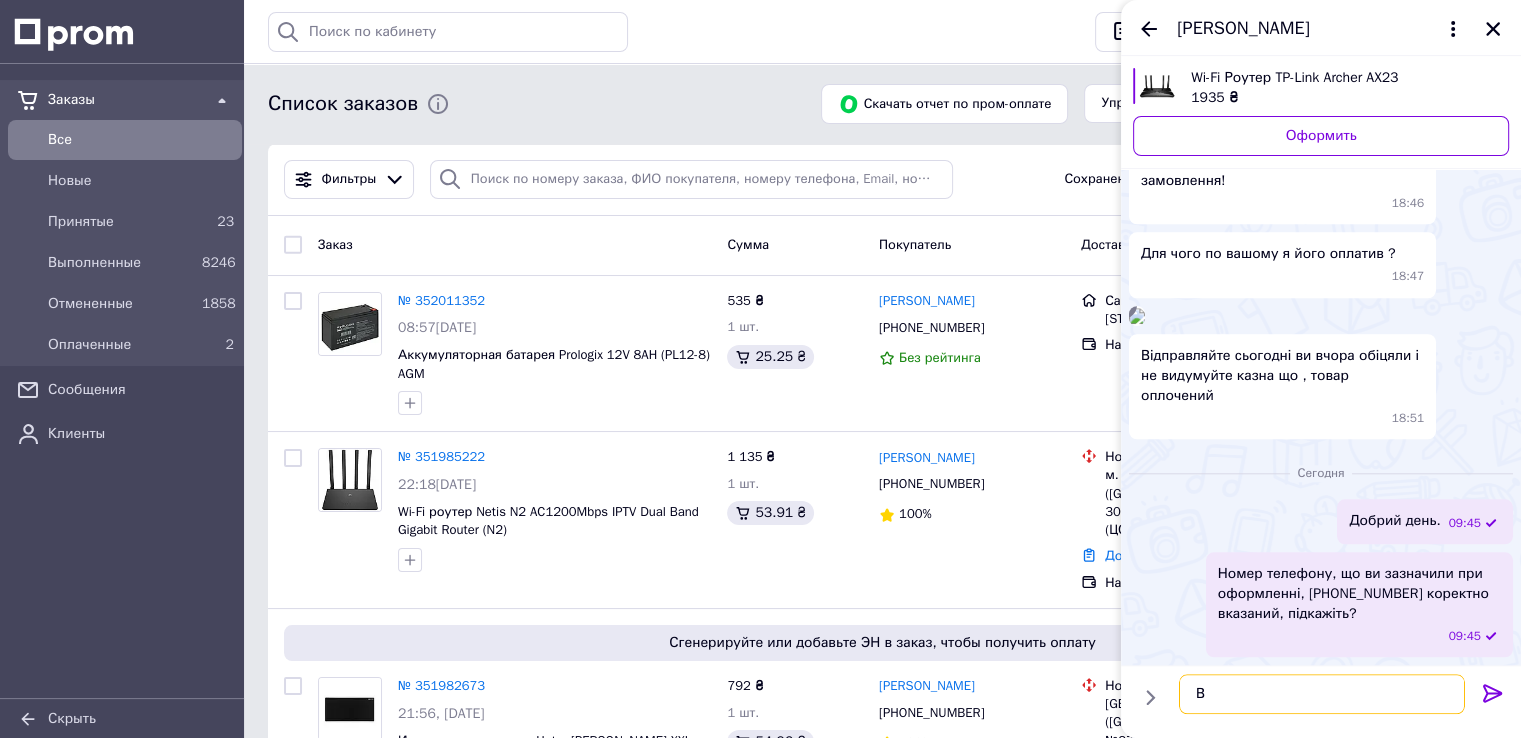 type on "В" 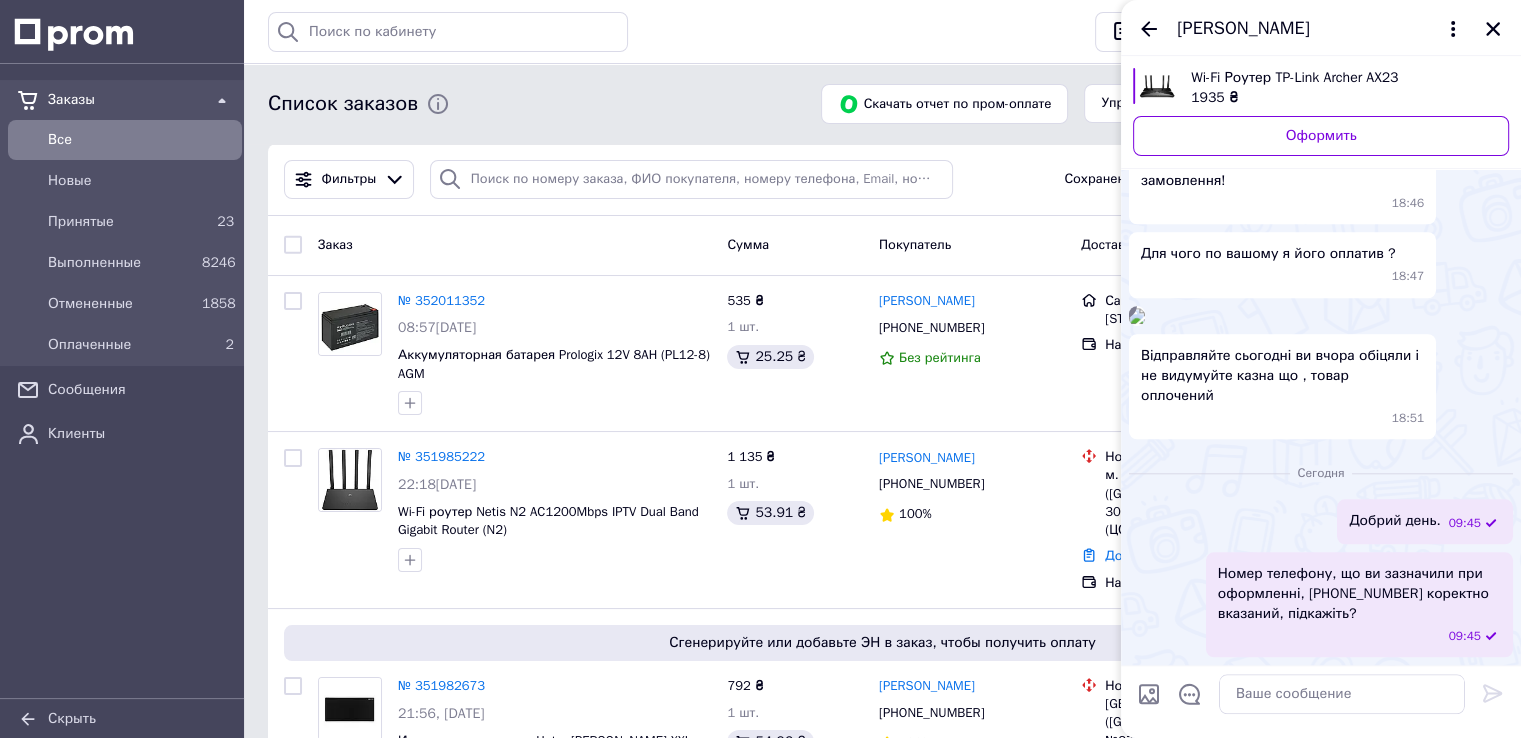 click on "Добрий день. 09:45" at bounding box center (1321, 521) 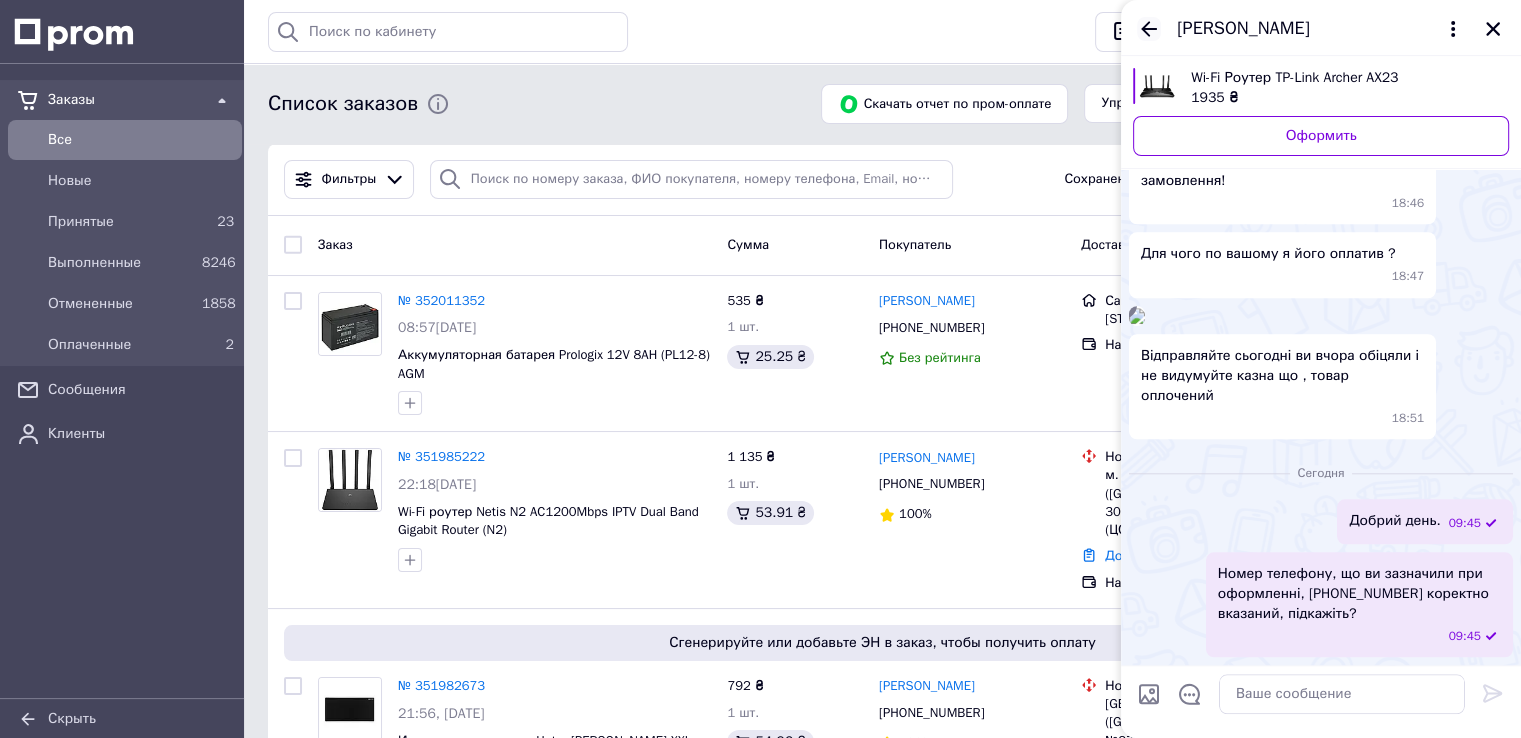 click 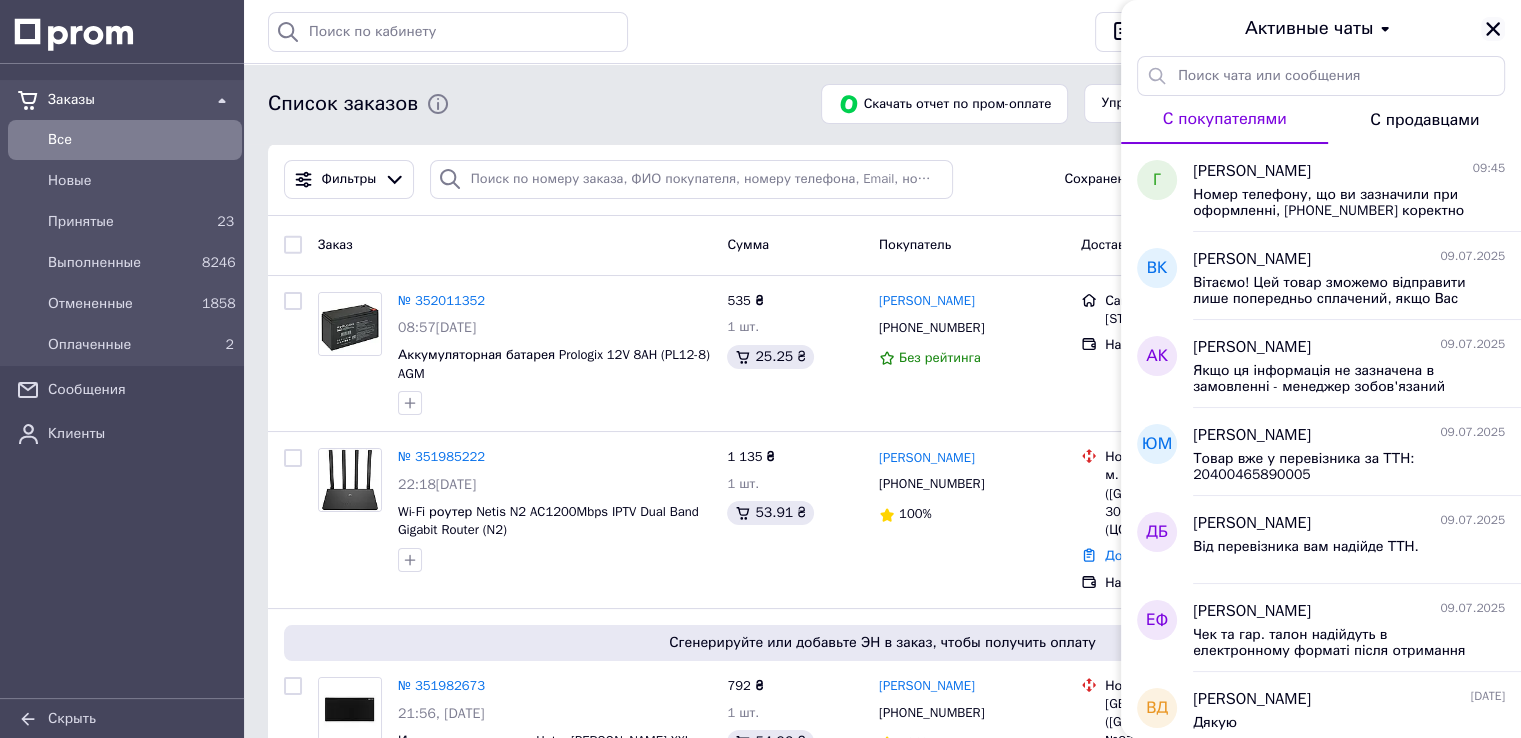 click 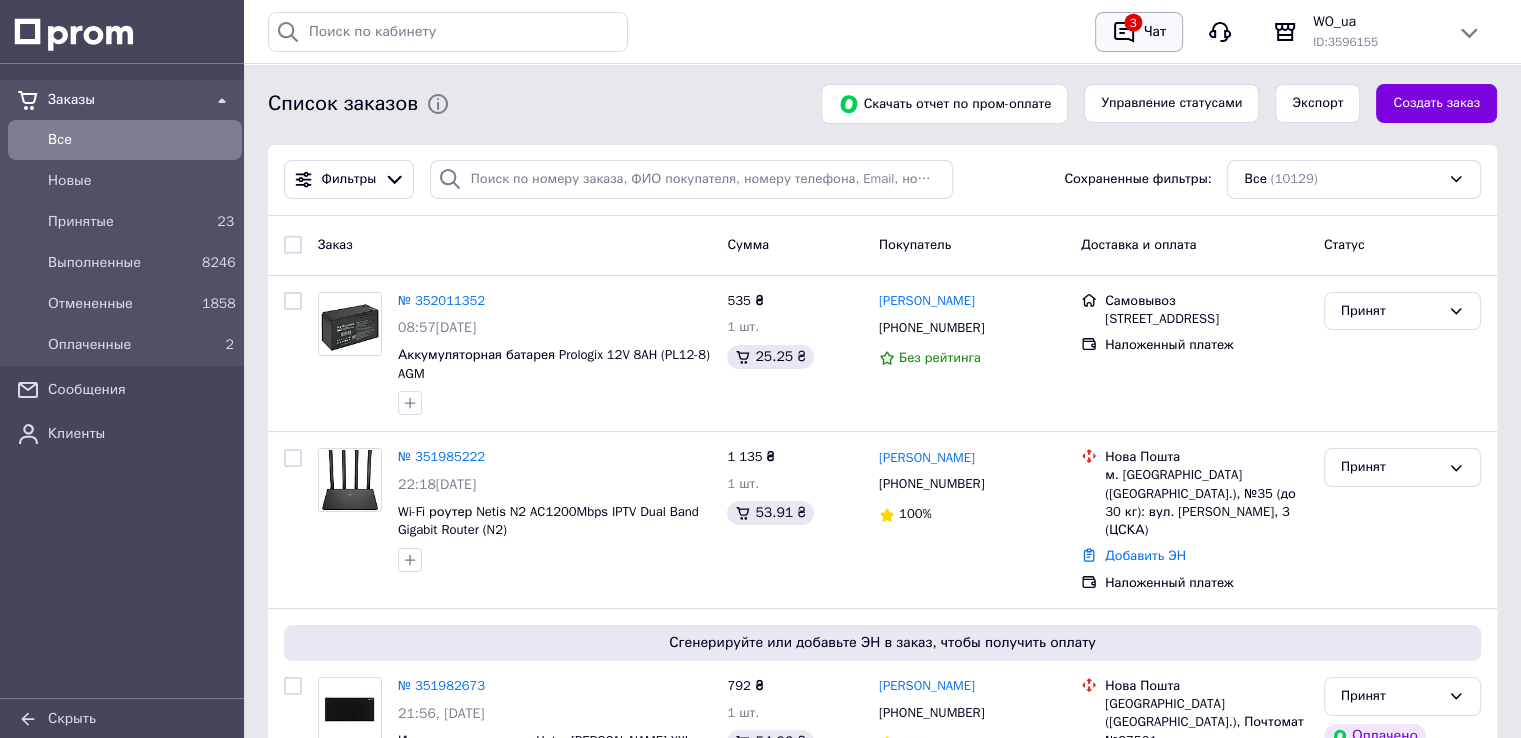 click on "Чат" at bounding box center (1155, 32) 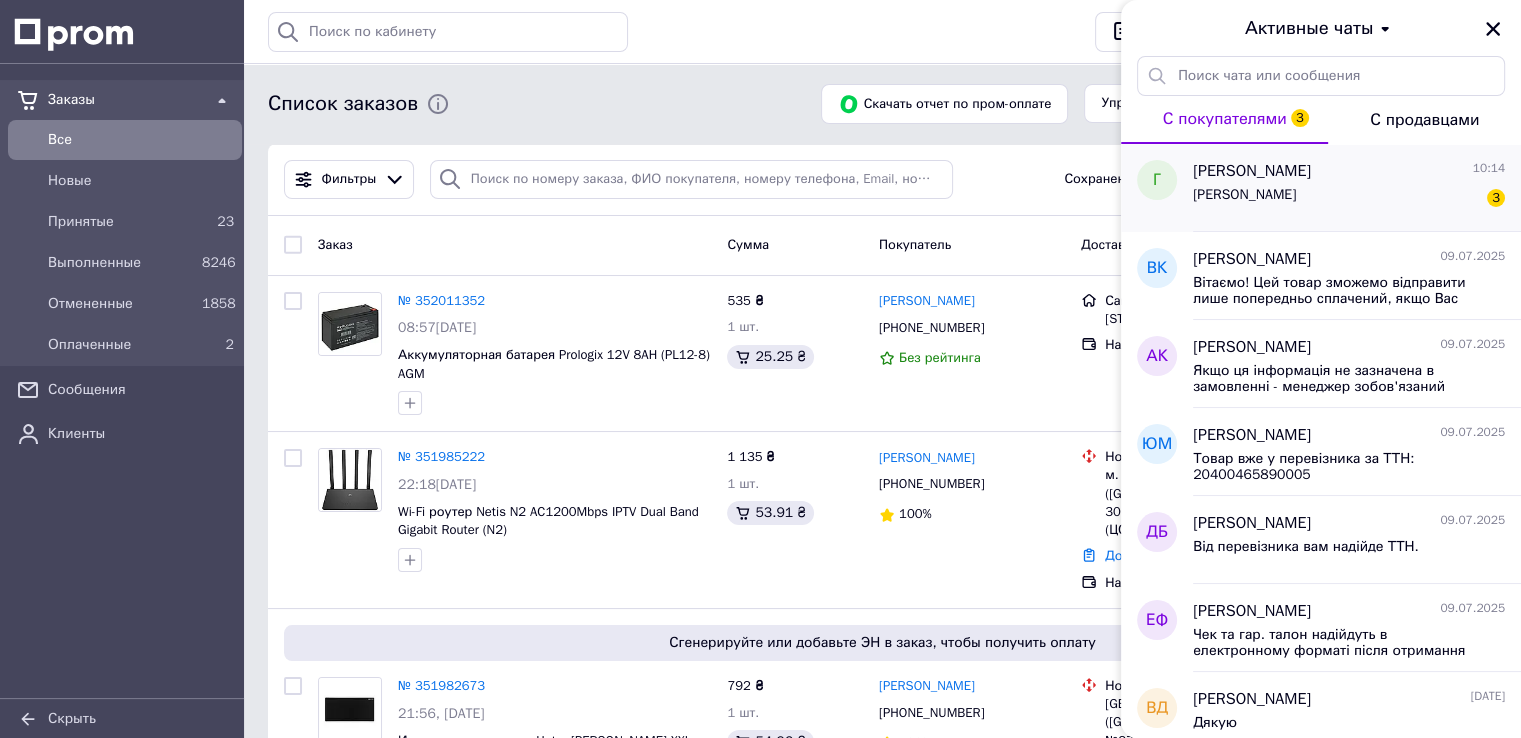 click on "[PERSON_NAME]" at bounding box center [1244, 195] 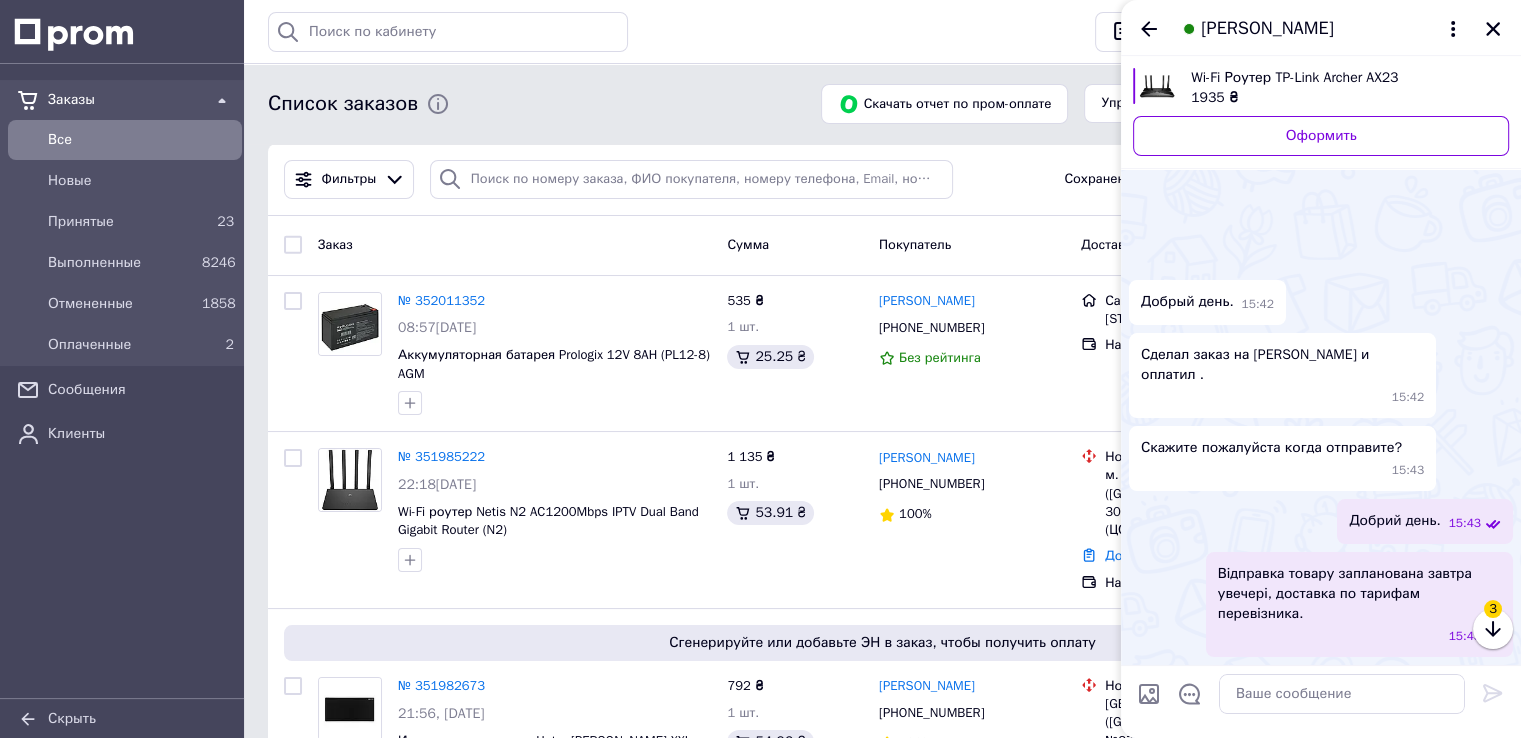 scroll, scrollTop: 2145, scrollLeft: 0, axis: vertical 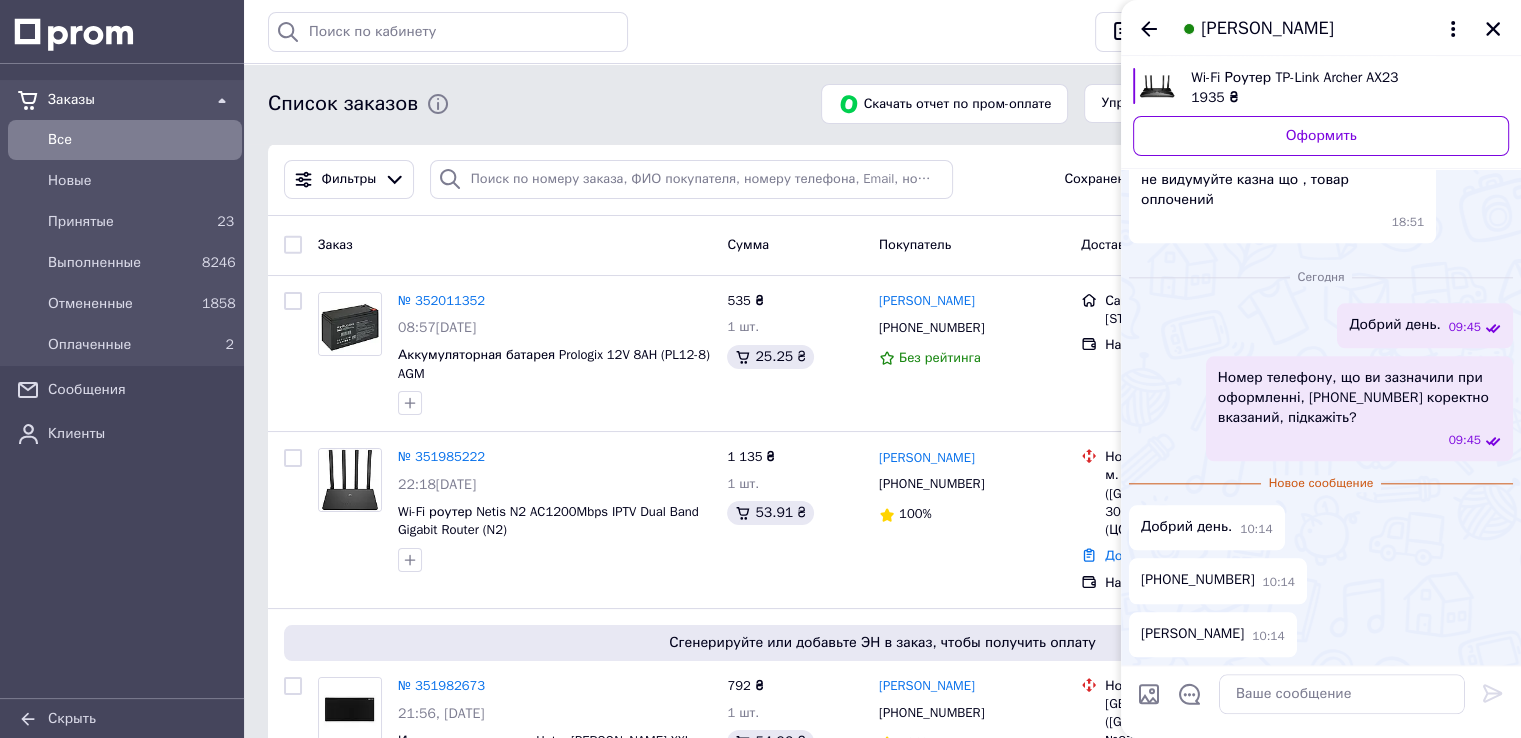 click on "[PERSON_NAME]" at bounding box center [1267, 29] 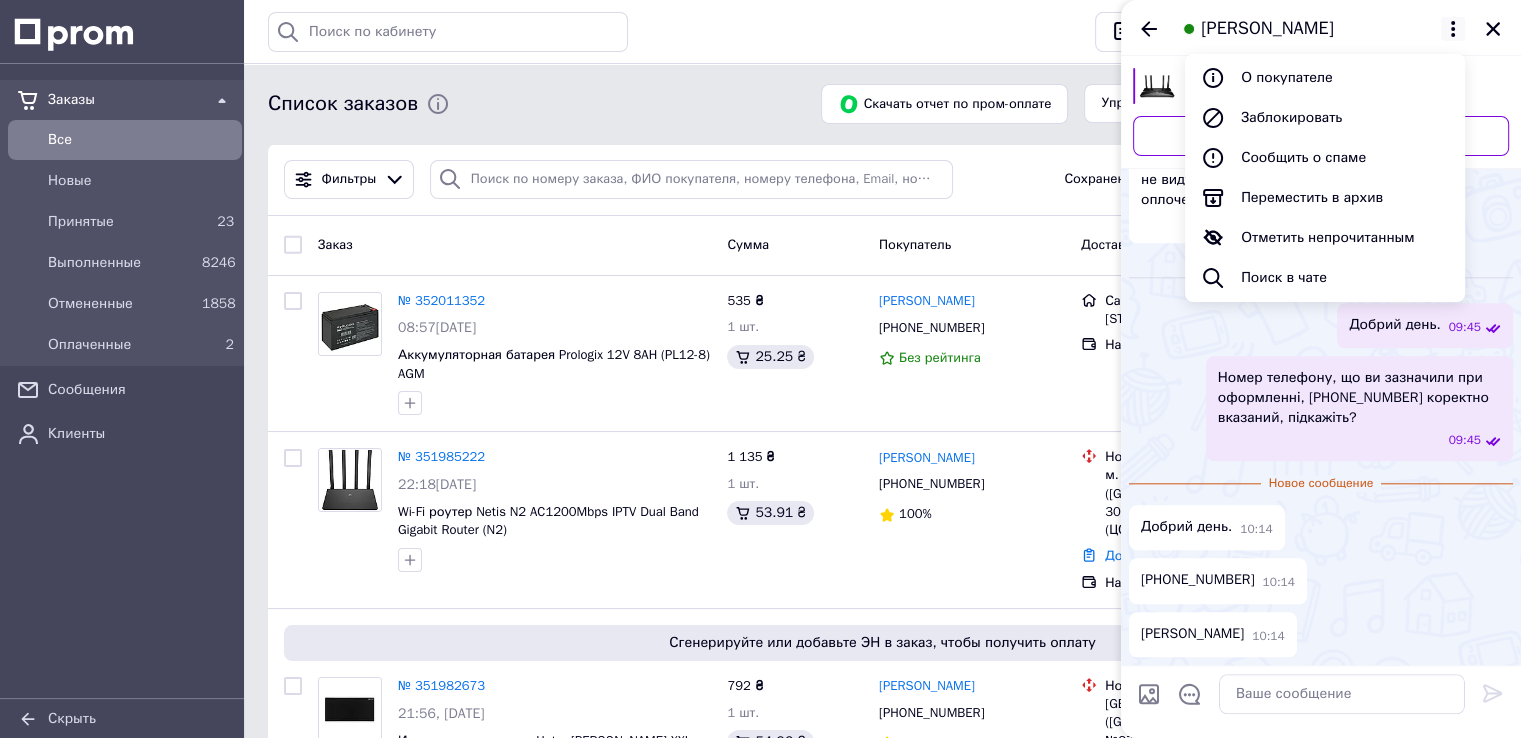 click on "[PERSON_NAME]" at bounding box center [1267, 29] 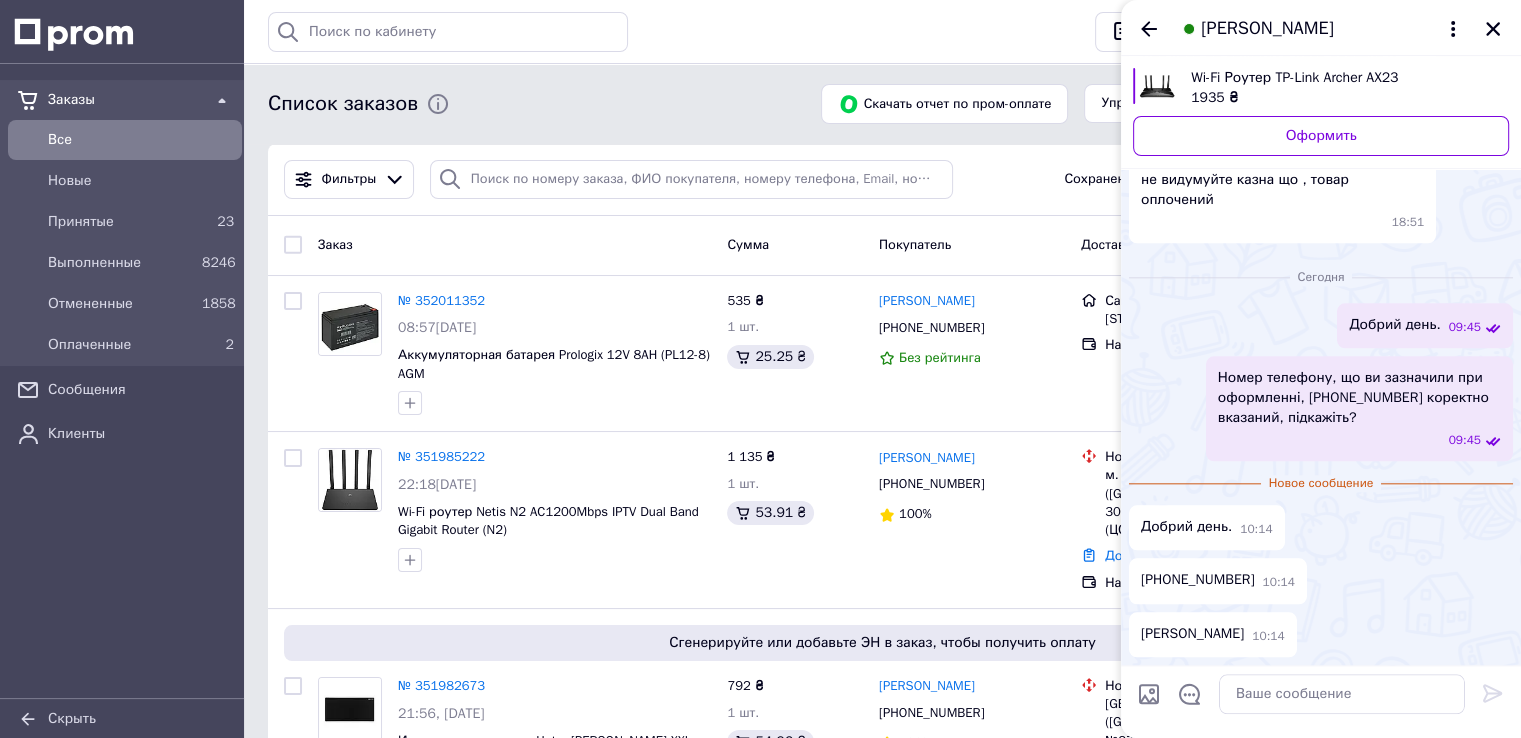 click on "[PHONE_NUMBER]:14" at bounding box center [1321, 580] 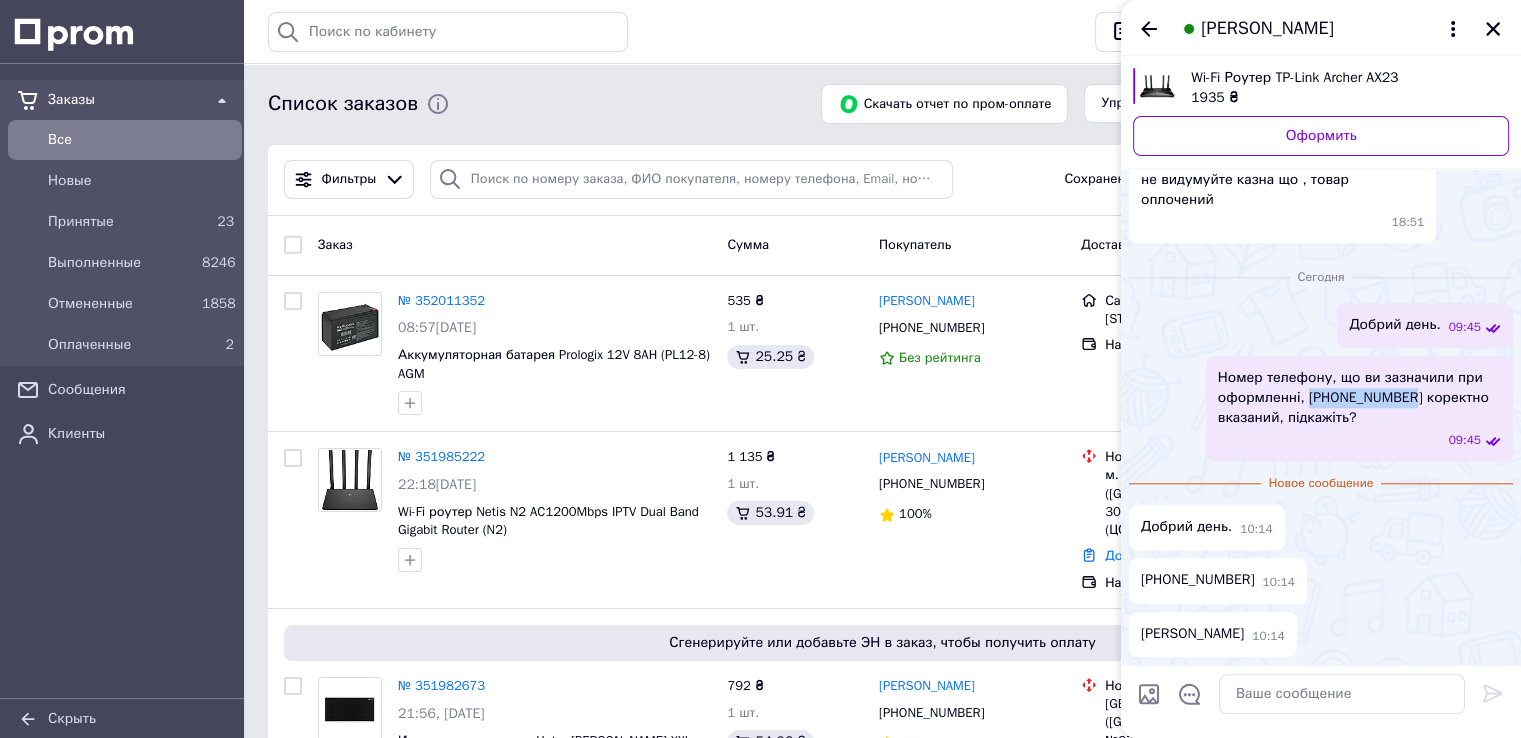 drag, startPoint x: 1303, startPoint y: 397, endPoint x: 1403, endPoint y: 401, distance: 100.07997 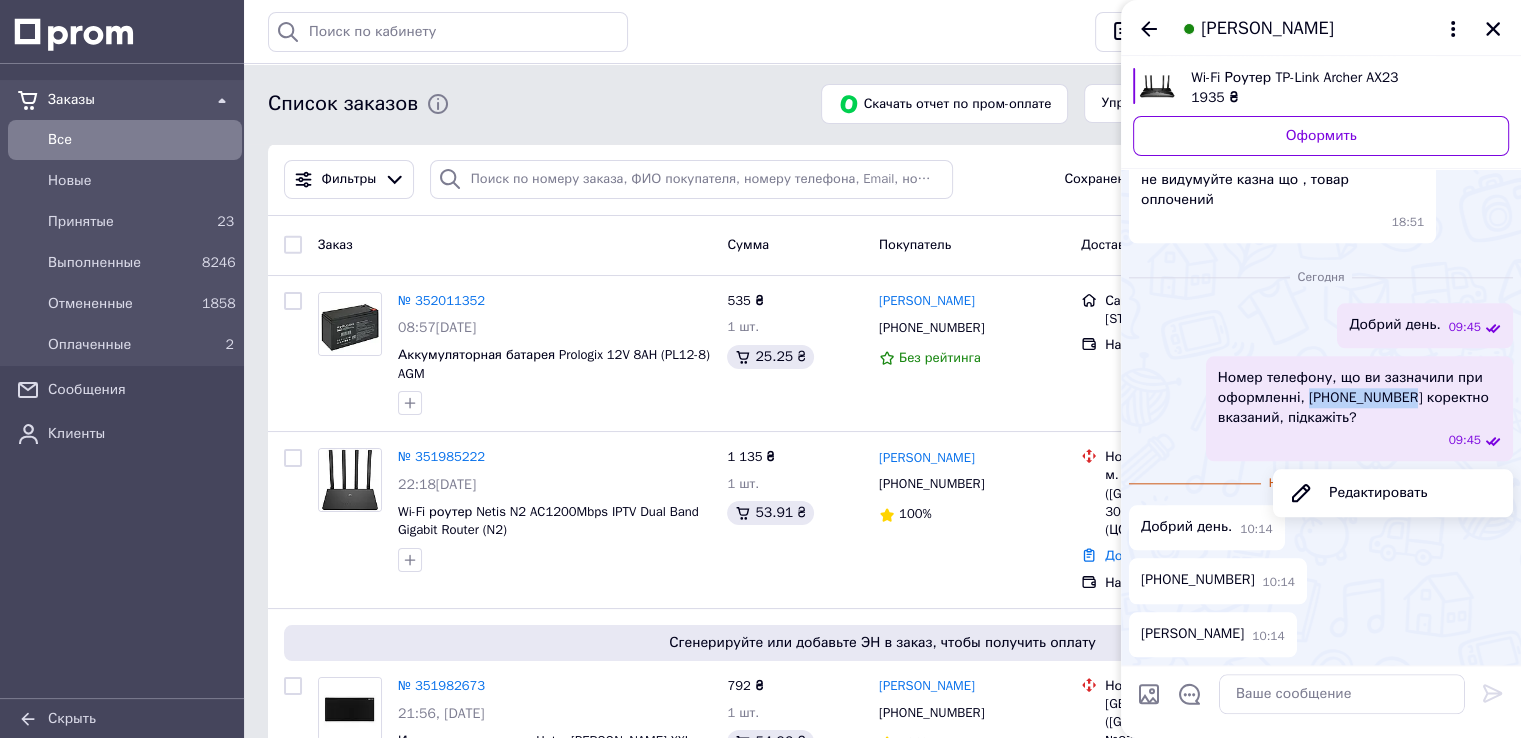 copy on "[PHONE_NUMBER]" 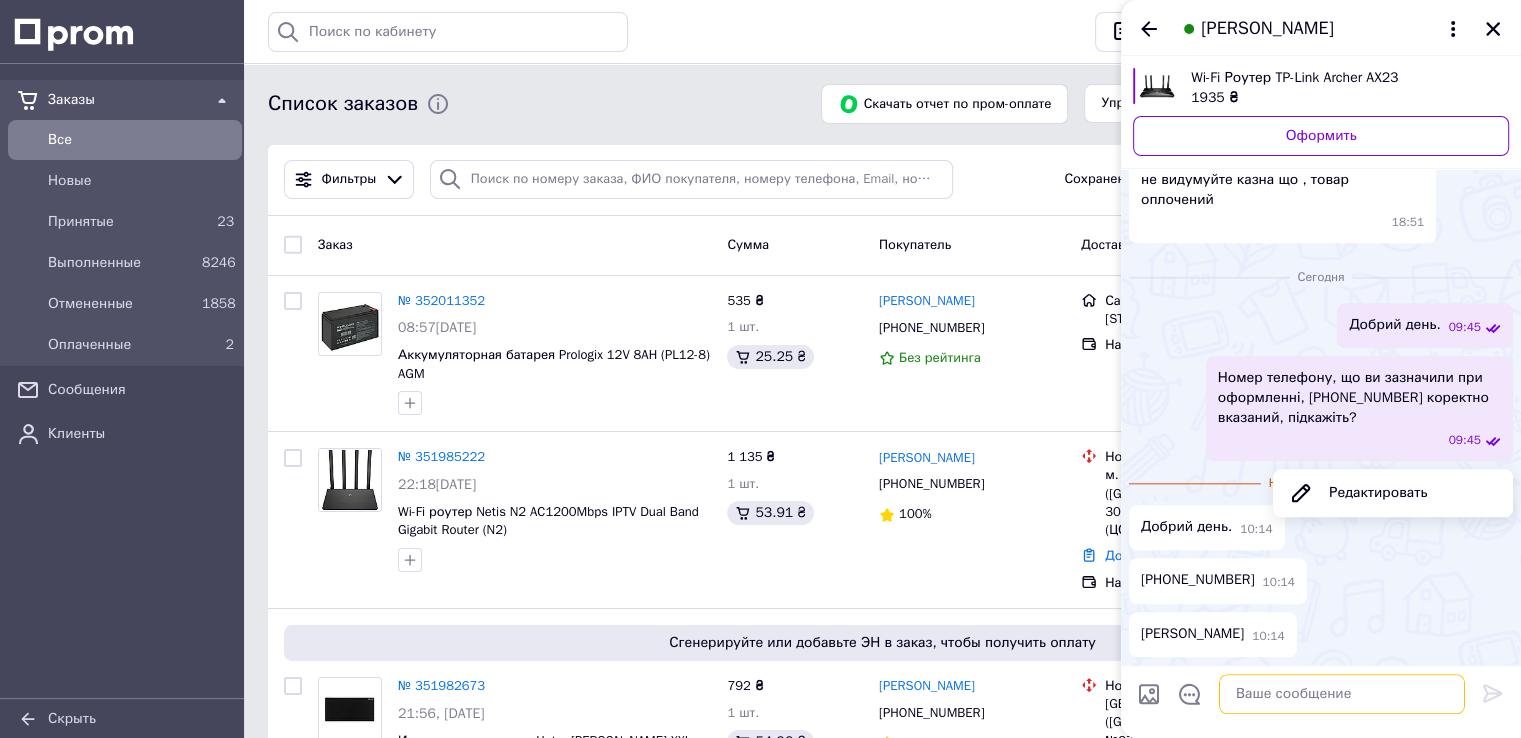 click at bounding box center [1342, 694] 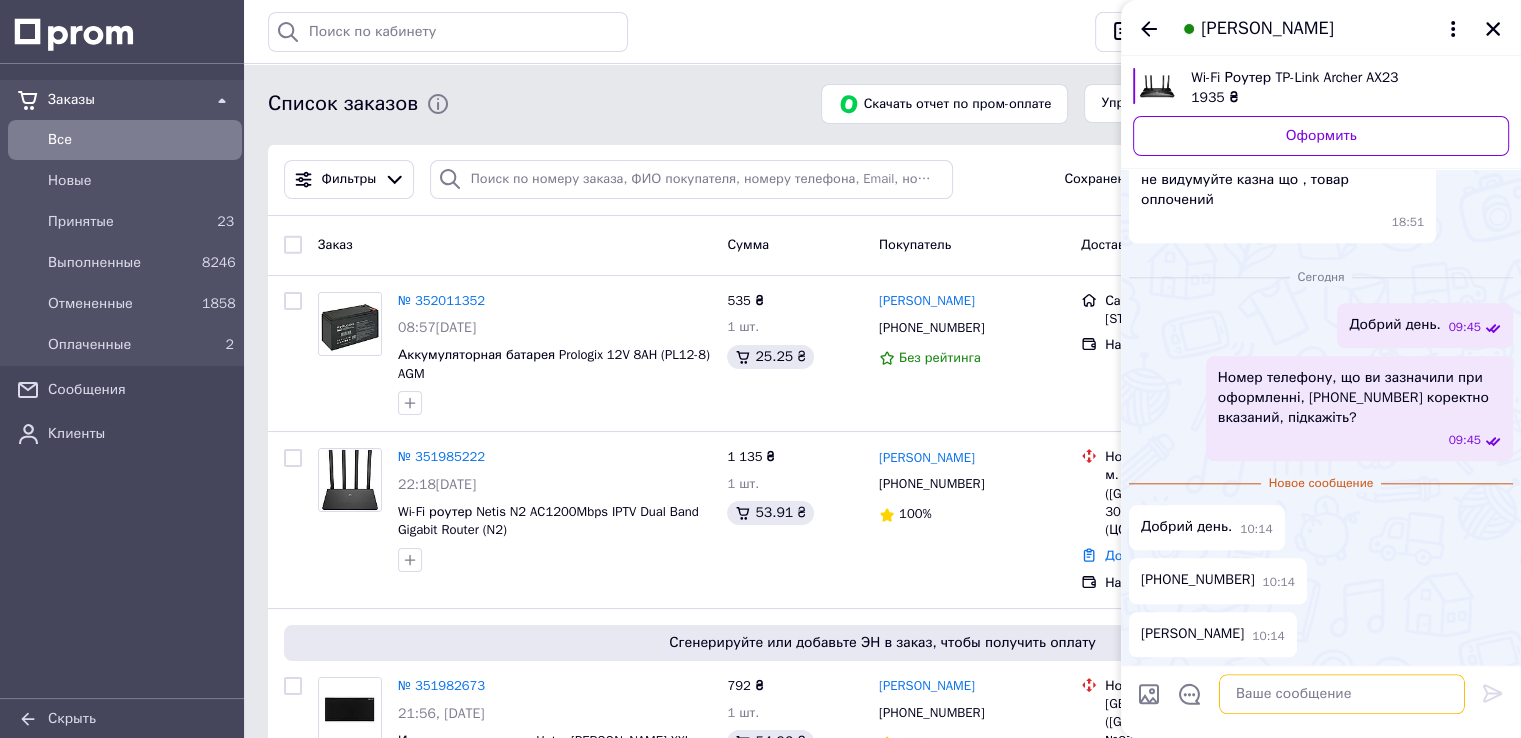 paste on "[PHONE_NUMBER]" 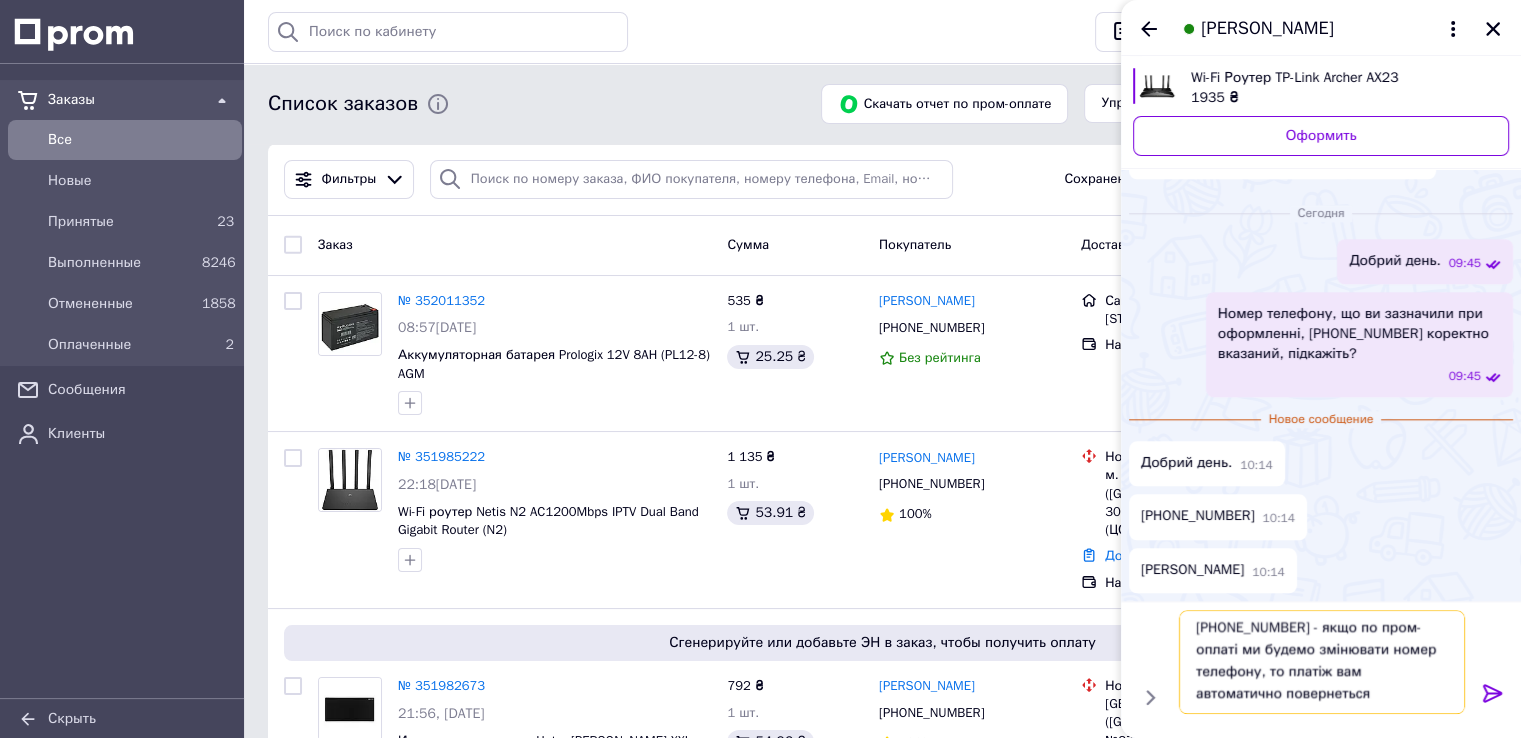 scroll, scrollTop: 1, scrollLeft: 0, axis: vertical 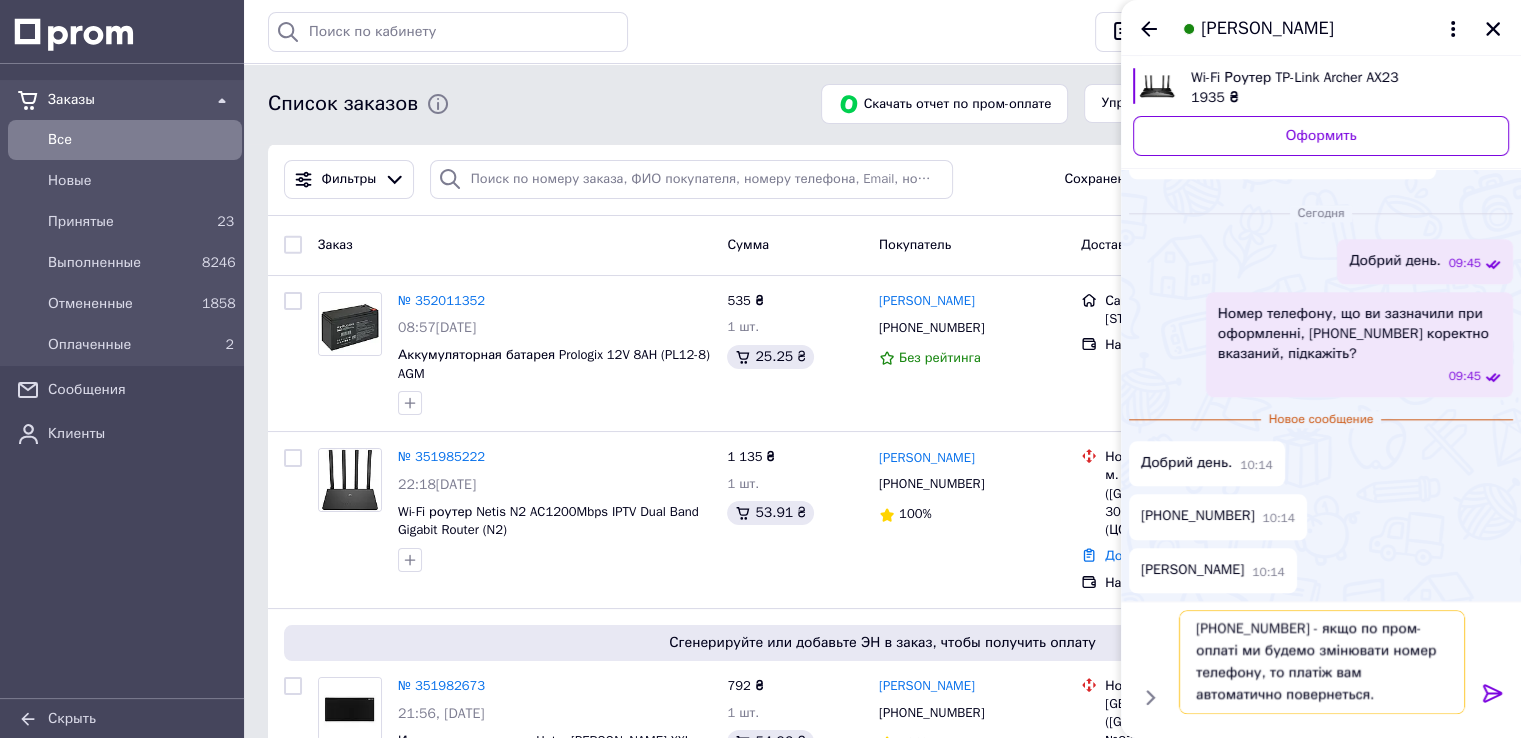 type on "[PHONE_NUMBER] - якщо по пром-оплаті ми будемо змінювати номер телефону, то платіж вам автоматично повернеться." 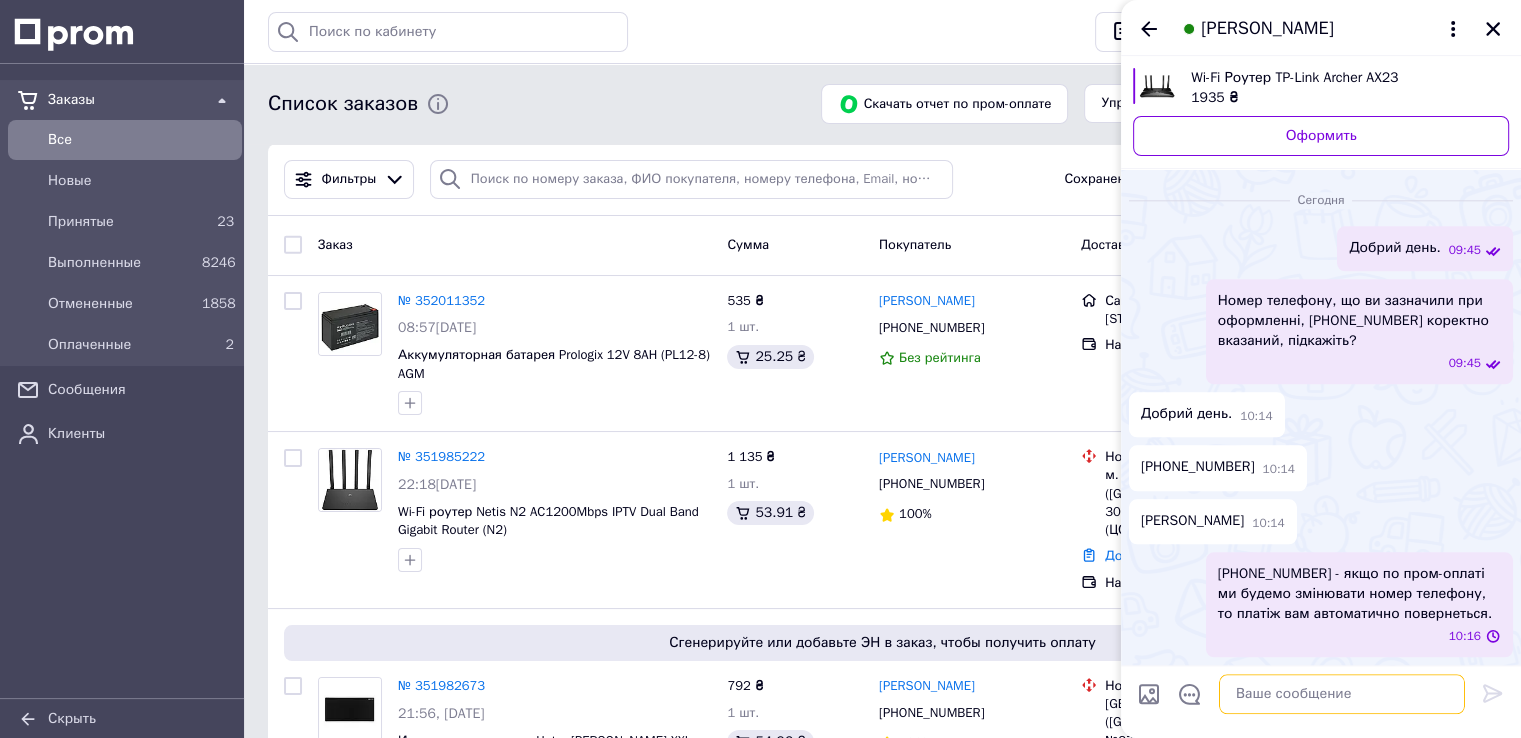 scroll, scrollTop: 0, scrollLeft: 0, axis: both 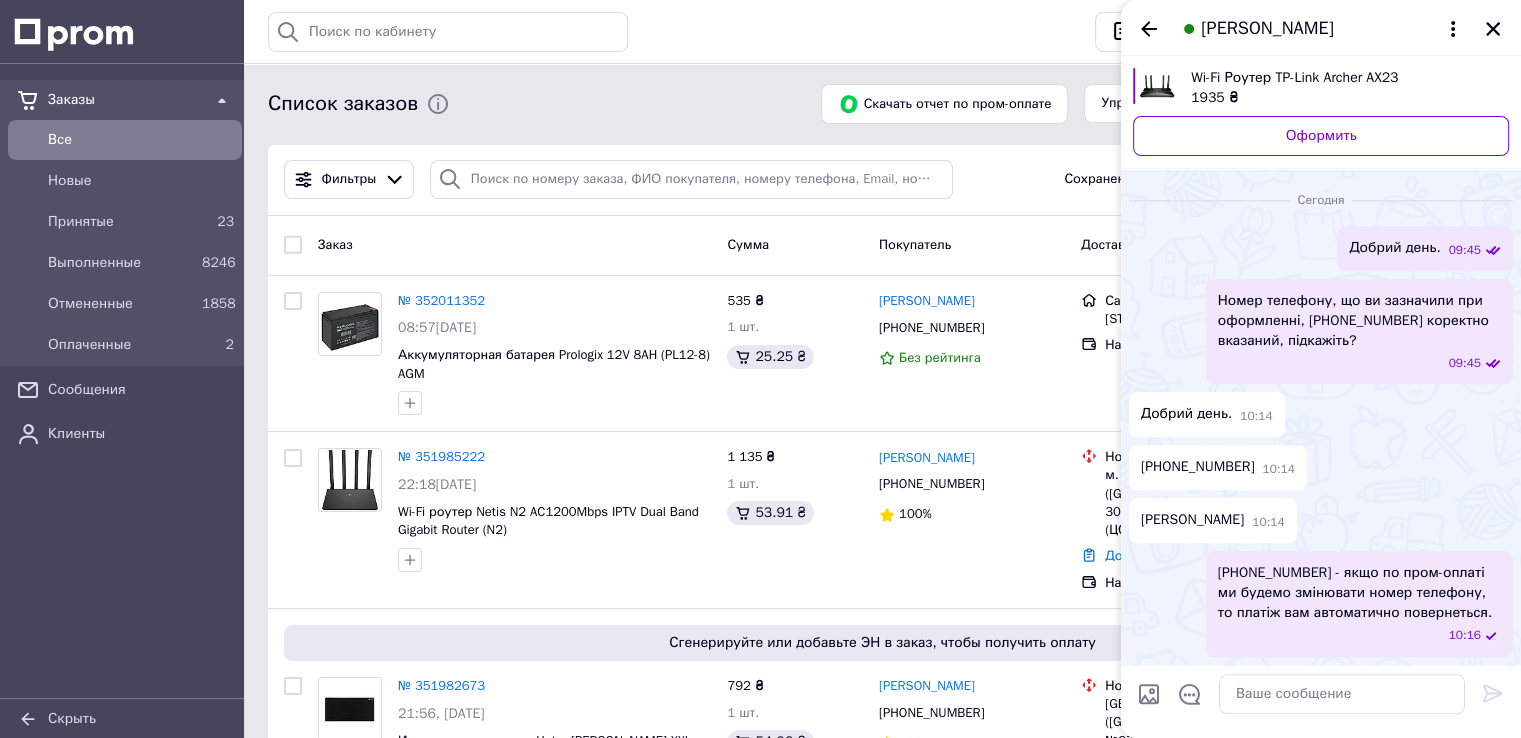 click on "[PHONE_NUMBER]:14" at bounding box center (1321, 467) 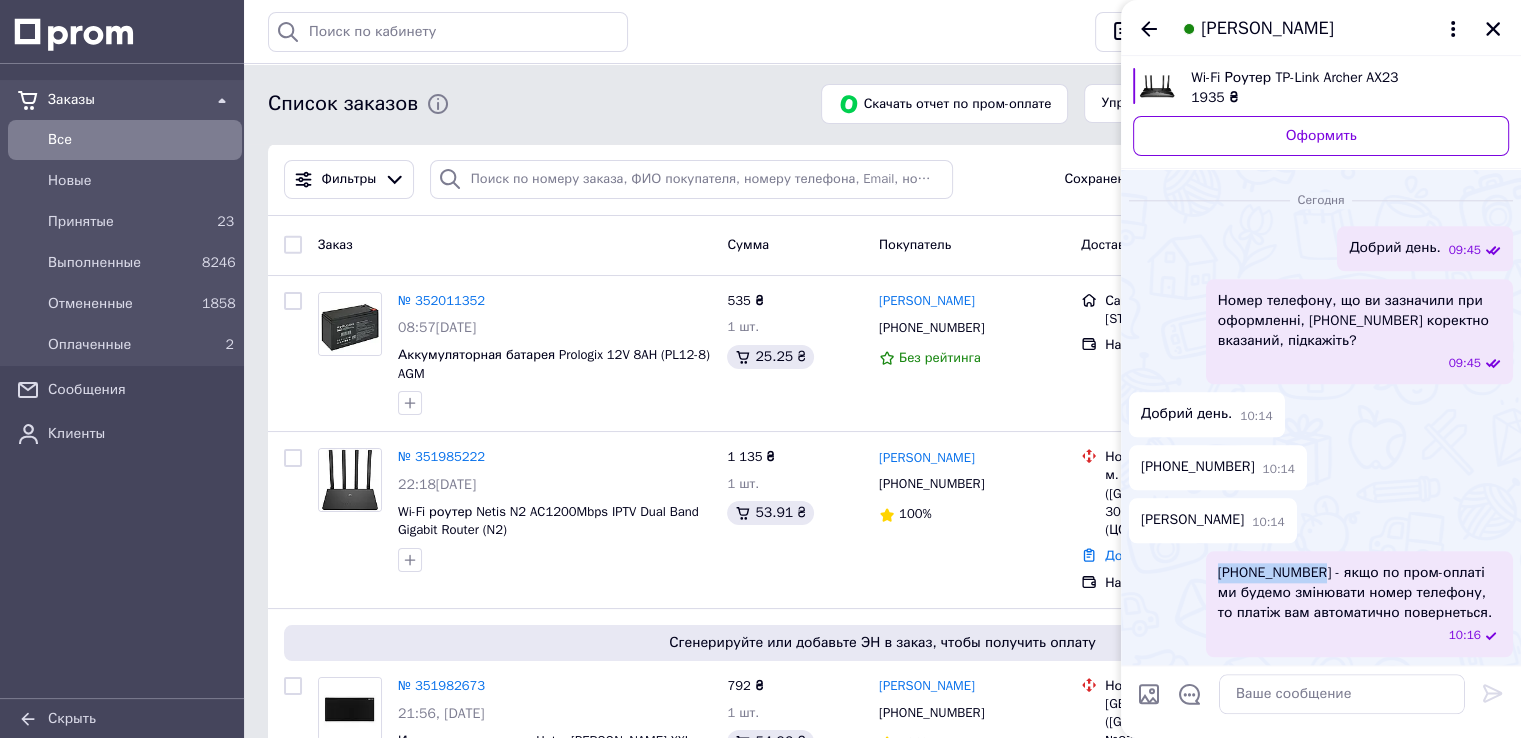 drag, startPoint x: 1220, startPoint y: 573, endPoint x: 1340, endPoint y: 569, distance: 120.06665 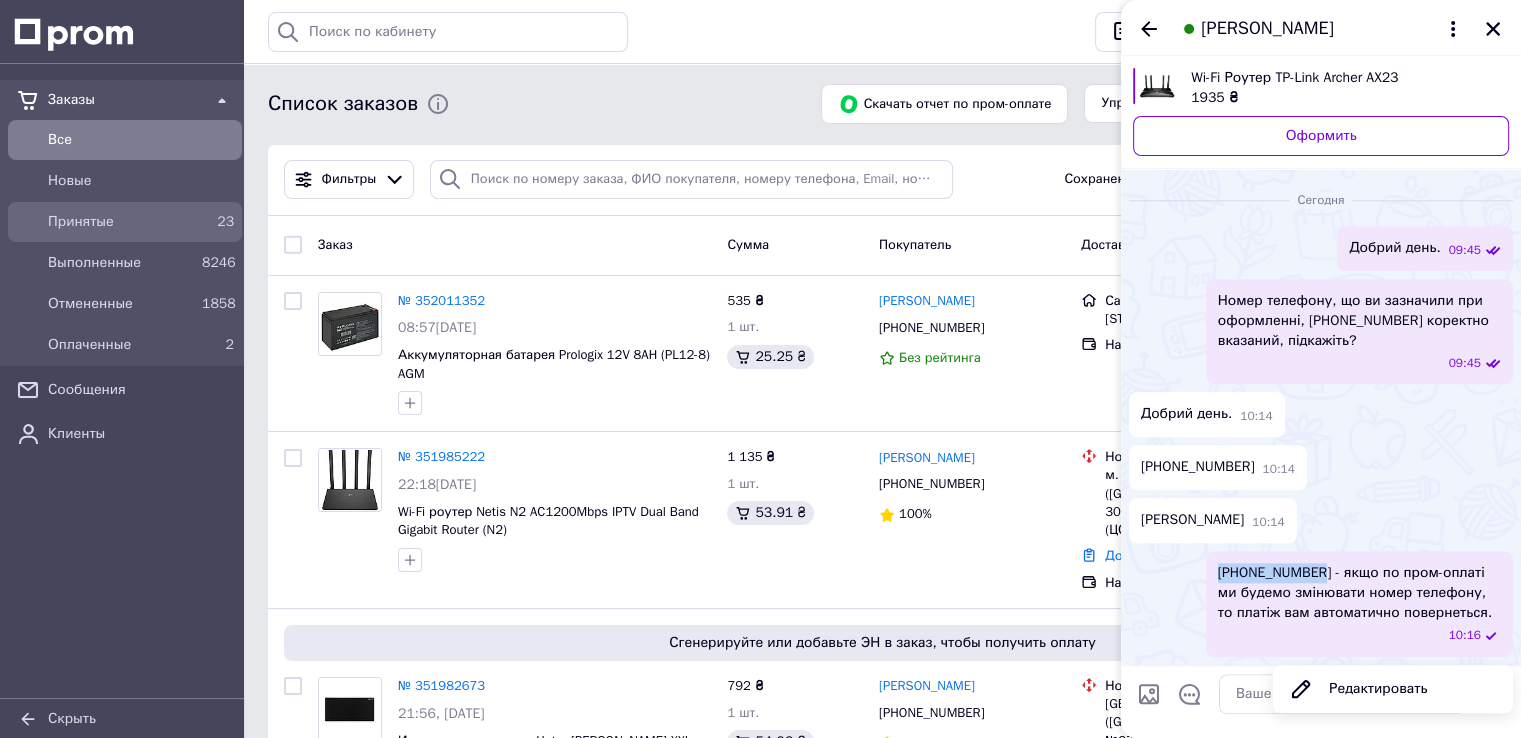 copy on "[PHONE_NUMBER]" 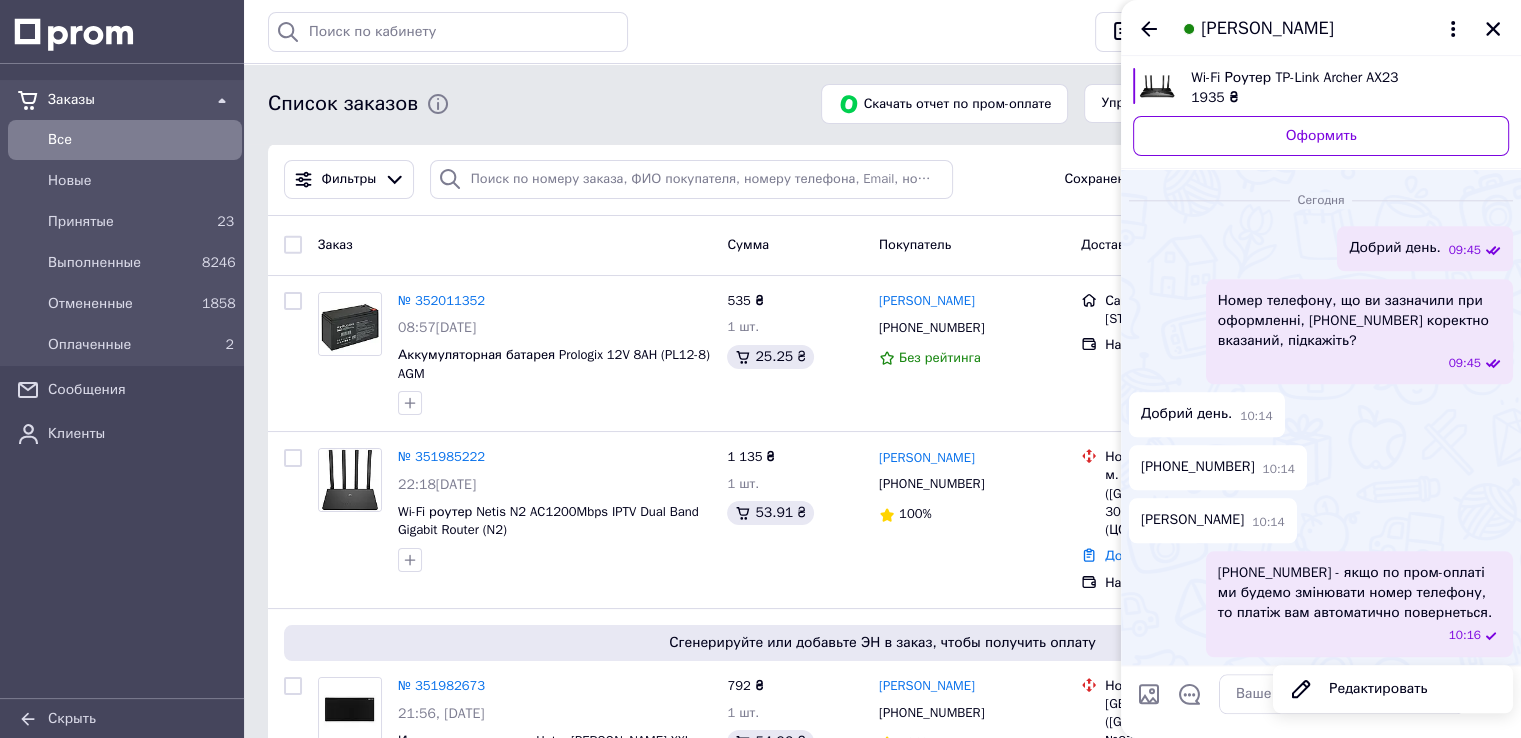 drag, startPoint x: 1357, startPoint y: 489, endPoint x: 1340, endPoint y: 509, distance: 26.24881 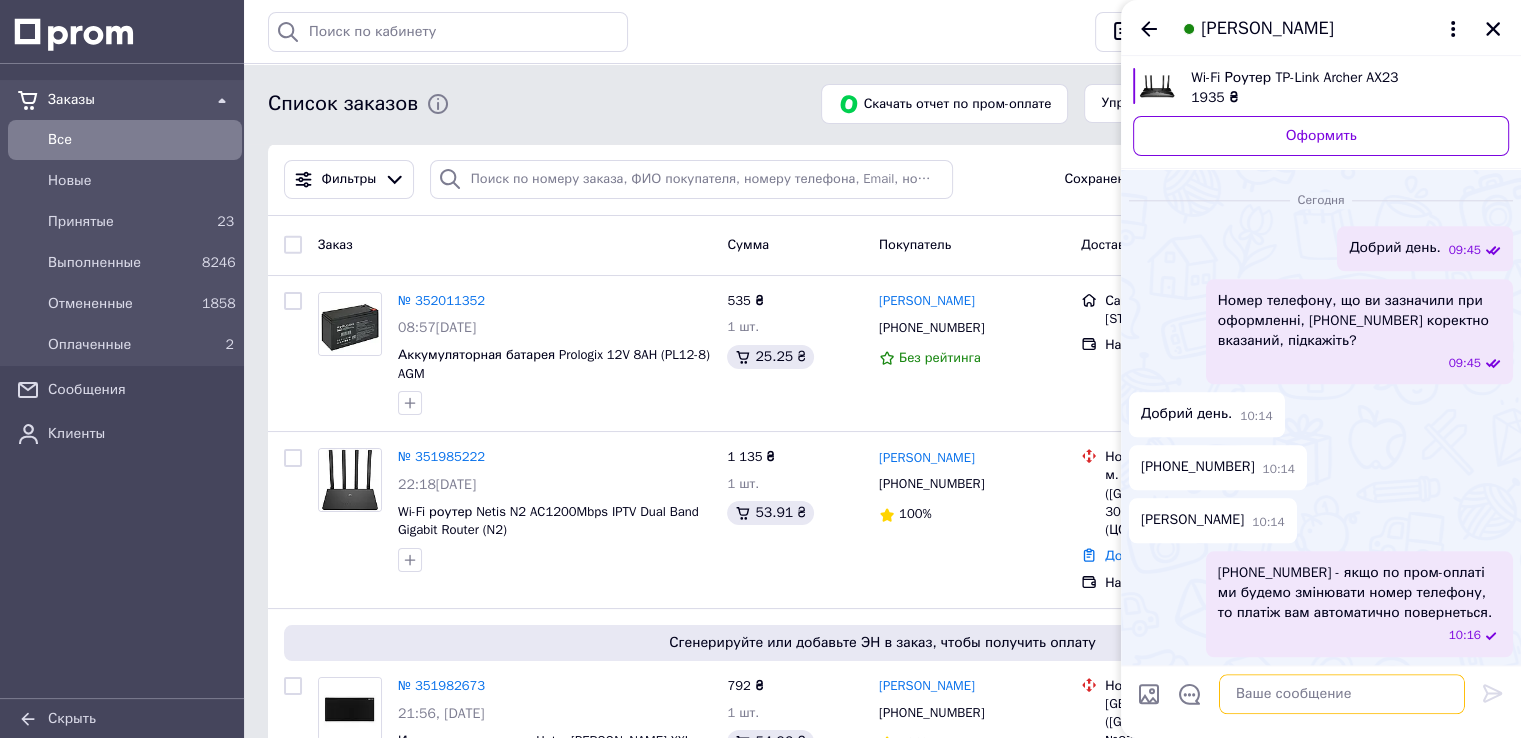 drag, startPoint x: 1266, startPoint y: 704, endPoint x: 1284, endPoint y: 706, distance: 18.110771 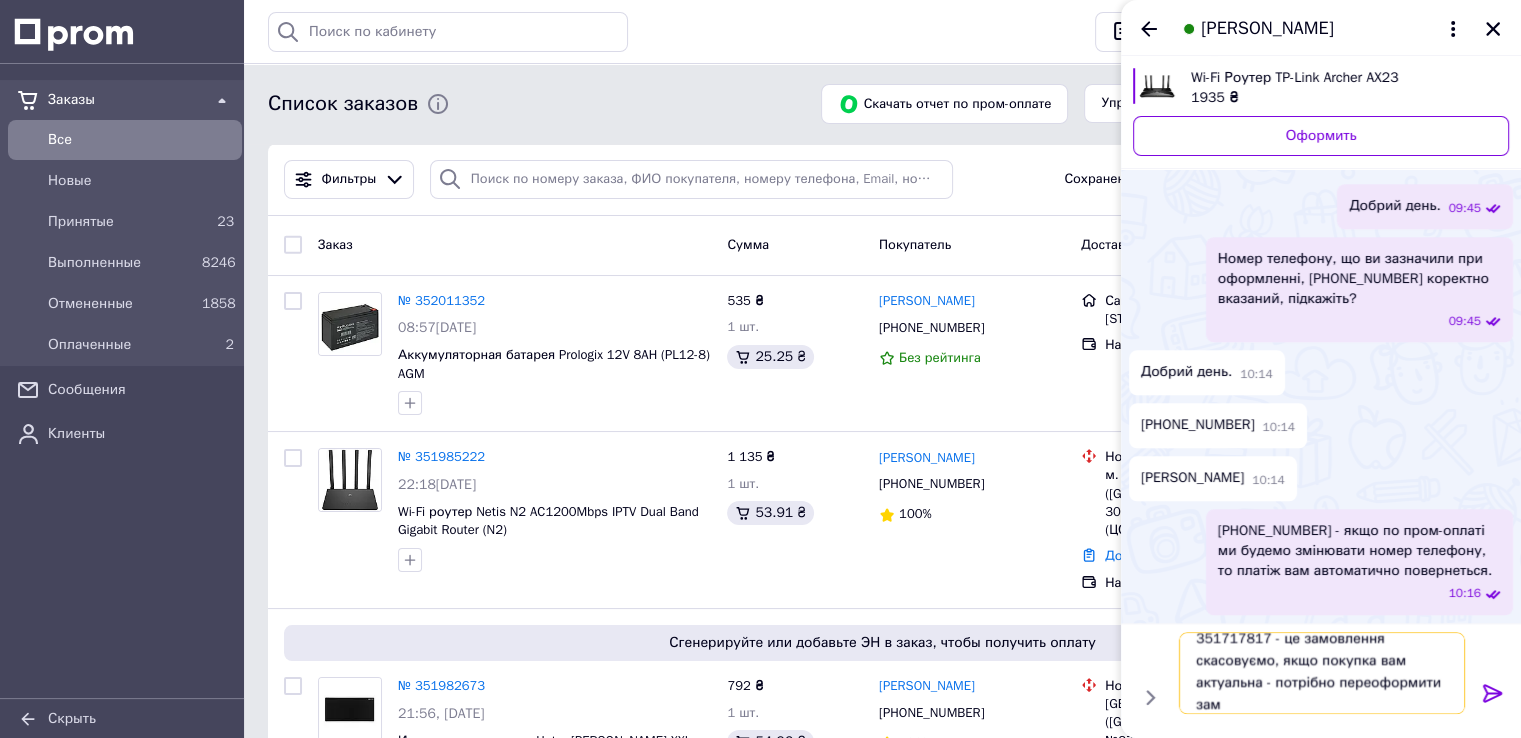 scroll, scrollTop: 1, scrollLeft: 0, axis: vertical 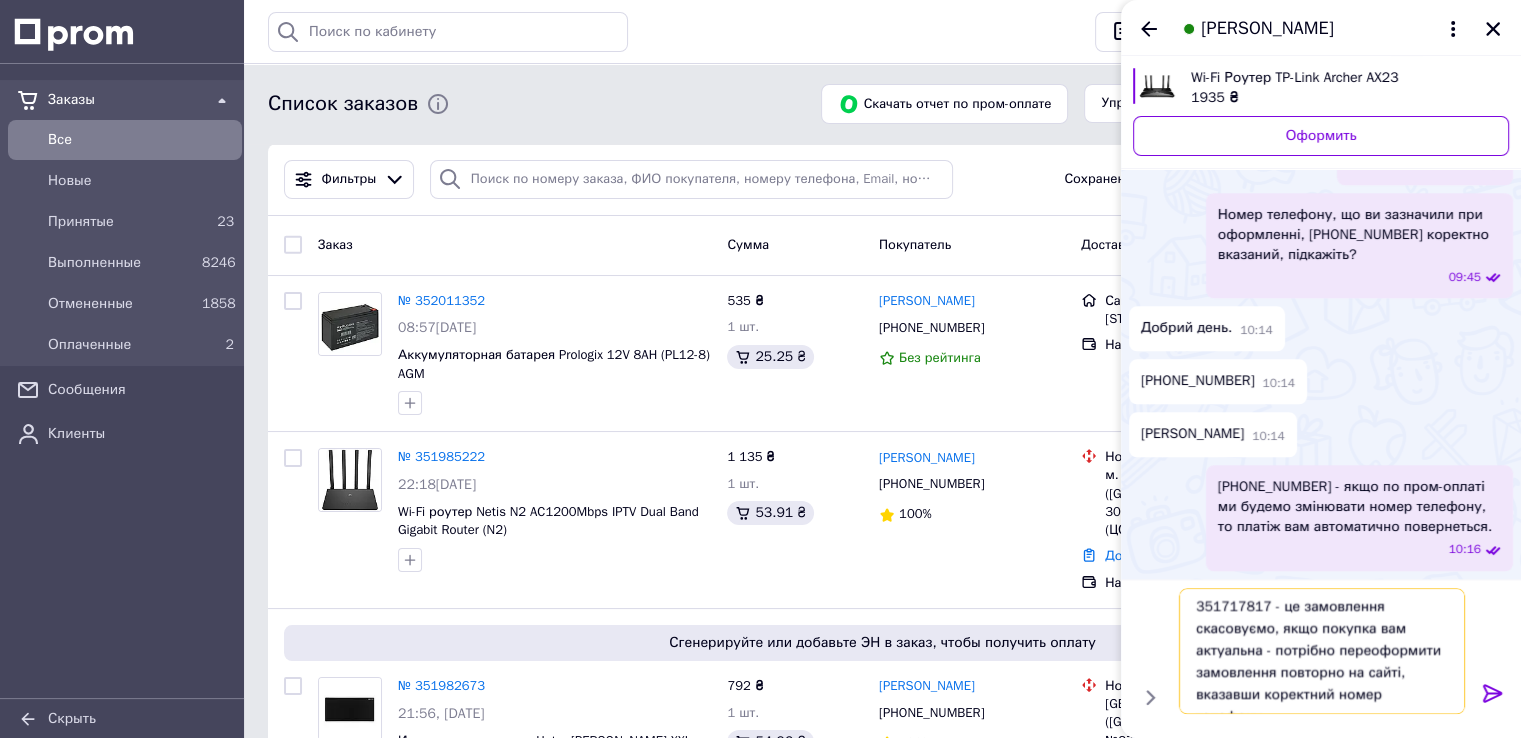type on "351717817 - це замовлення скасовуємо, якщо покупка вам актуальна - потрібно переоформити замовлення повторно на сайті, вказавши коректний номер телефону." 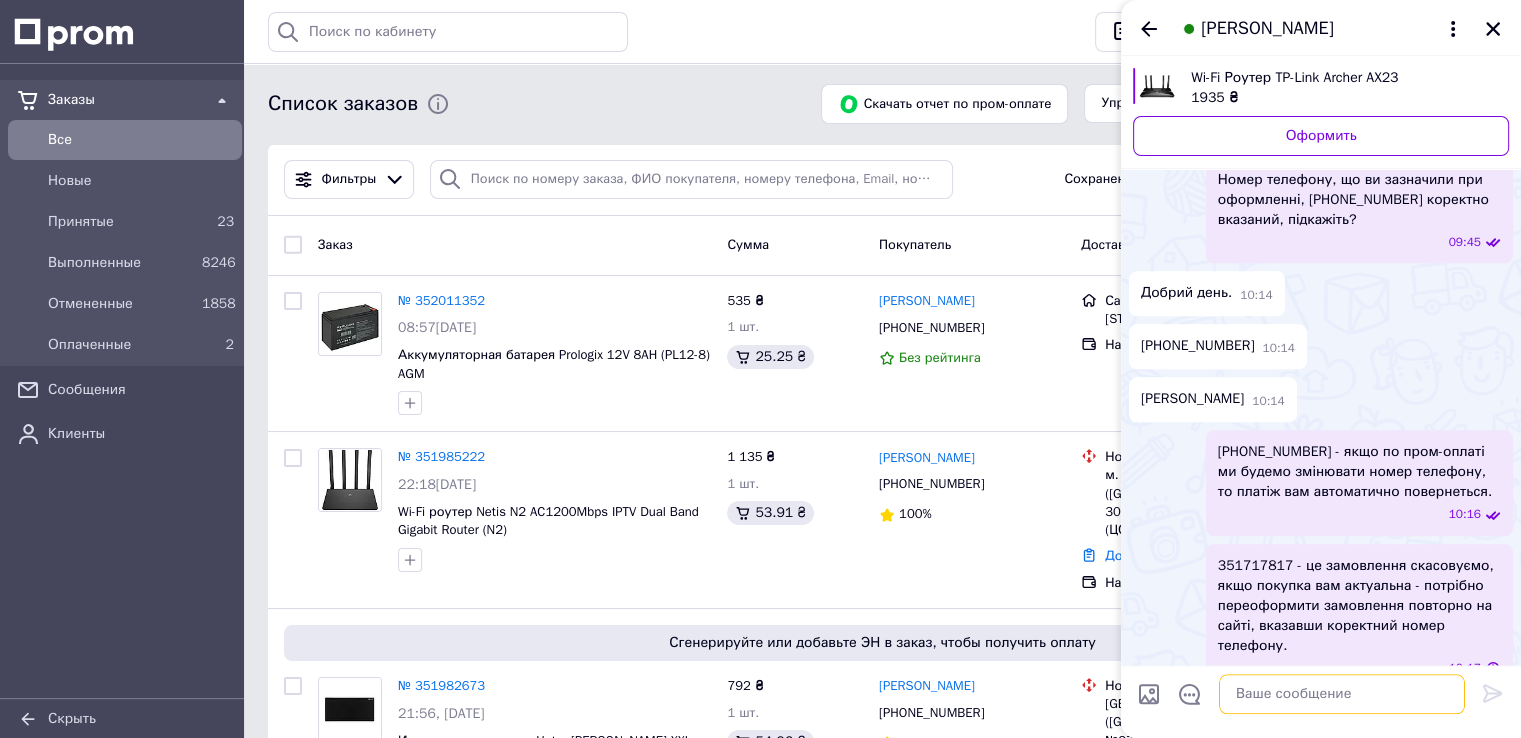 scroll, scrollTop: 0, scrollLeft: 0, axis: both 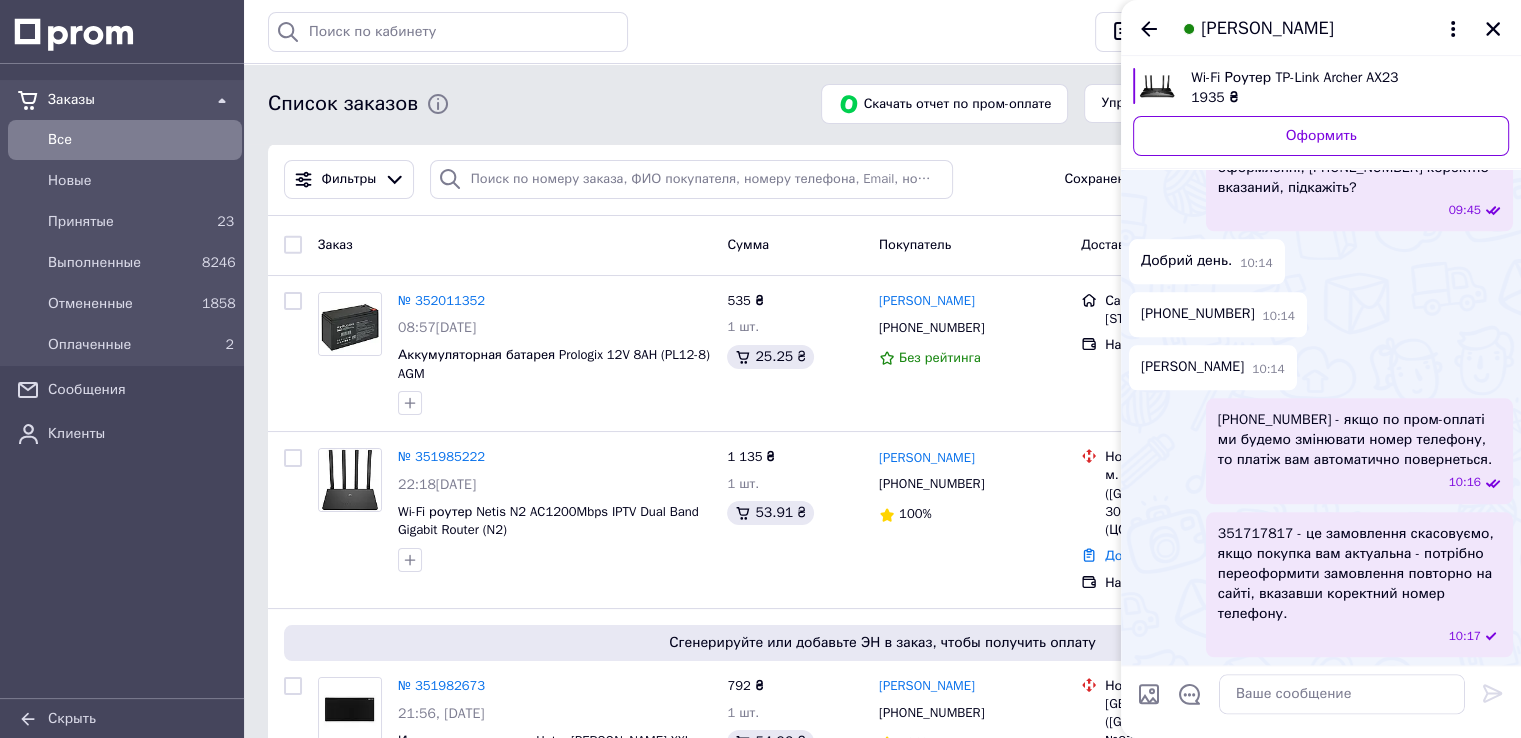 click 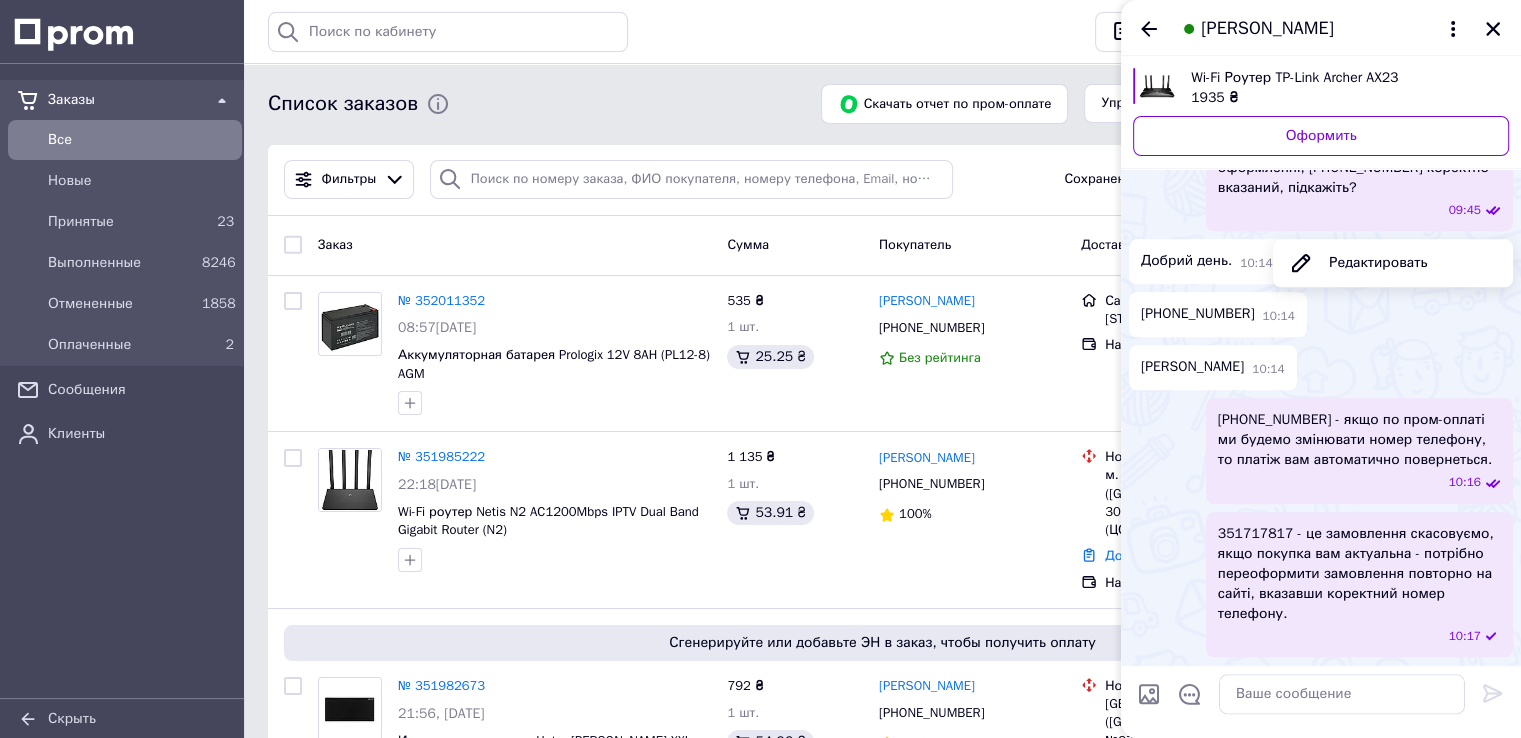 click on "[PHONE_NUMBER]:14" at bounding box center (1321, 314) 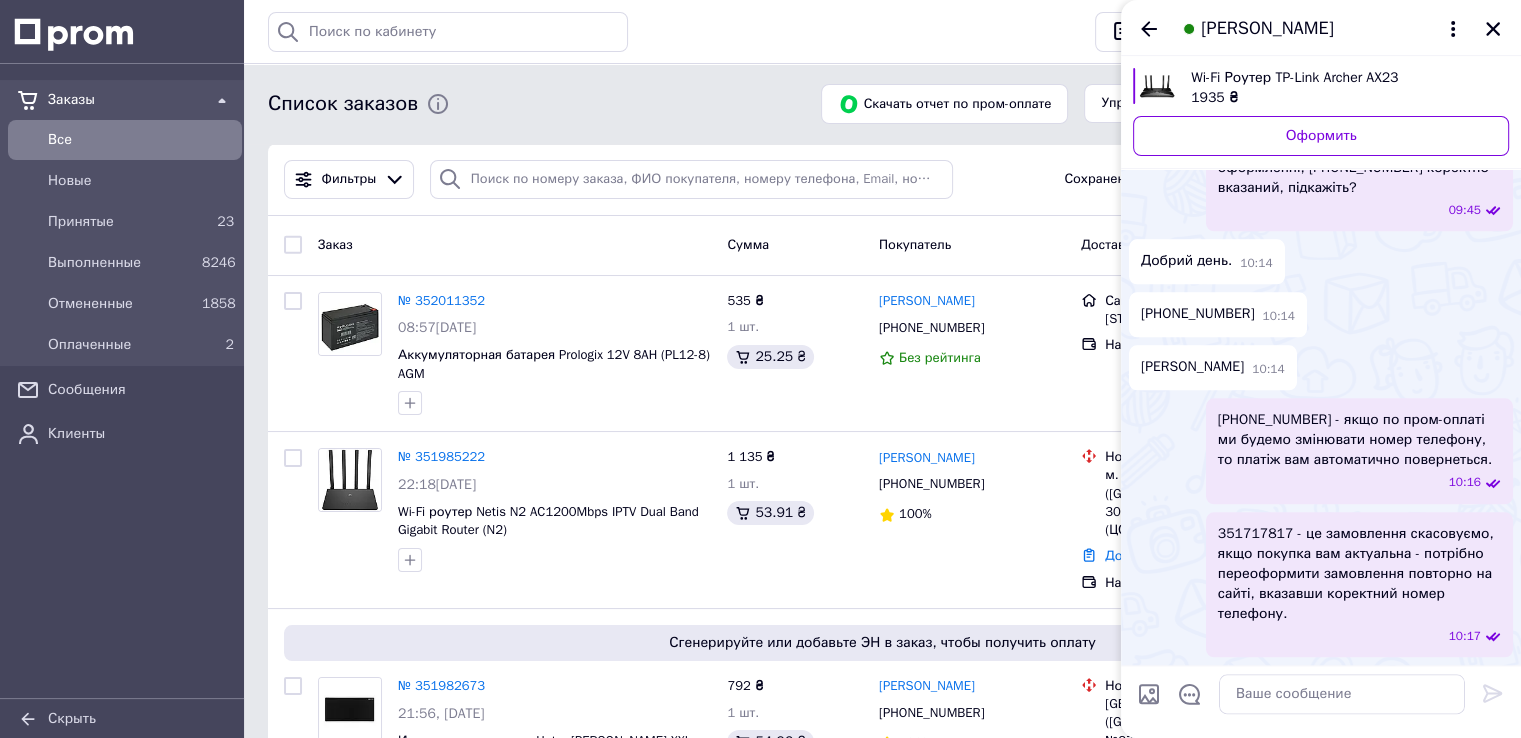 click on "[PHONE_NUMBER]:14" at bounding box center (1321, 314) 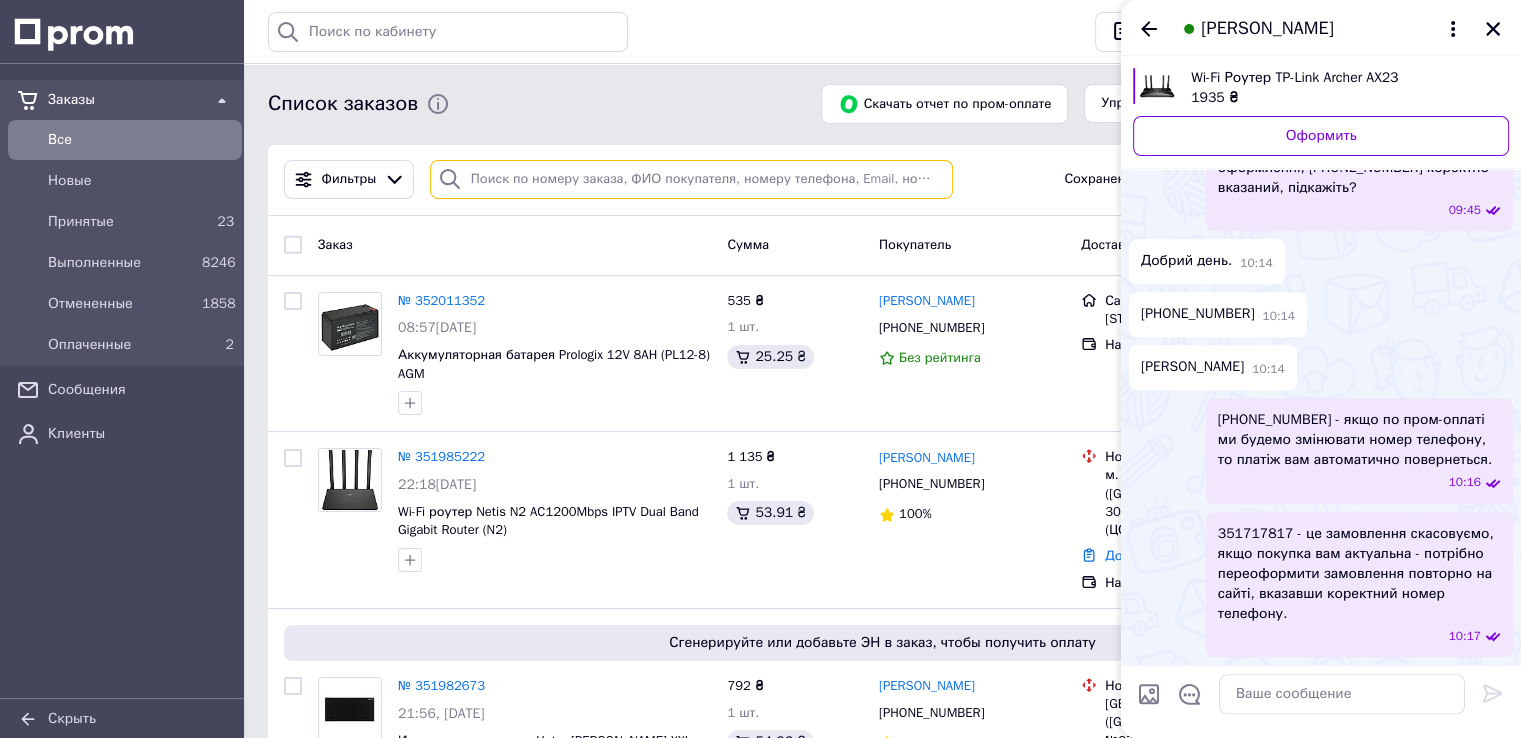 click at bounding box center (691, 179) 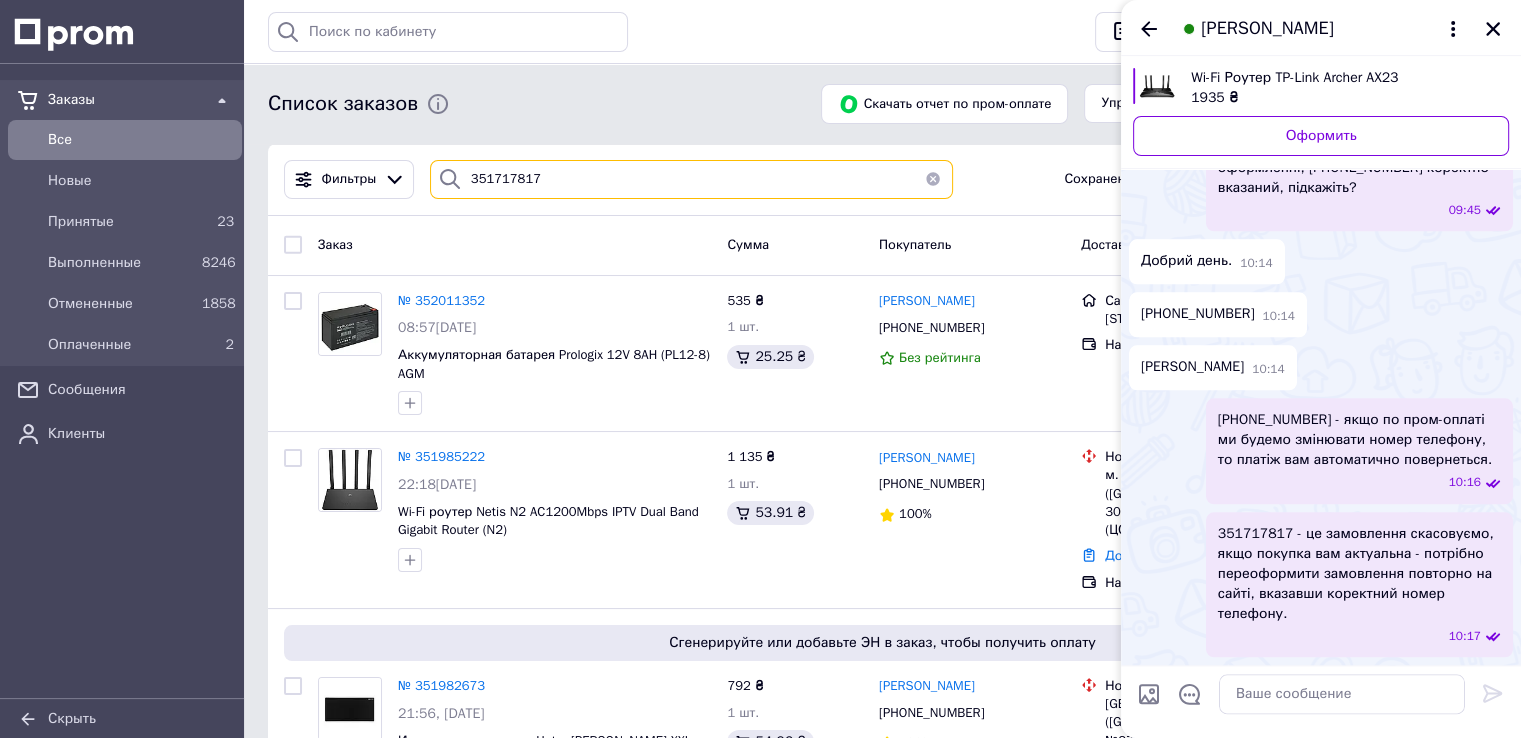 type on "351717817" 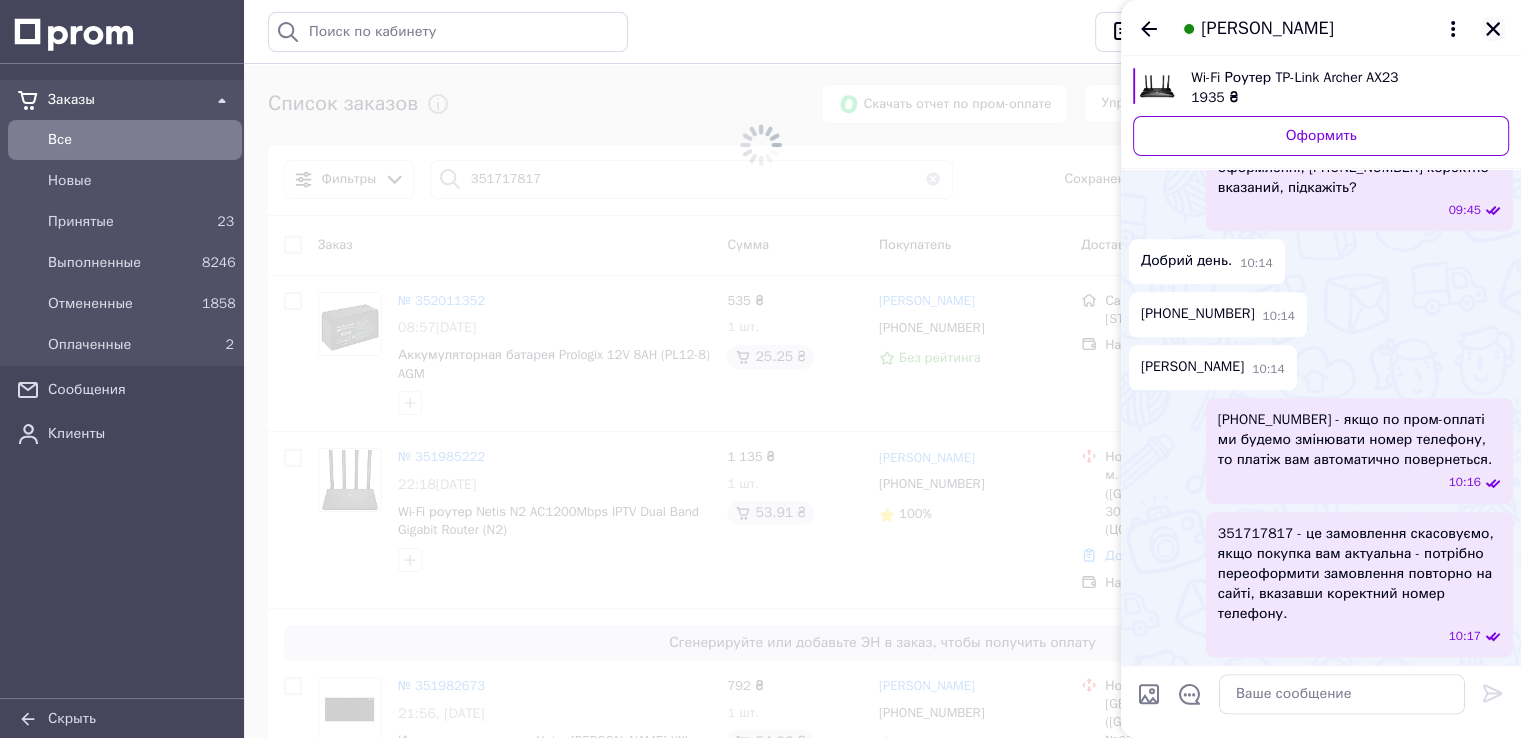 click 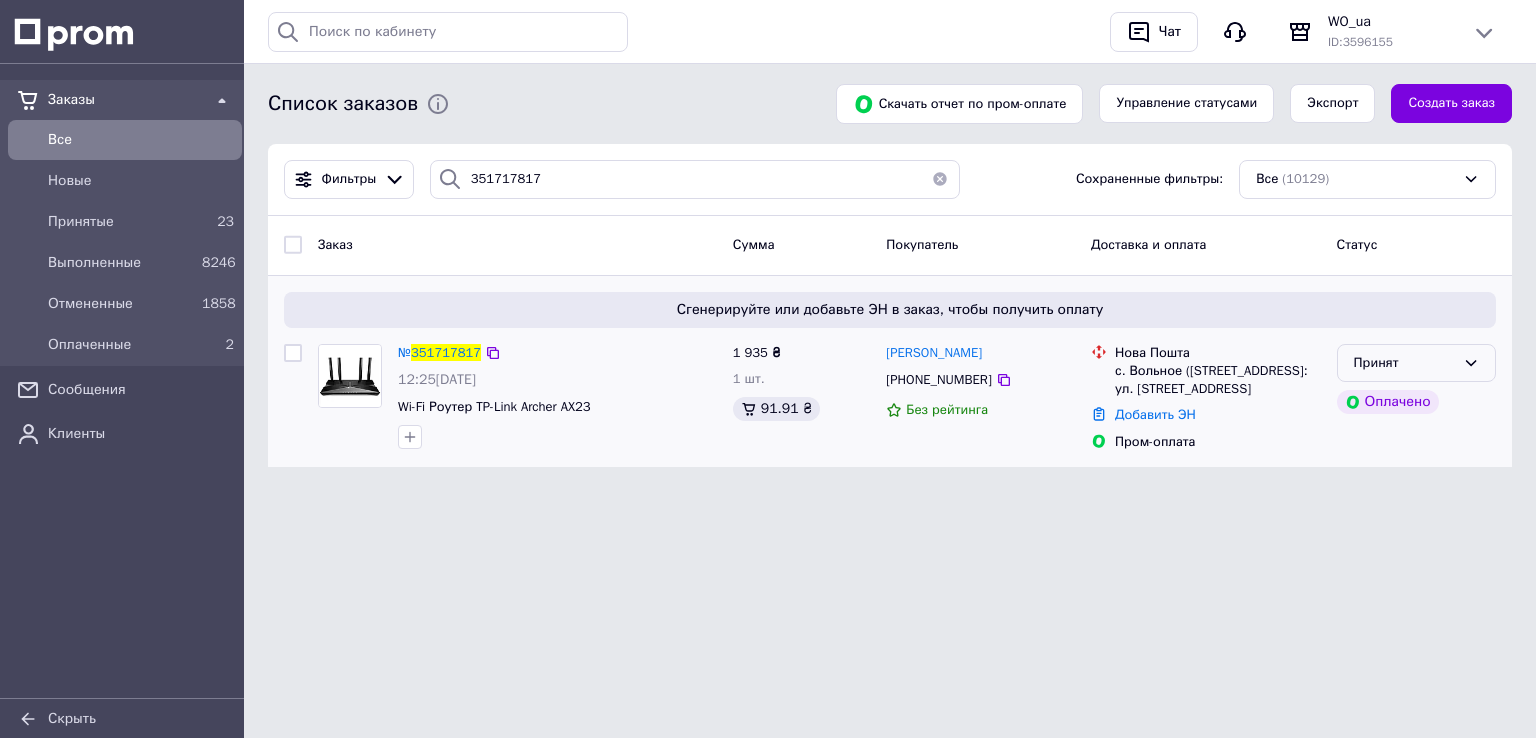 click on "Принят" at bounding box center [1404, 363] 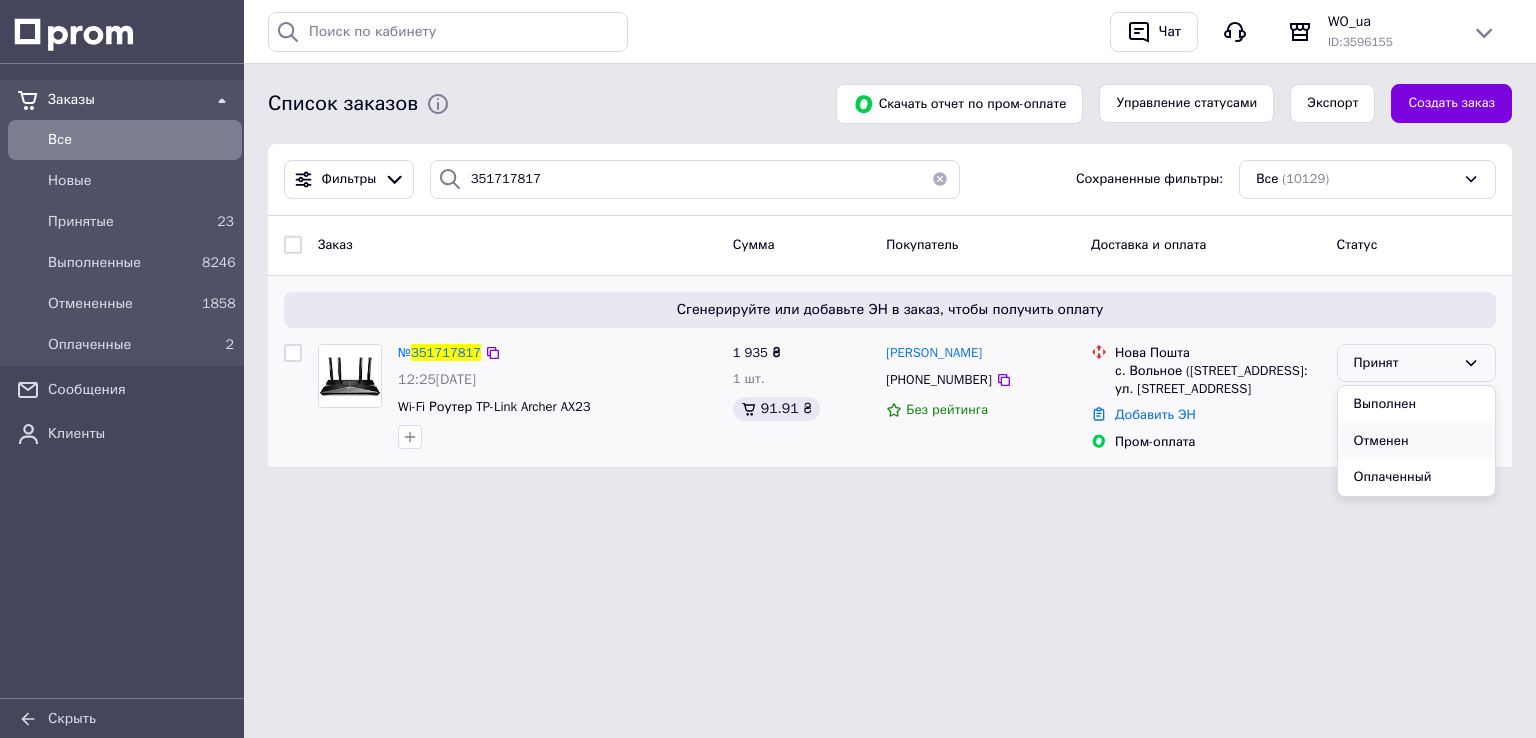 click on "Отменен" at bounding box center (1416, 441) 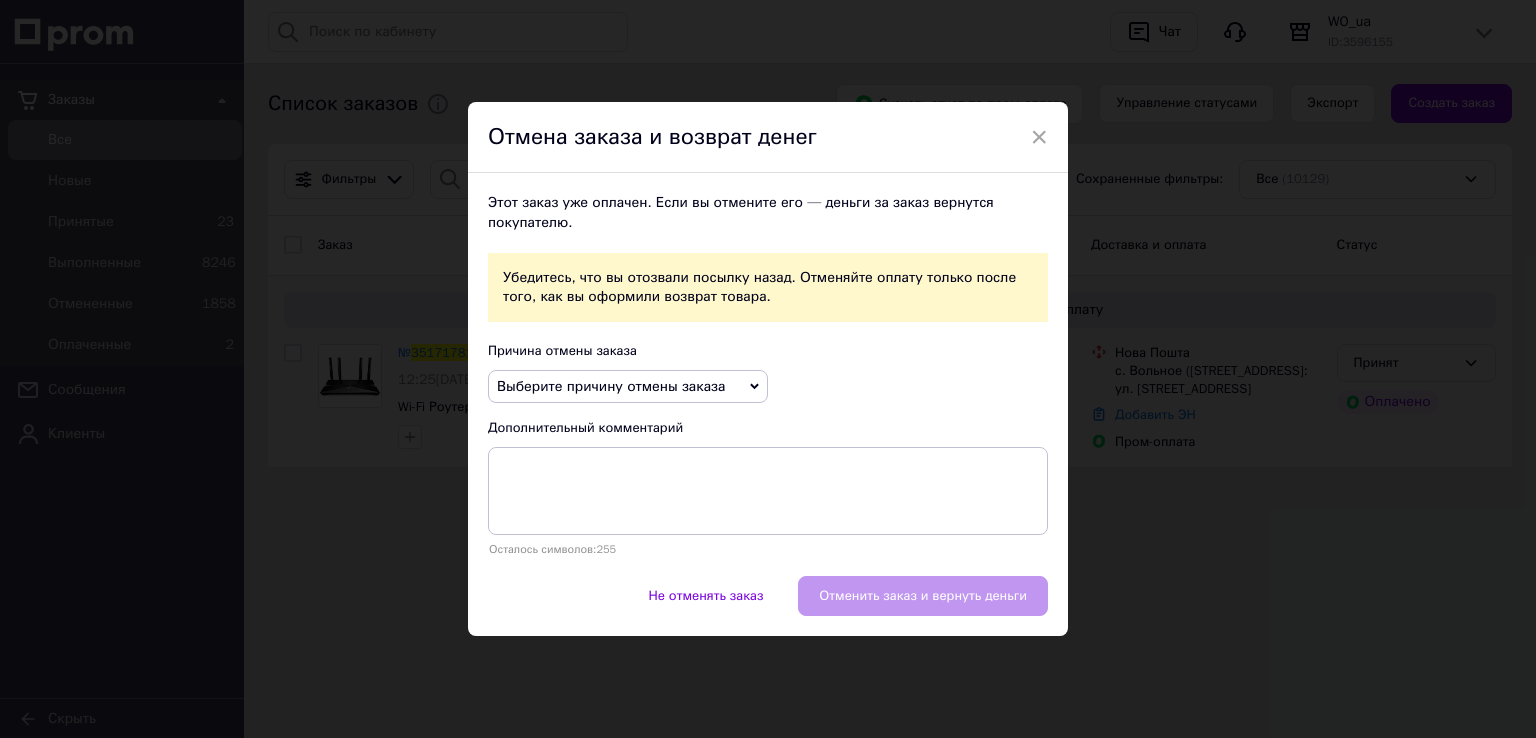 click on "Выберите причину отмены заказа" at bounding box center [611, 386] 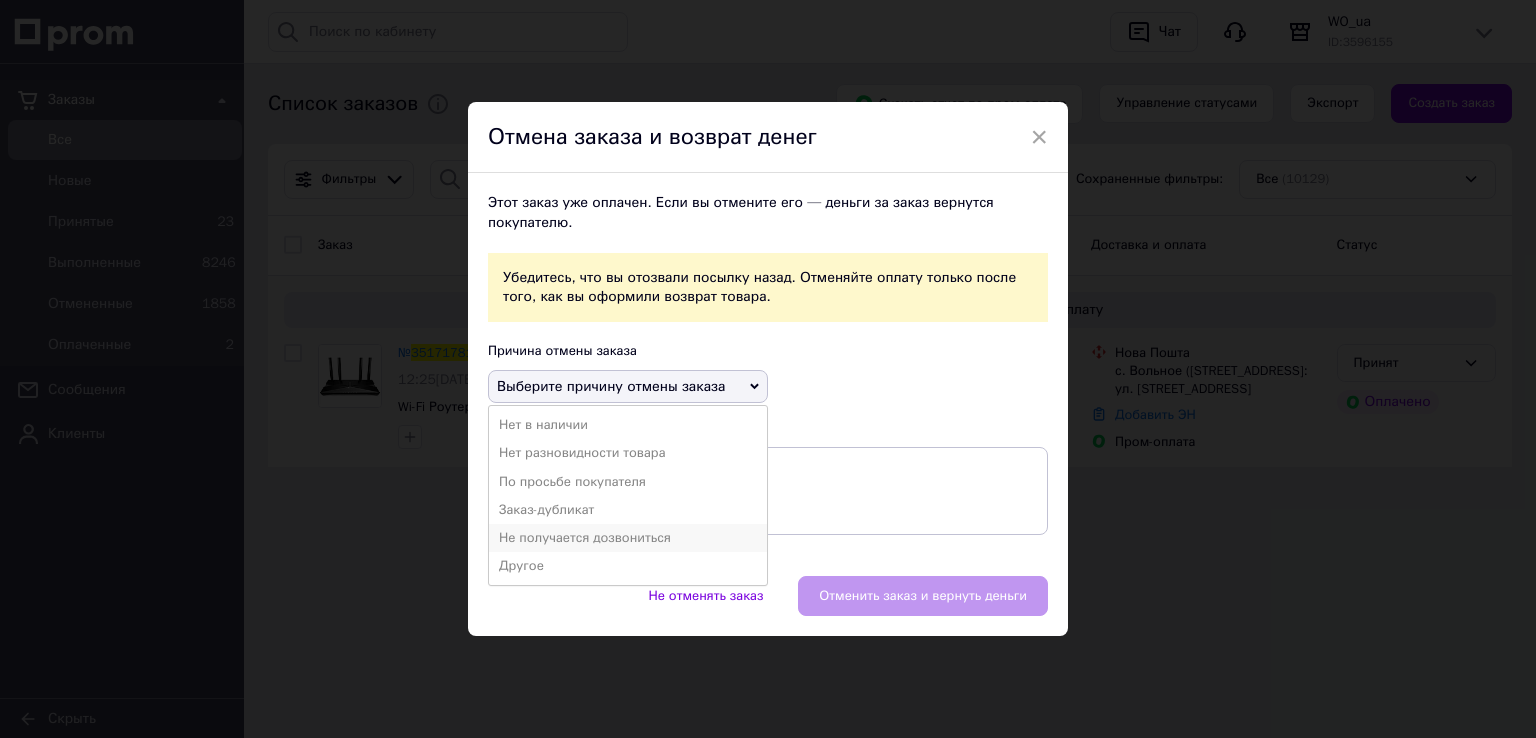 click on "Не получается дозвониться" at bounding box center (628, 538) 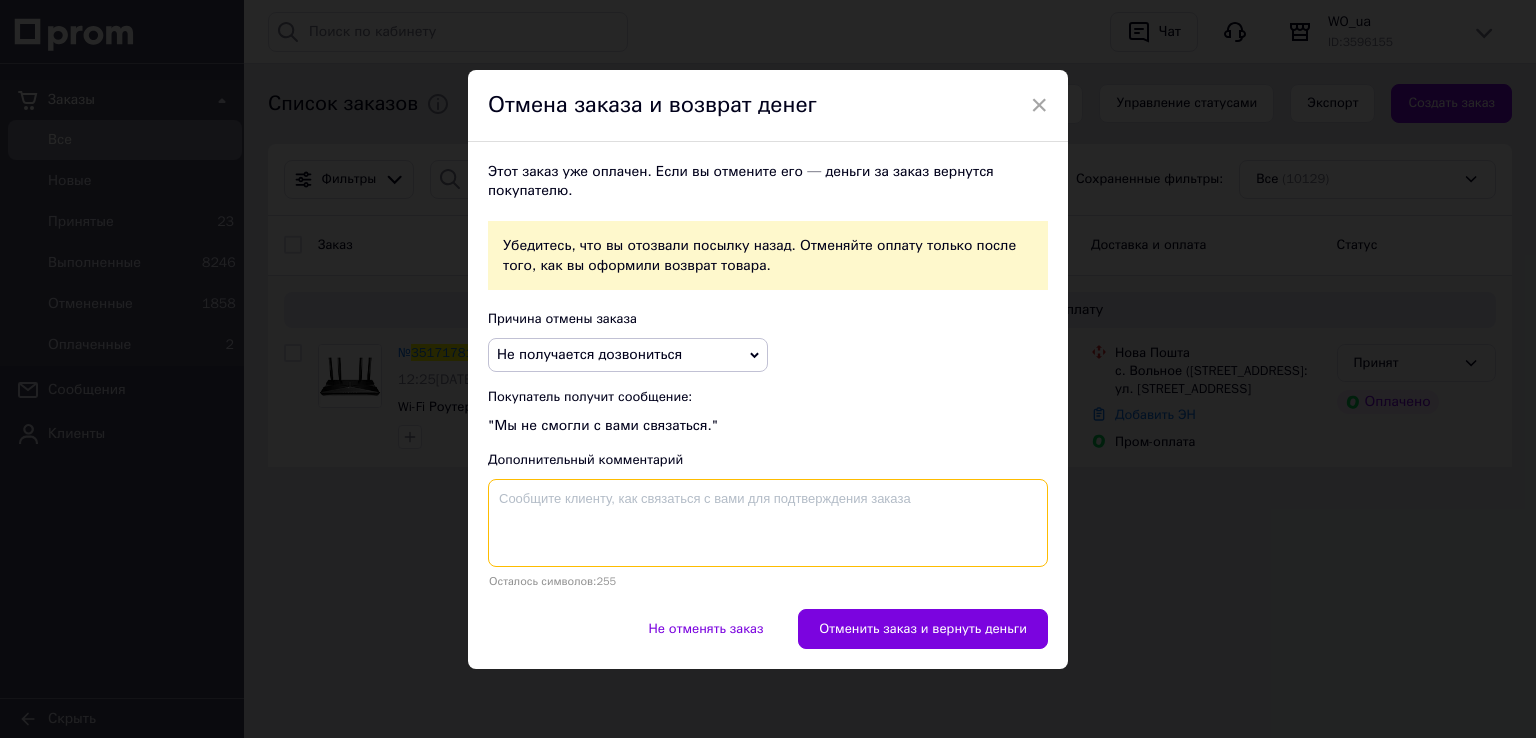 click at bounding box center (768, 523) 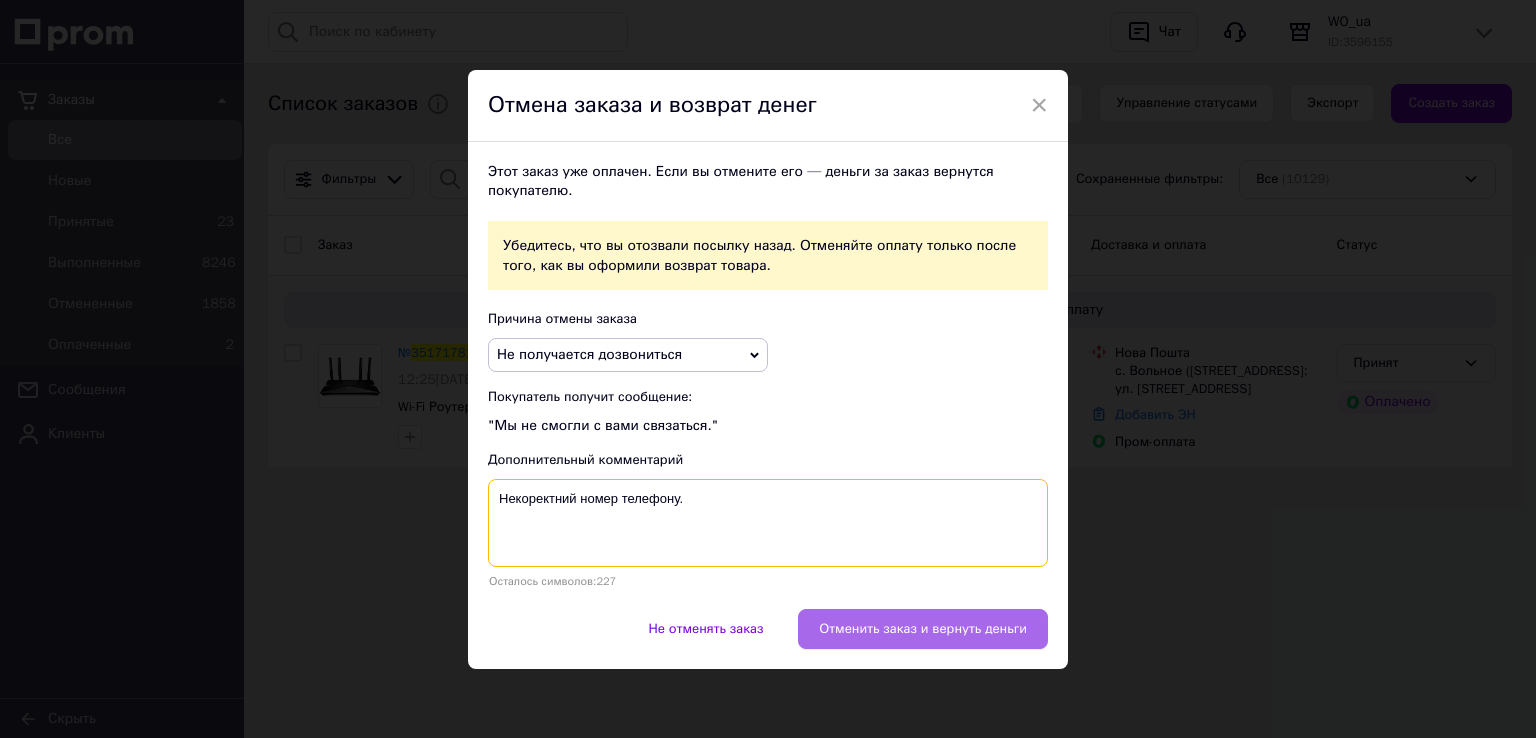 type on "Некоректний номер телефону." 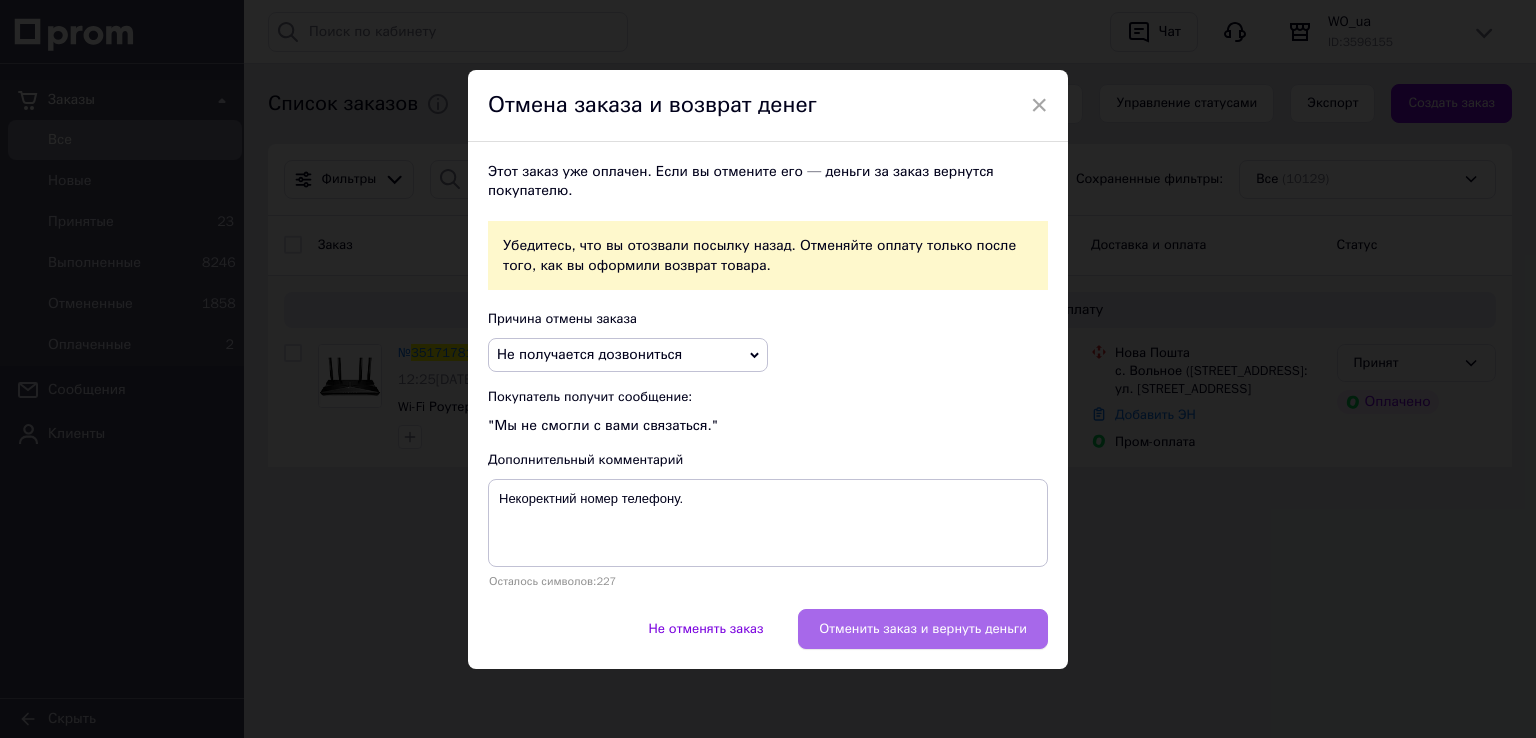 click on "Отменить заказ и вернуть деньги" at bounding box center (923, 629) 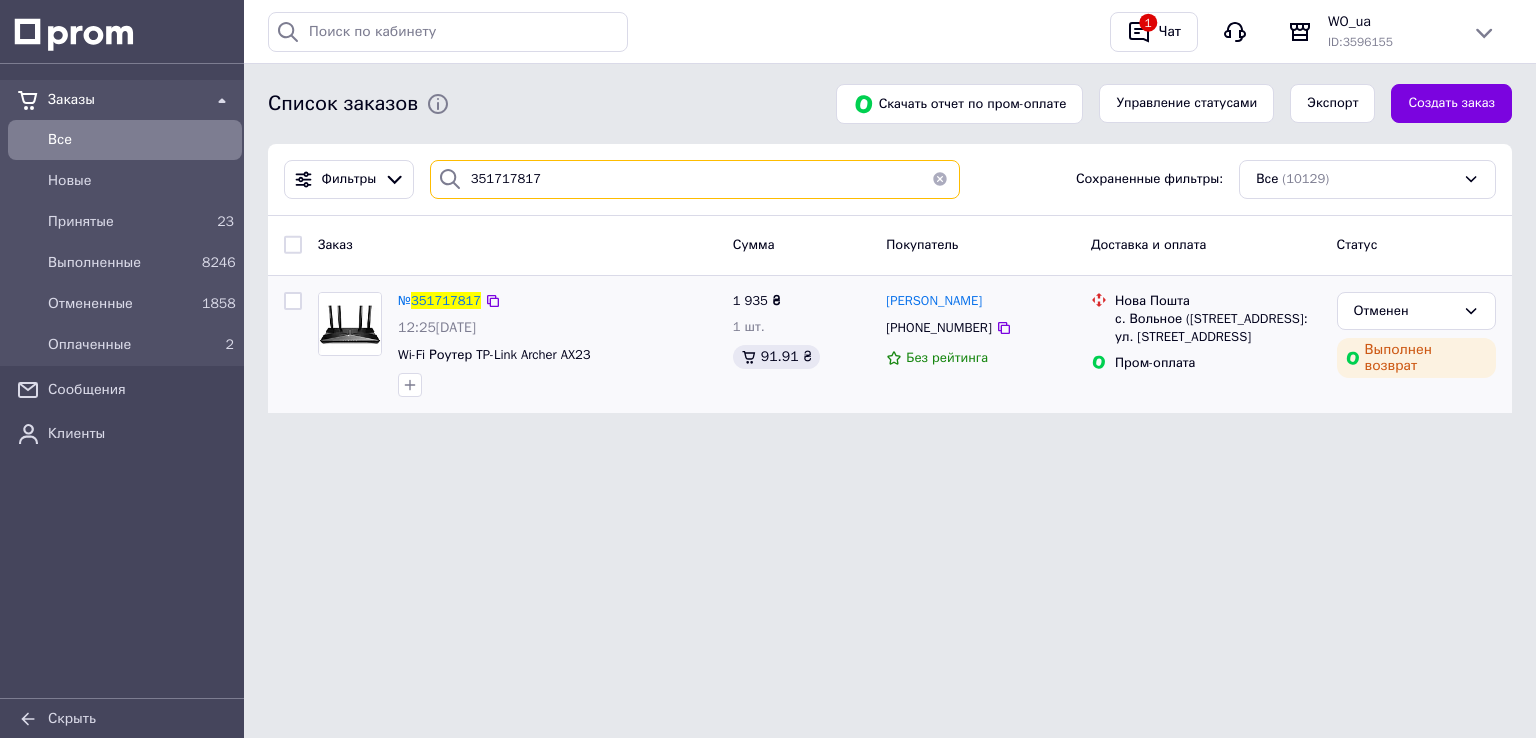drag, startPoint x: 482, startPoint y: 194, endPoint x: 313, endPoint y: 209, distance: 169.66437 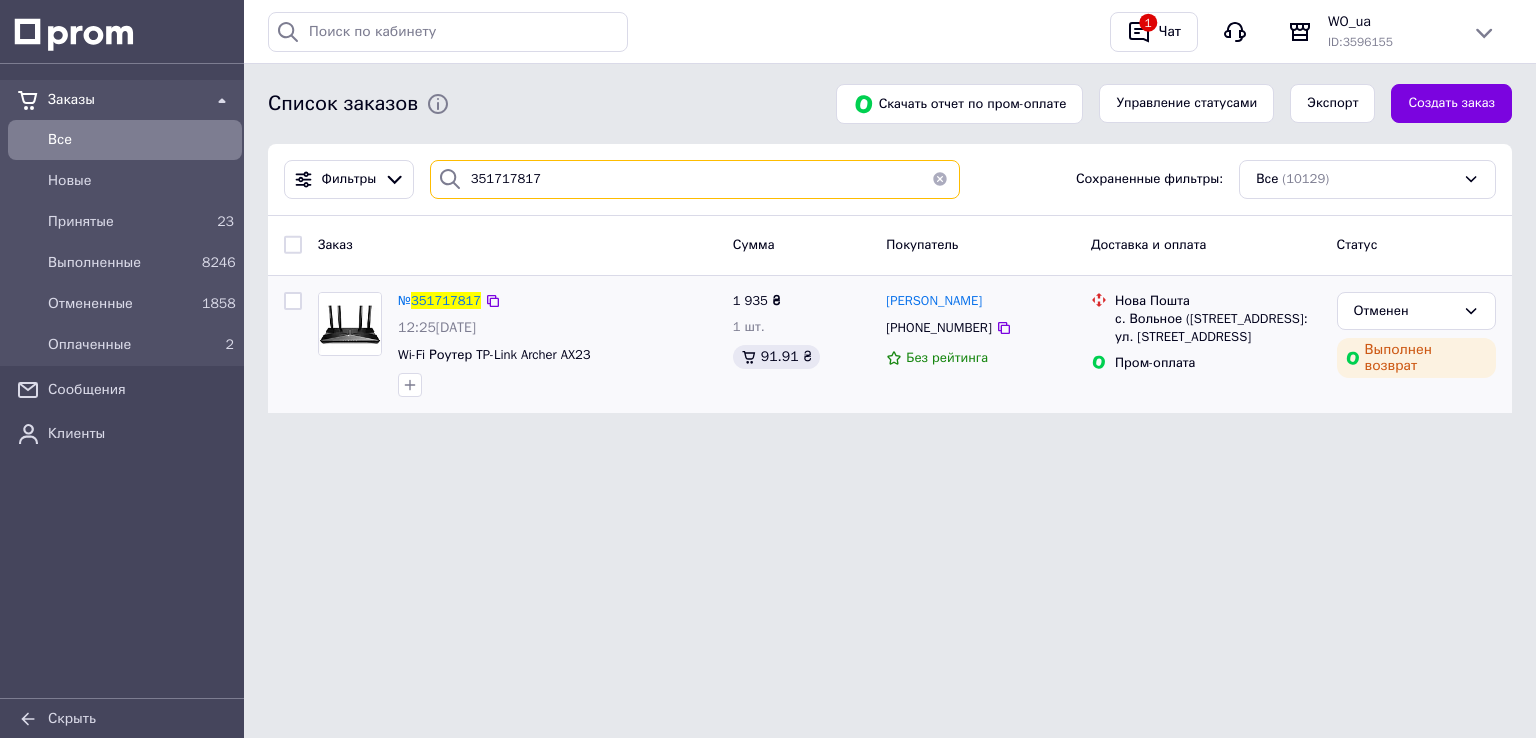 click on "Фильтры 351717817 Сохраненные фильтры: Все (10129)" at bounding box center [890, 180] 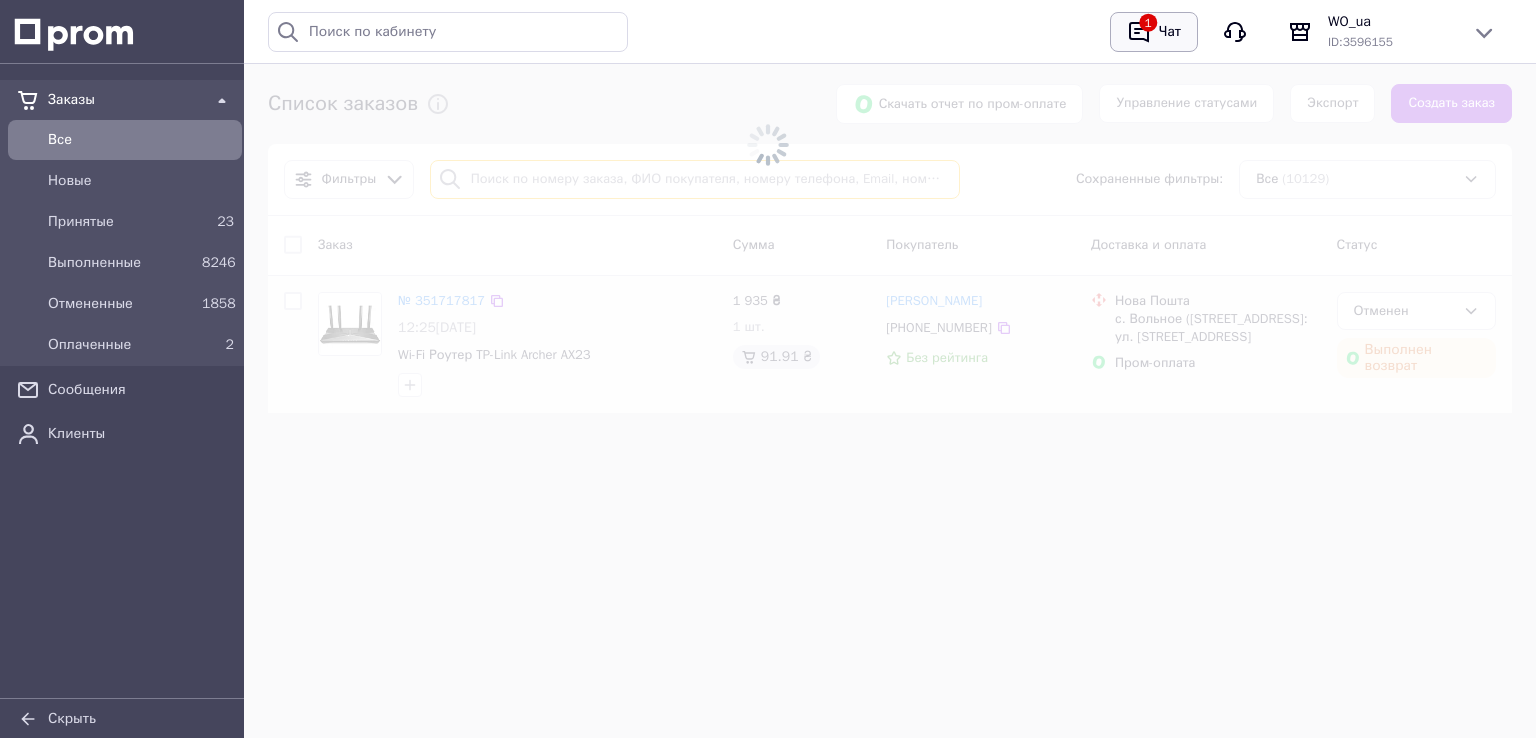type 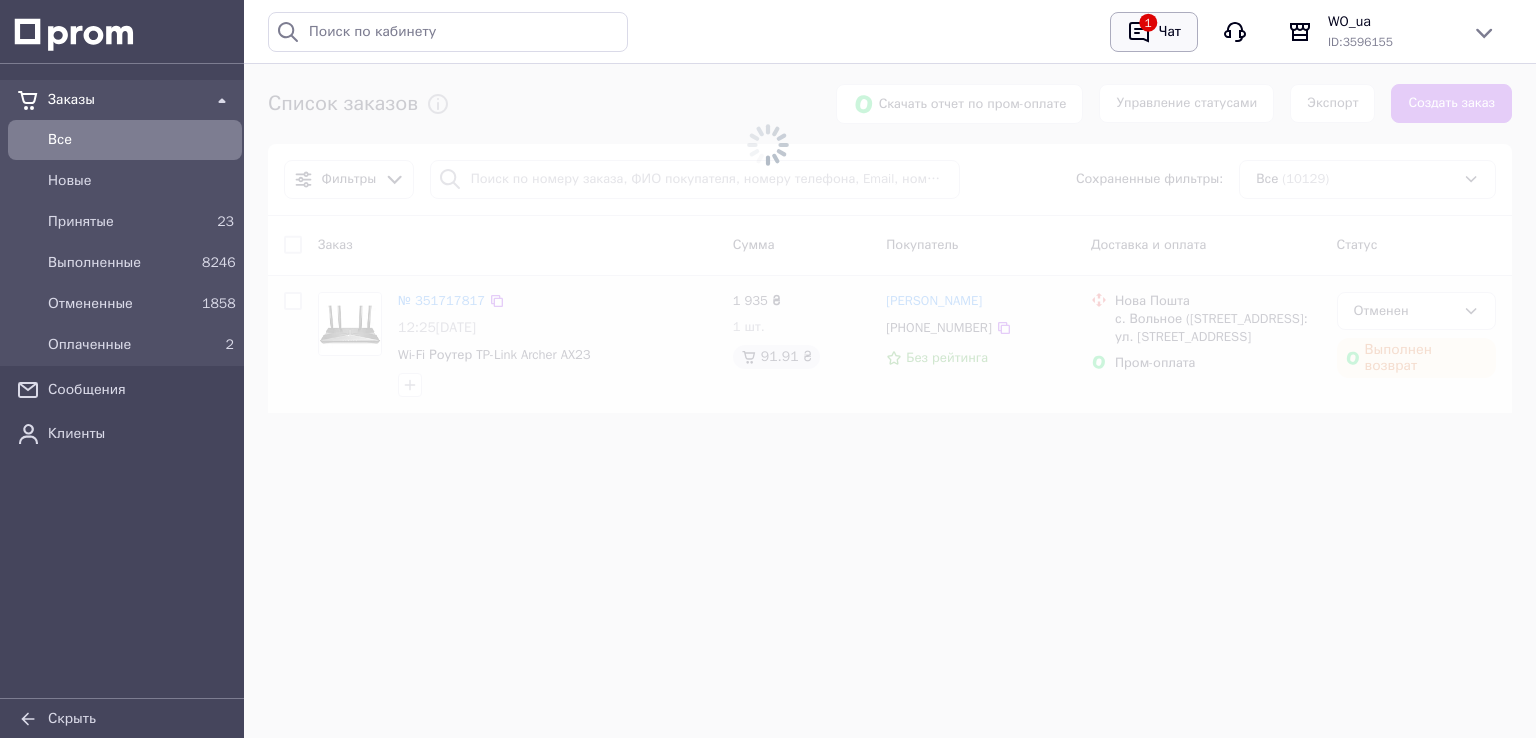 click on "Чат" at bounding box center (1170, 32) 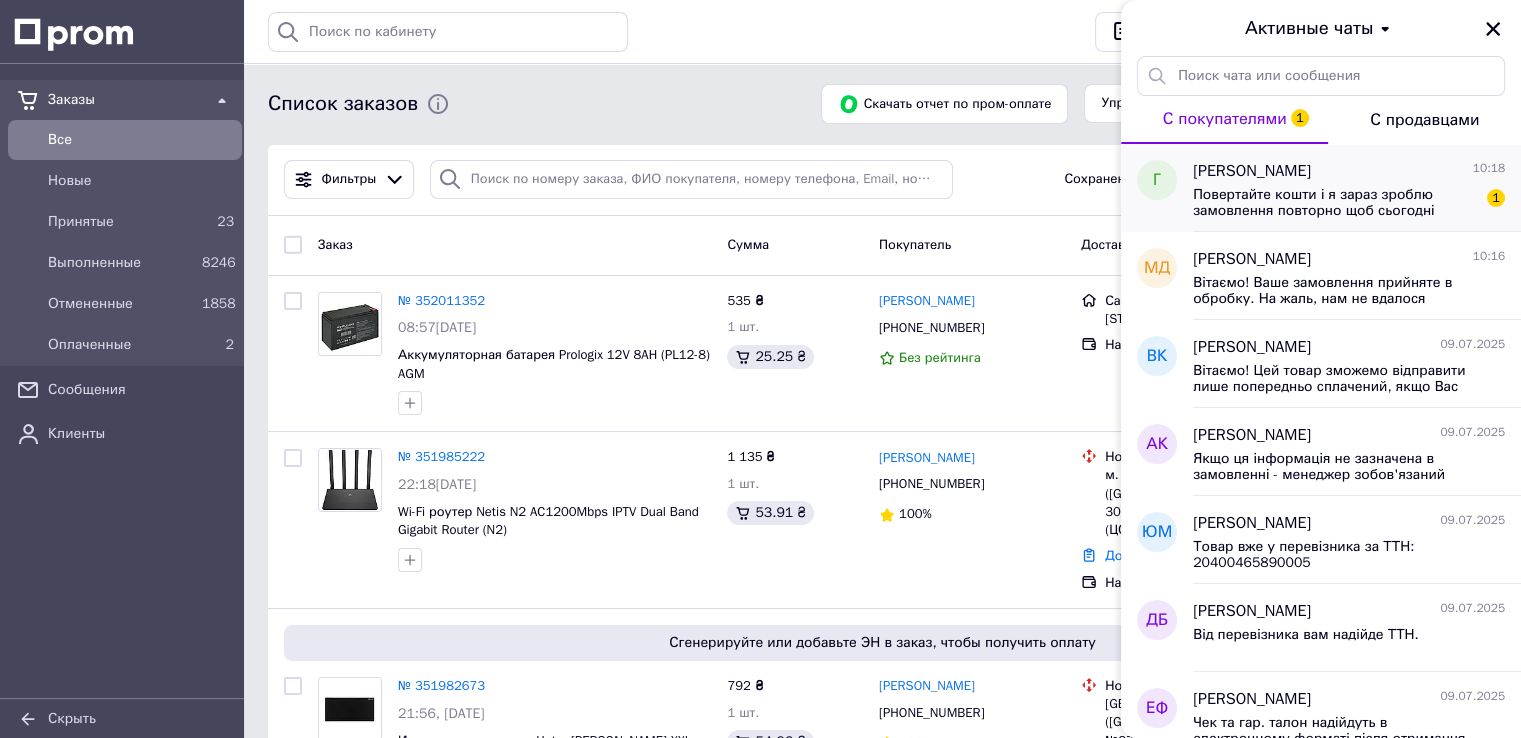 click on "Повертайте кошти і я зараз зроблю замовлення повторно щоб сьогодні поїхало." at bounding box center (1335, 203) 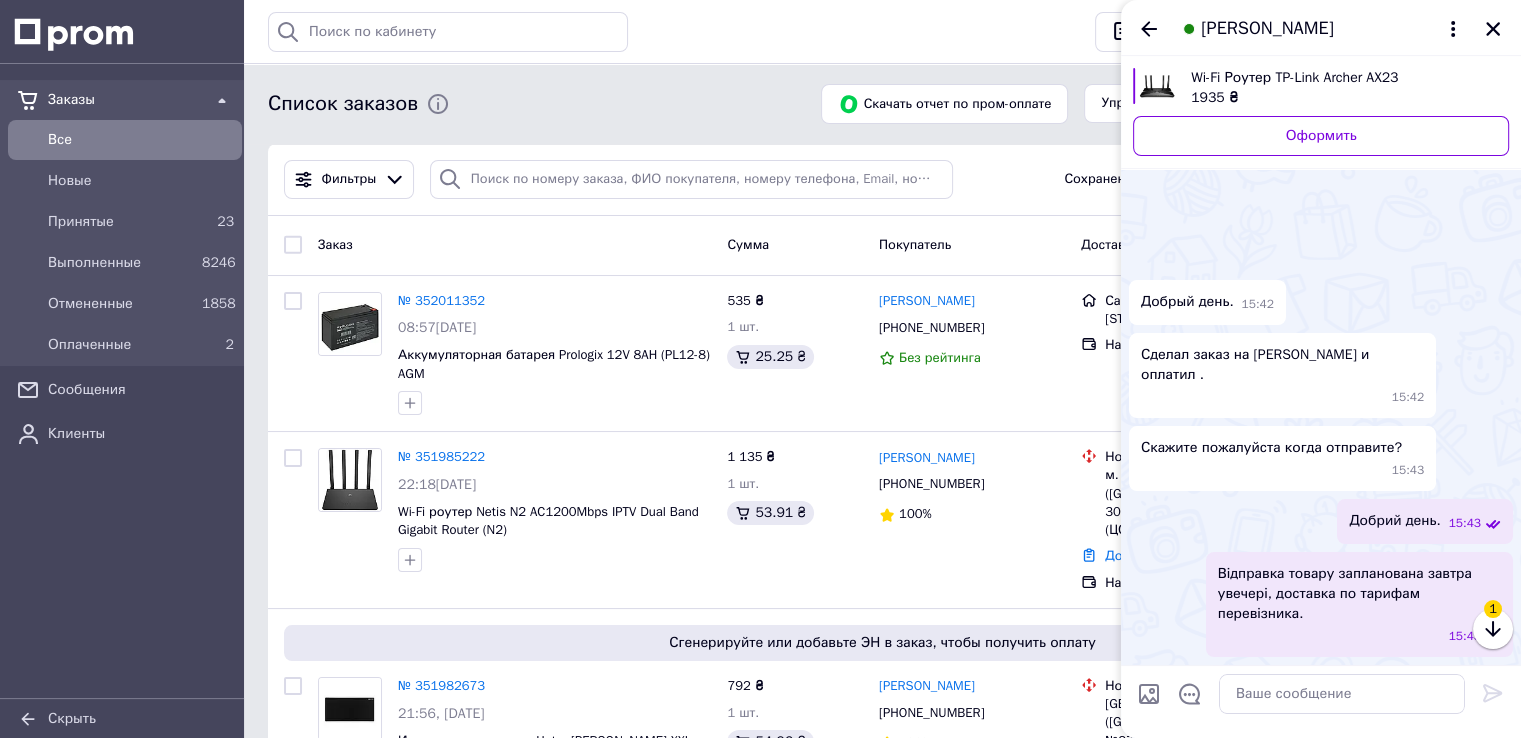 scroll, scrollTop: 2524, scrollLeft: 0, axis: vertical 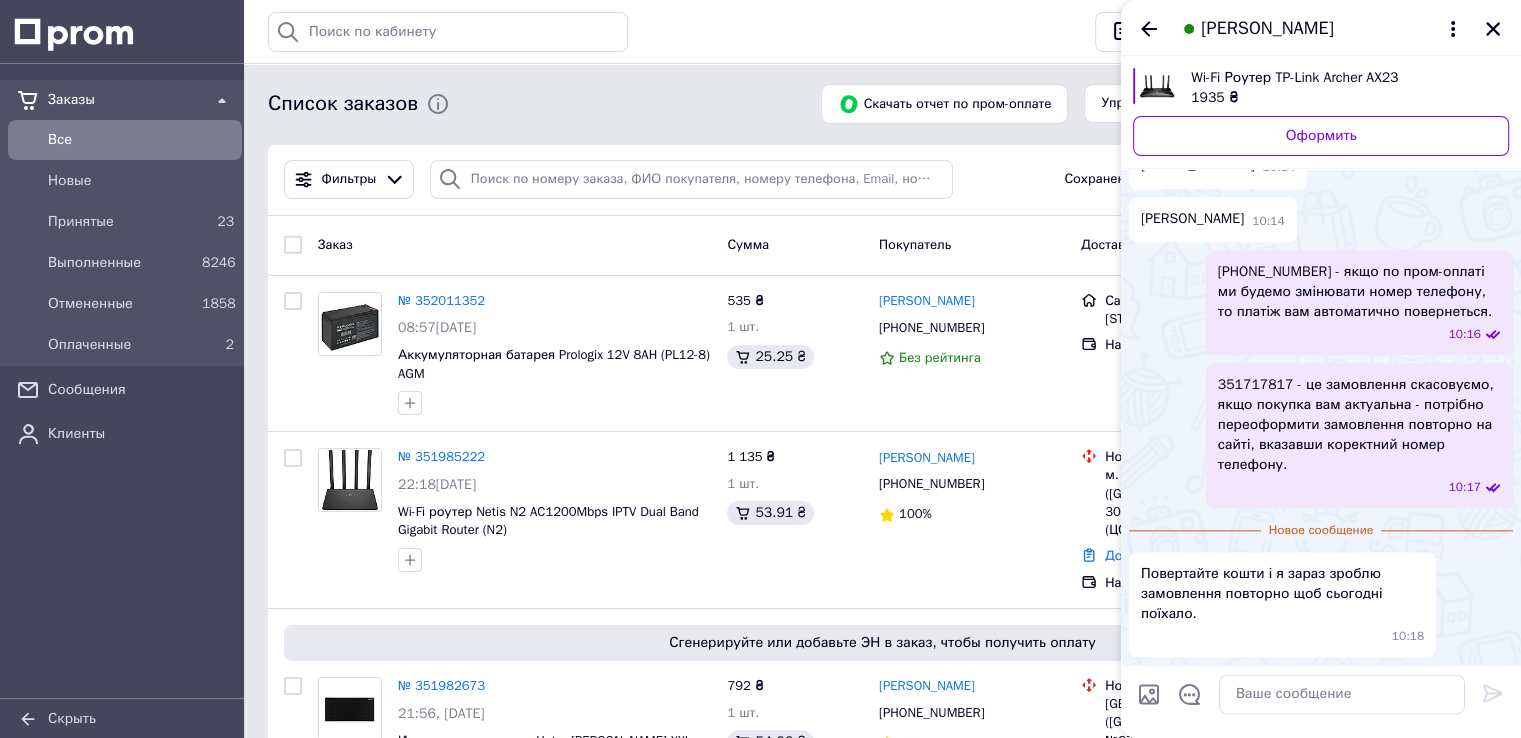 click on "[PHONE_NUMBER] - якщо по пром-оплаті ми будемо змінювати номер телефону, то платіж вам автоматично повернеться. 10:16" at bounding box center [1359, 302] 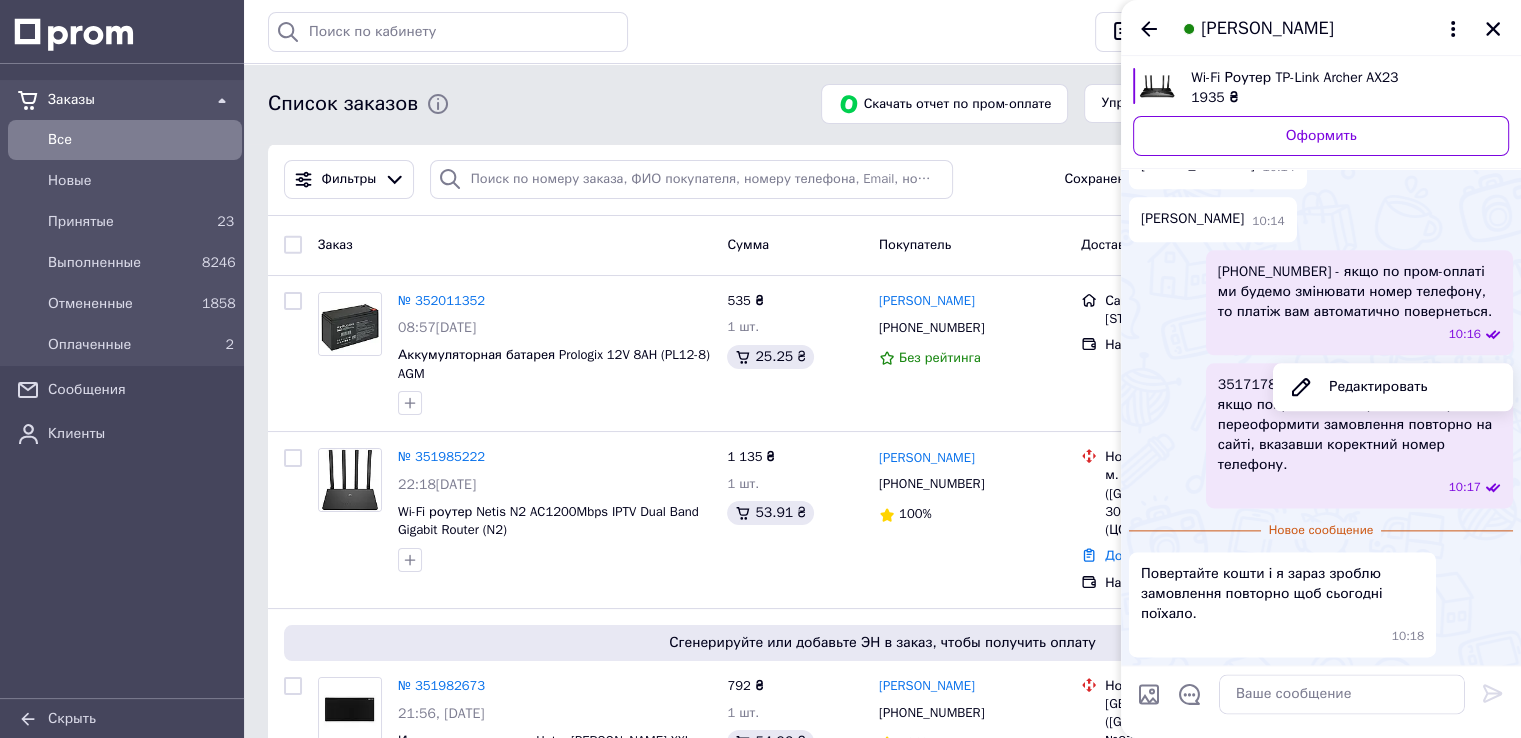 click on "[PHONE_NUMBER] - якщо по пром-оплаті ми будемо змінювати номер телефону, то платіж вам автоматично повернеться. 10:16" at bounding box center [1321, 302] 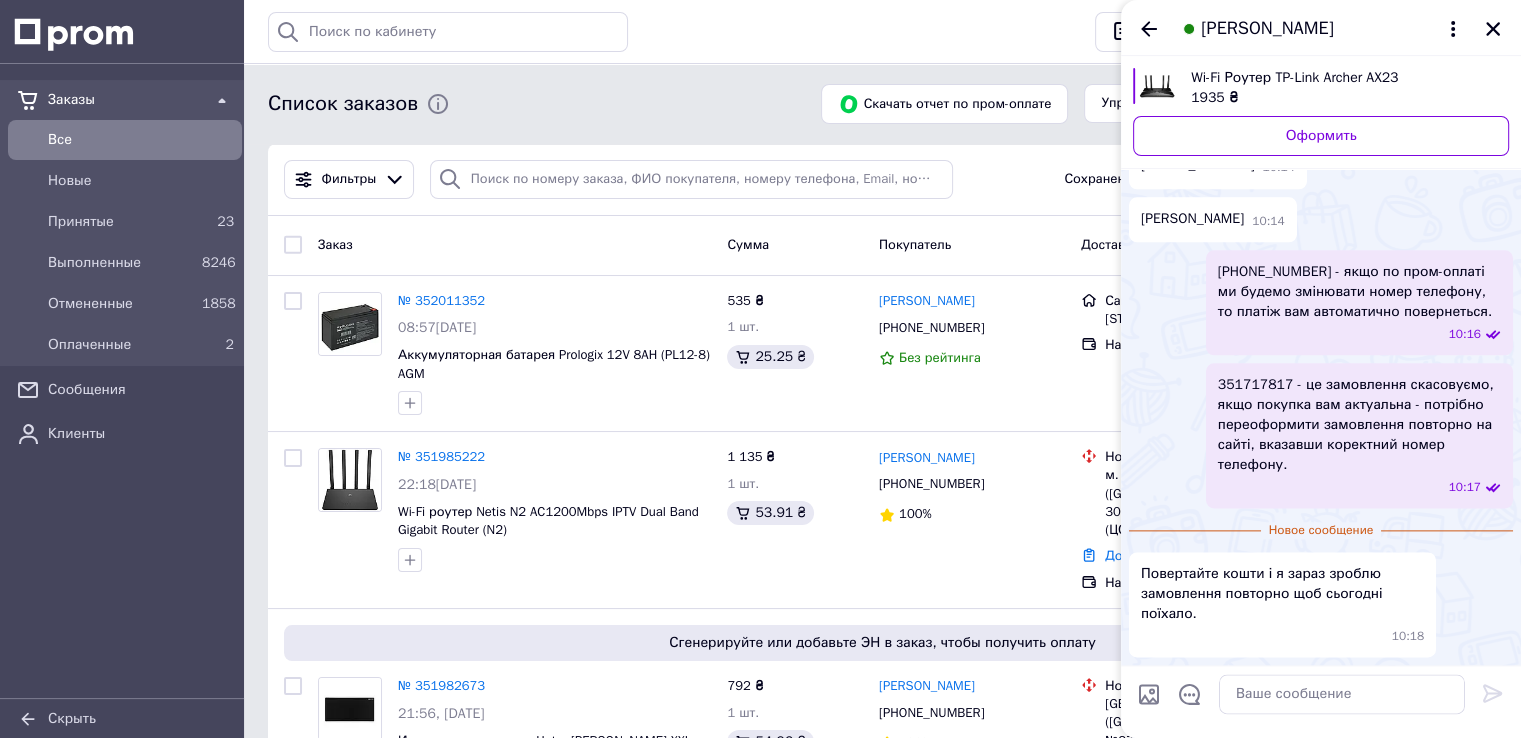 click on "Повертайте кошти і я зараз зроблю замовлення повторно щоб сьогодні поїхало. 10:18" at bounding box center [1321, 604] 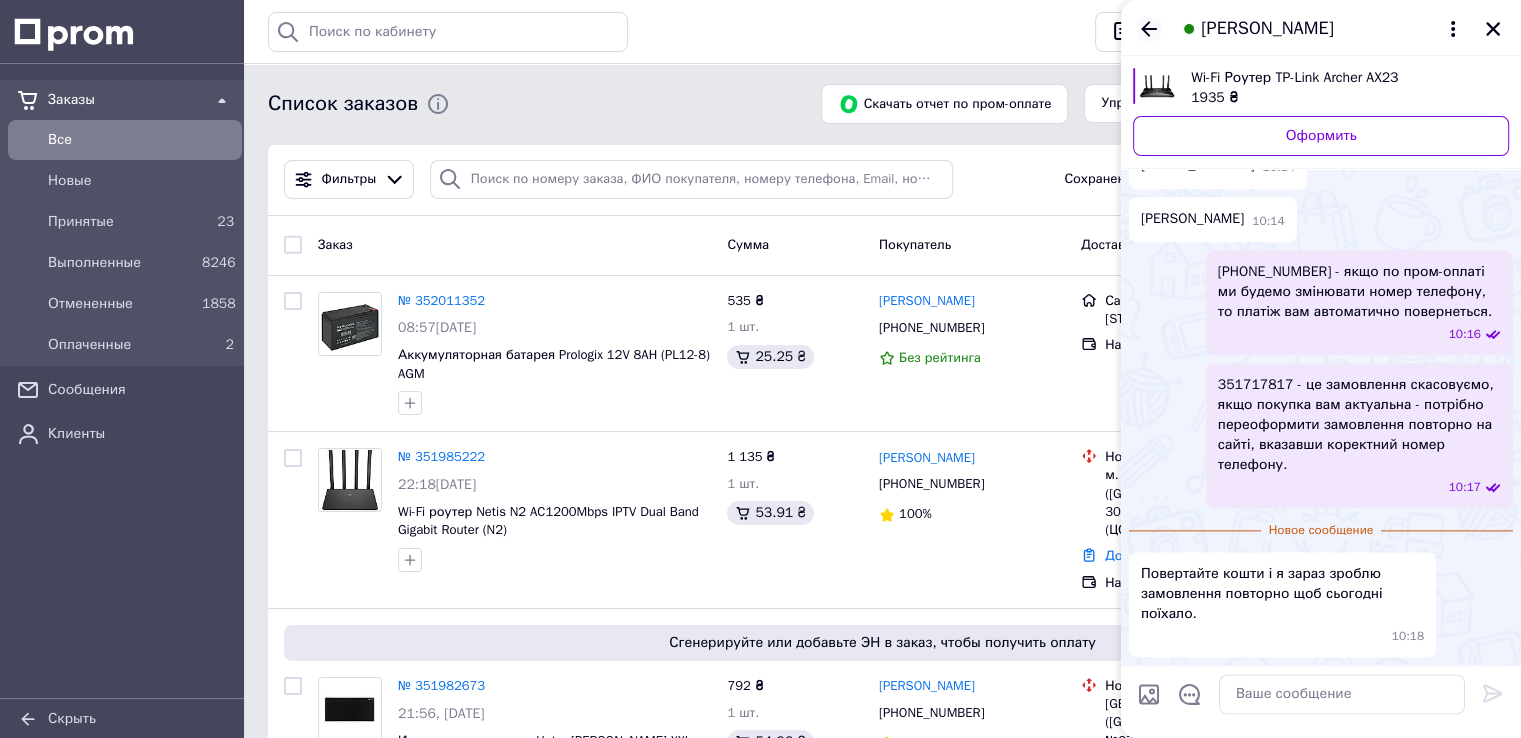 click 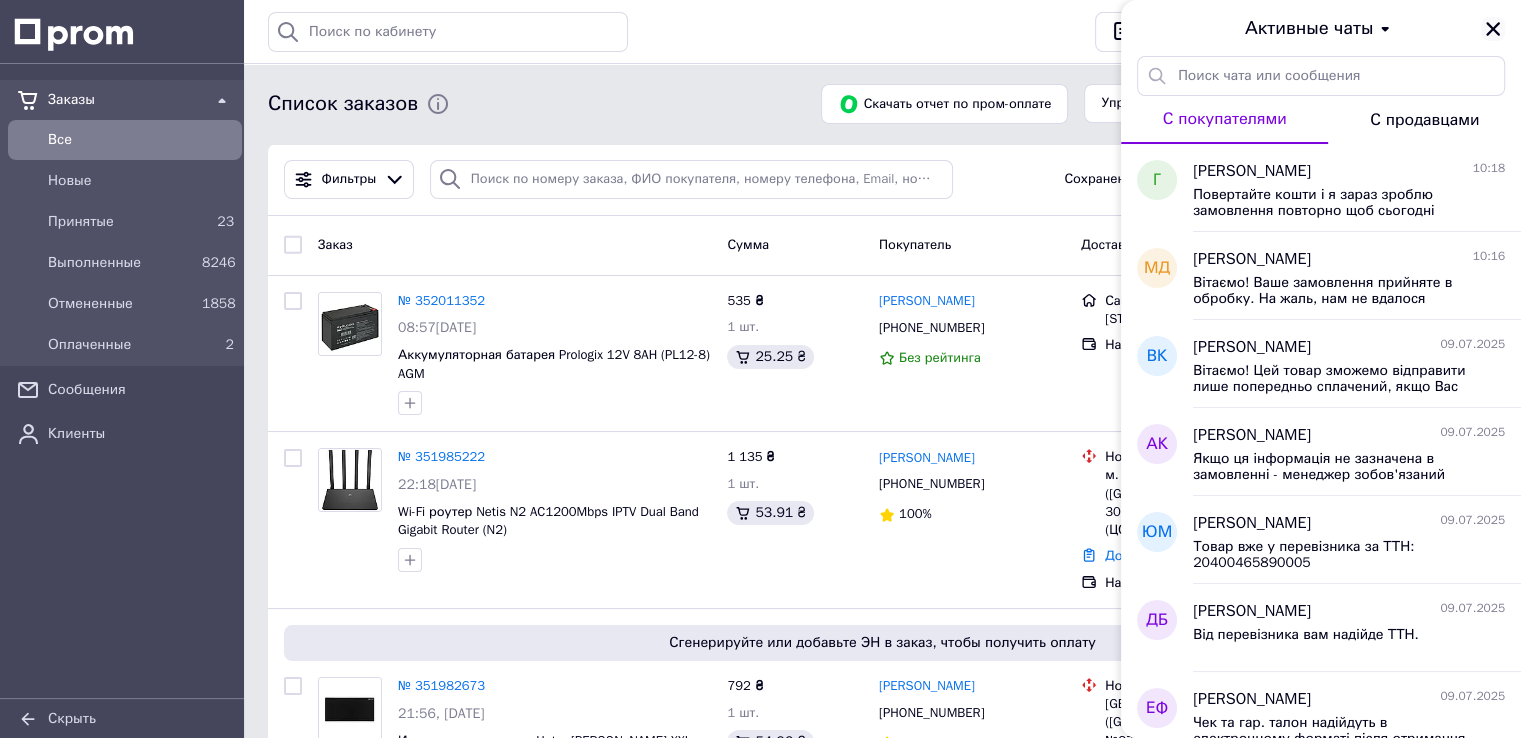 click 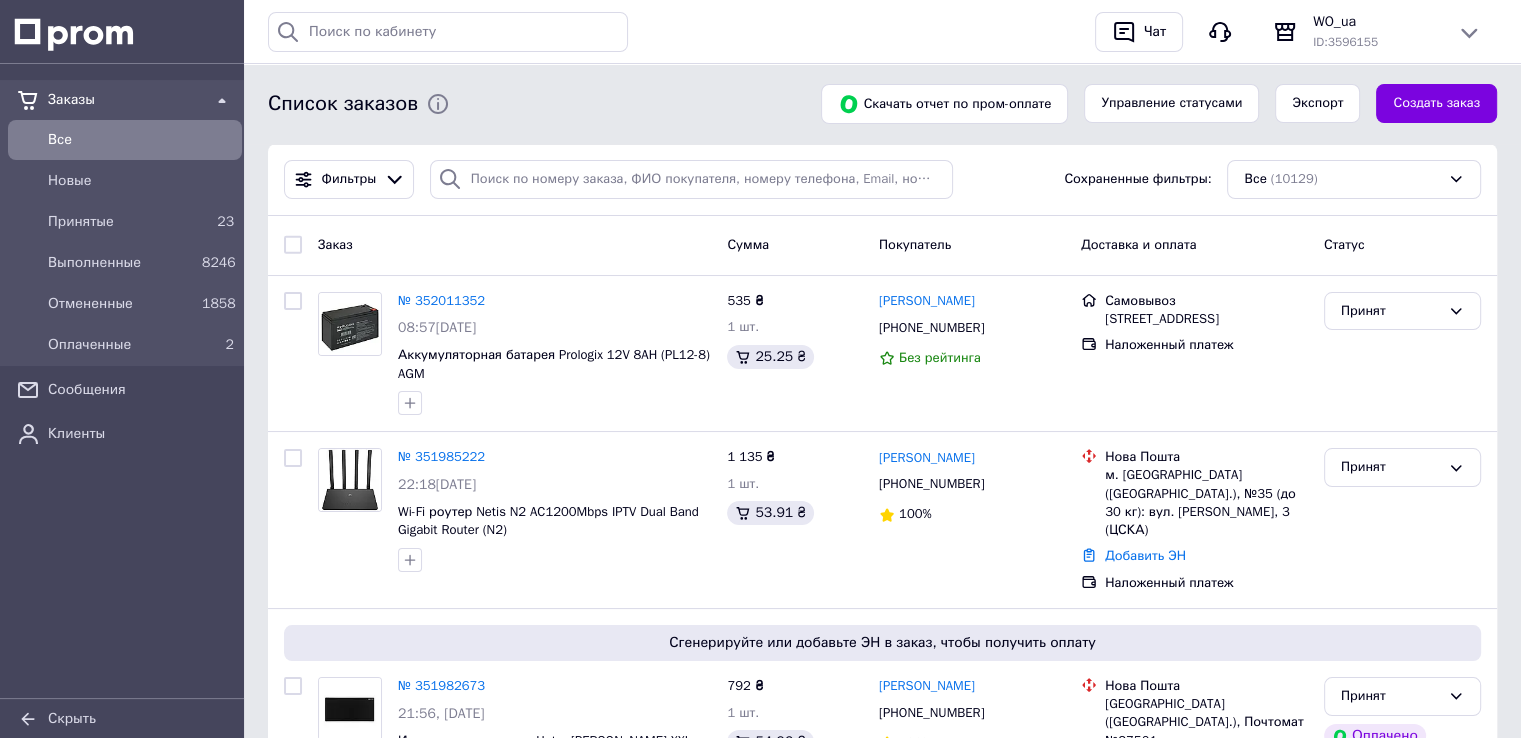 click on "Заказ" at bounding box center (514, 245) 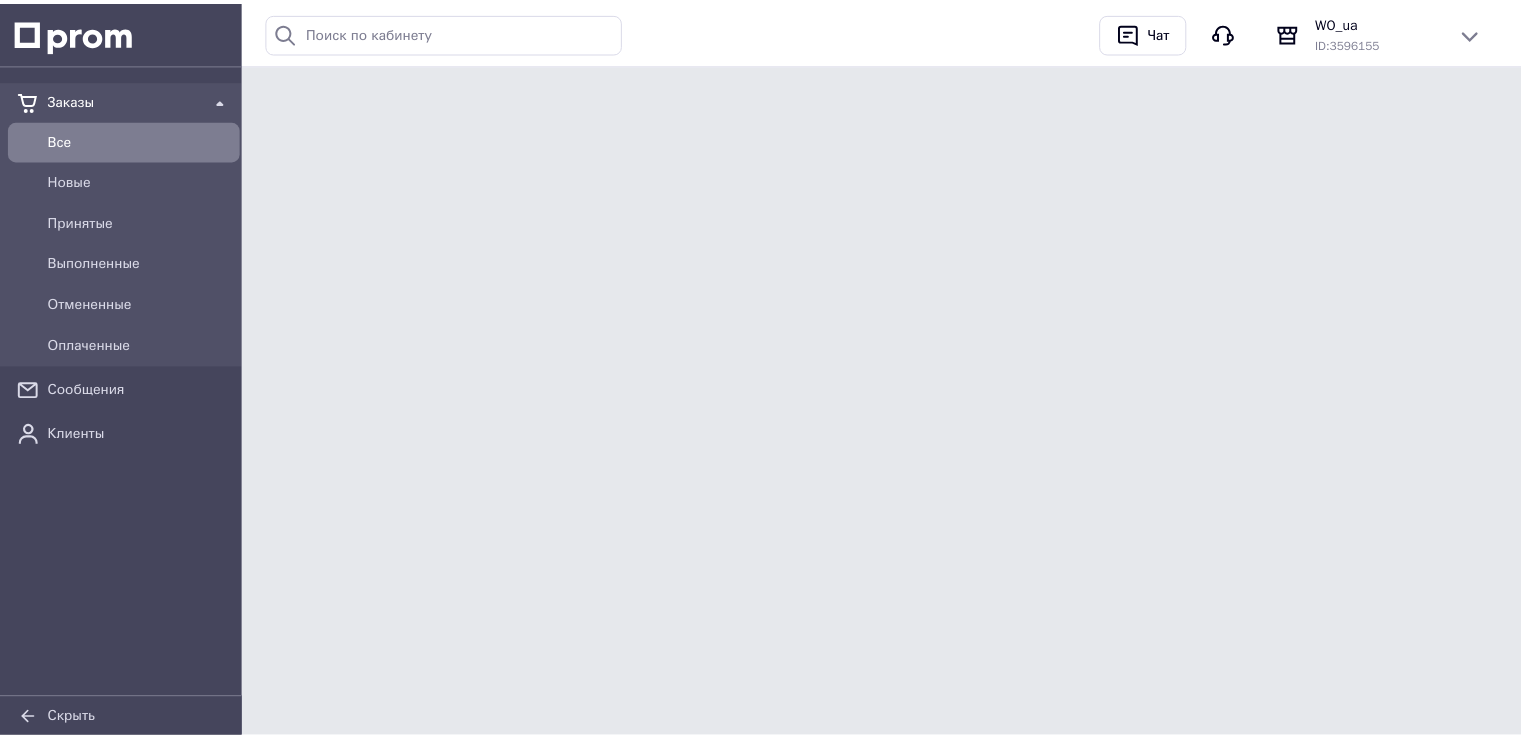 scroll, scrollTop: 0, scrollLeft: 0, axis: both 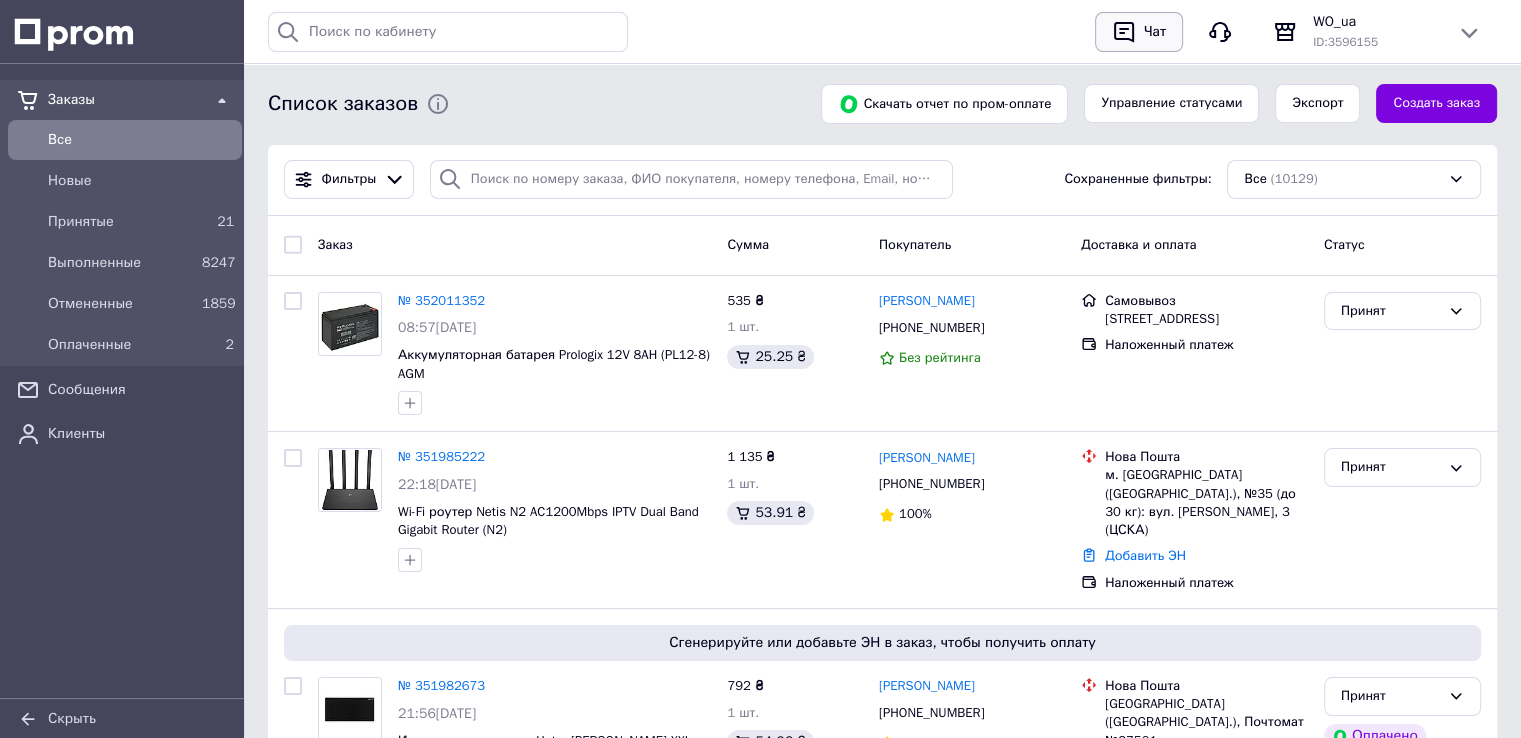 click at bounding box center (1124, 32) 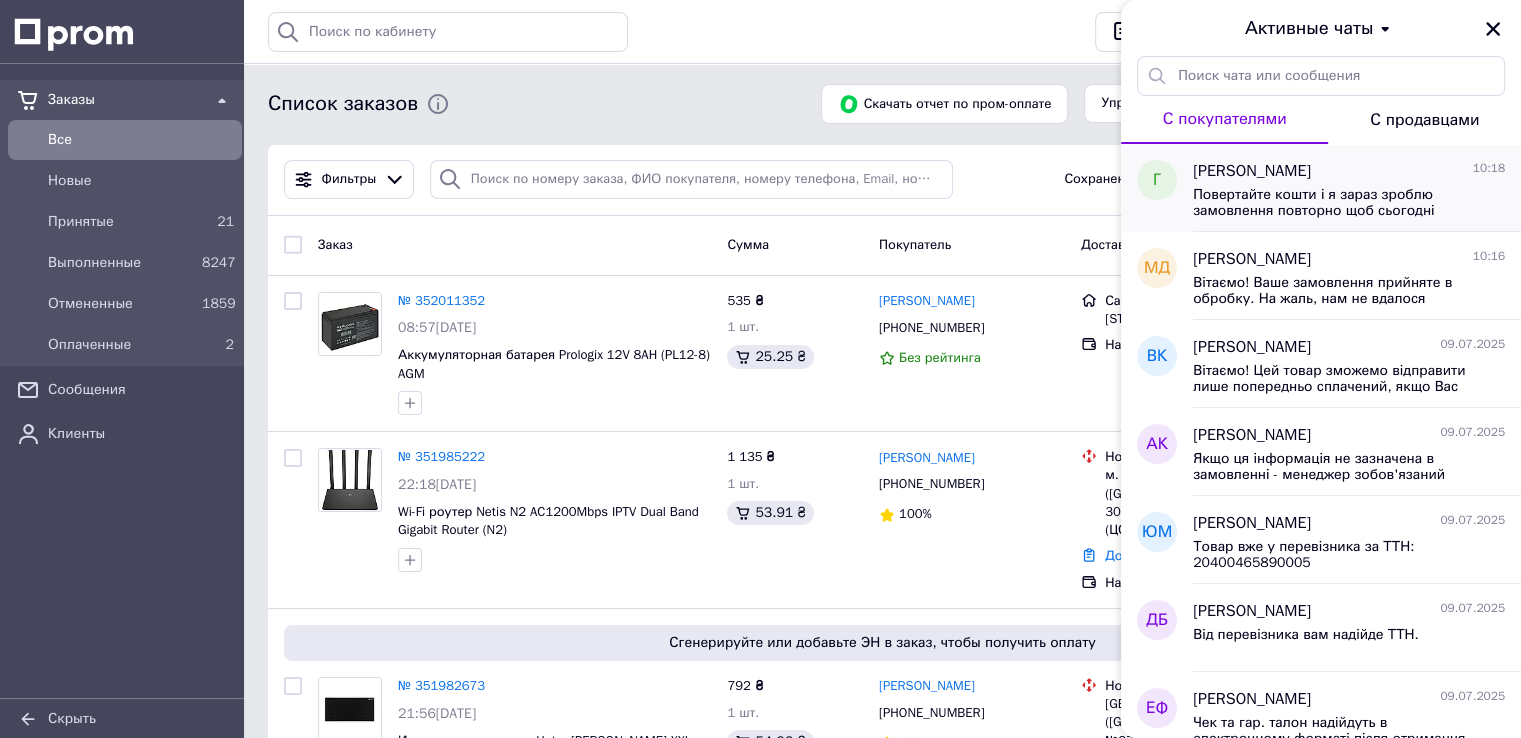 click on "Повертайте кошти і я зараз зроблю замовлення повторно щоб сьогодні поїхало." at bounding box center (1335, 203) 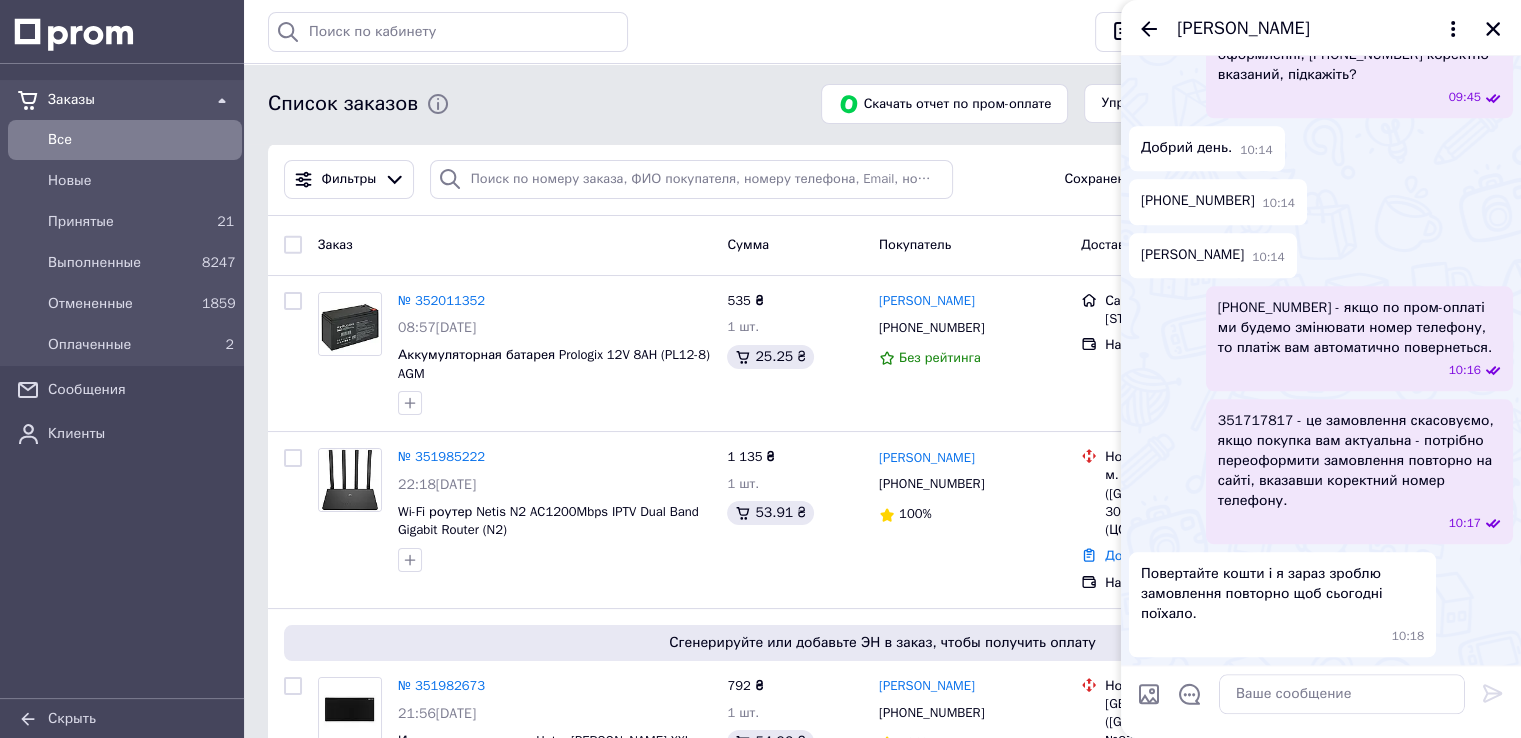 scroll, scrollTop: 2137, scrollLeft: 0, axis: vertical 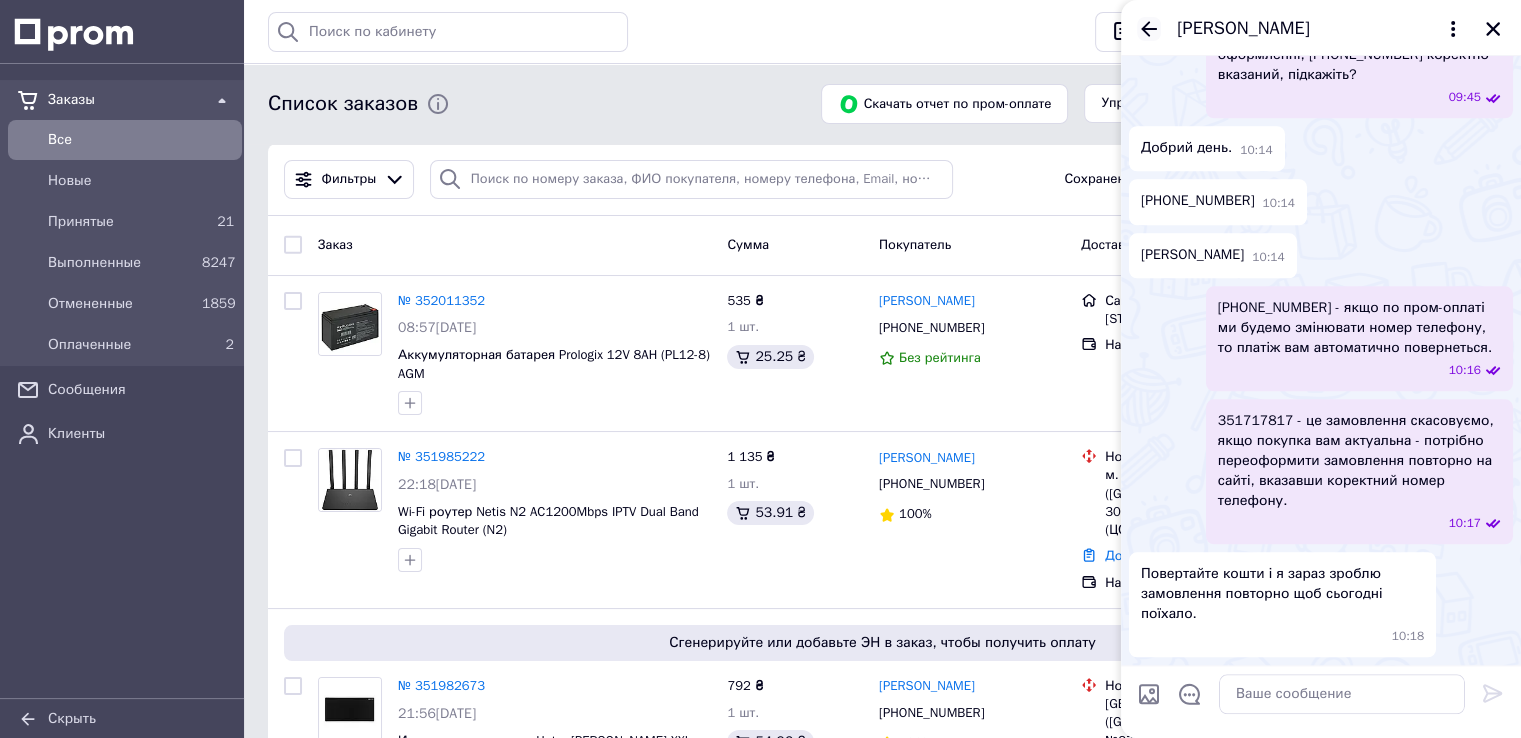 click 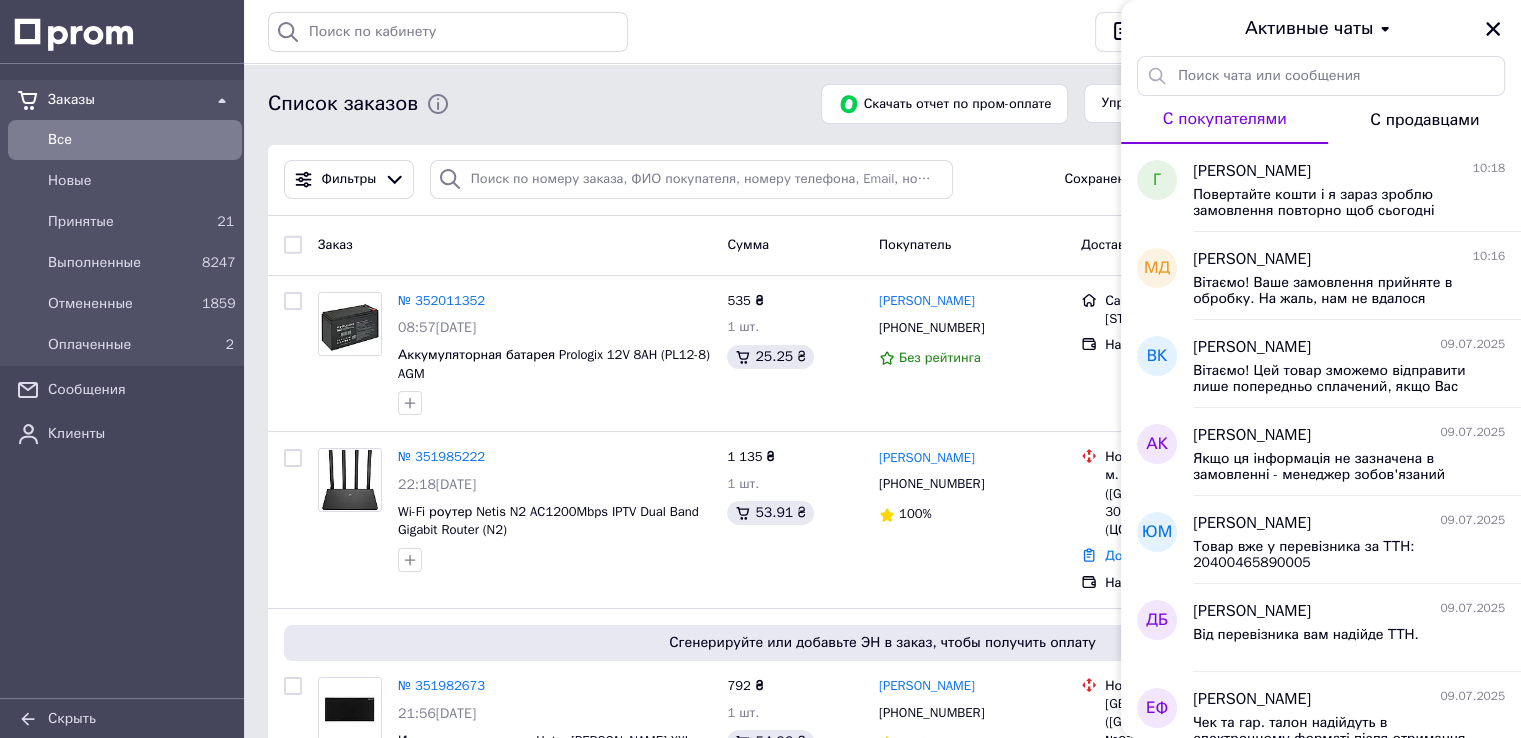 drag, startPoint x: 1498, startPoint y: 25, endPoint x: 1459, endPoint y: 21, distance: 39.20459 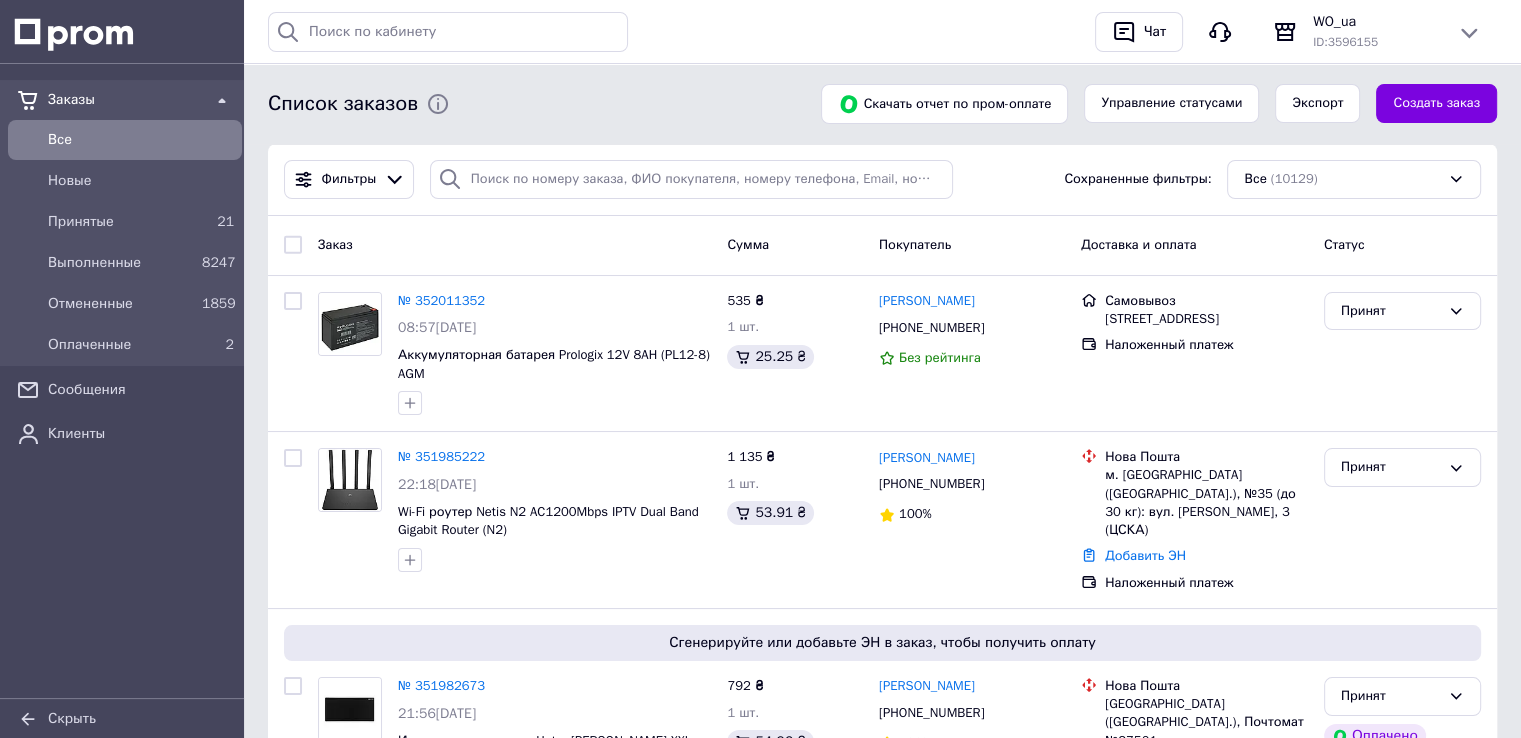 drag, startPoint x: 559, startPoint y: 254, endPoint x: 854, endPoint y: 157, distance: 310.53824 